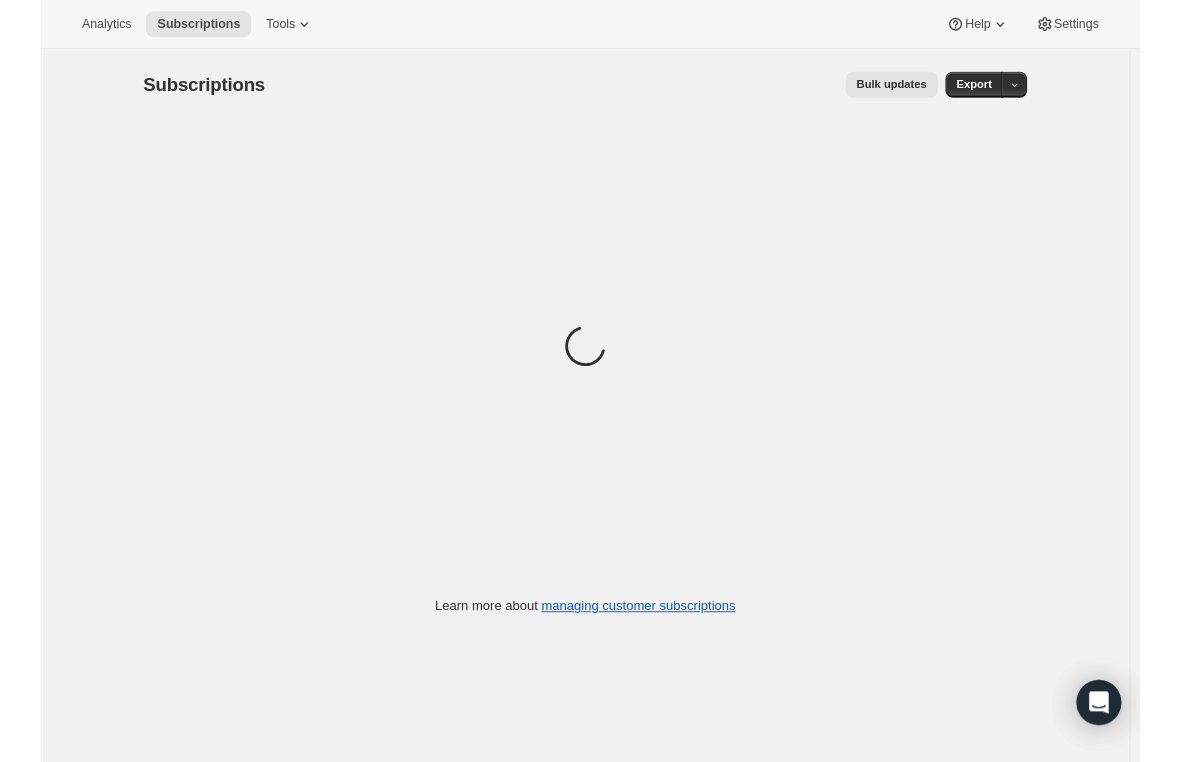 scroll, scrollTop: 0, scrollLeft: 0, axis: both 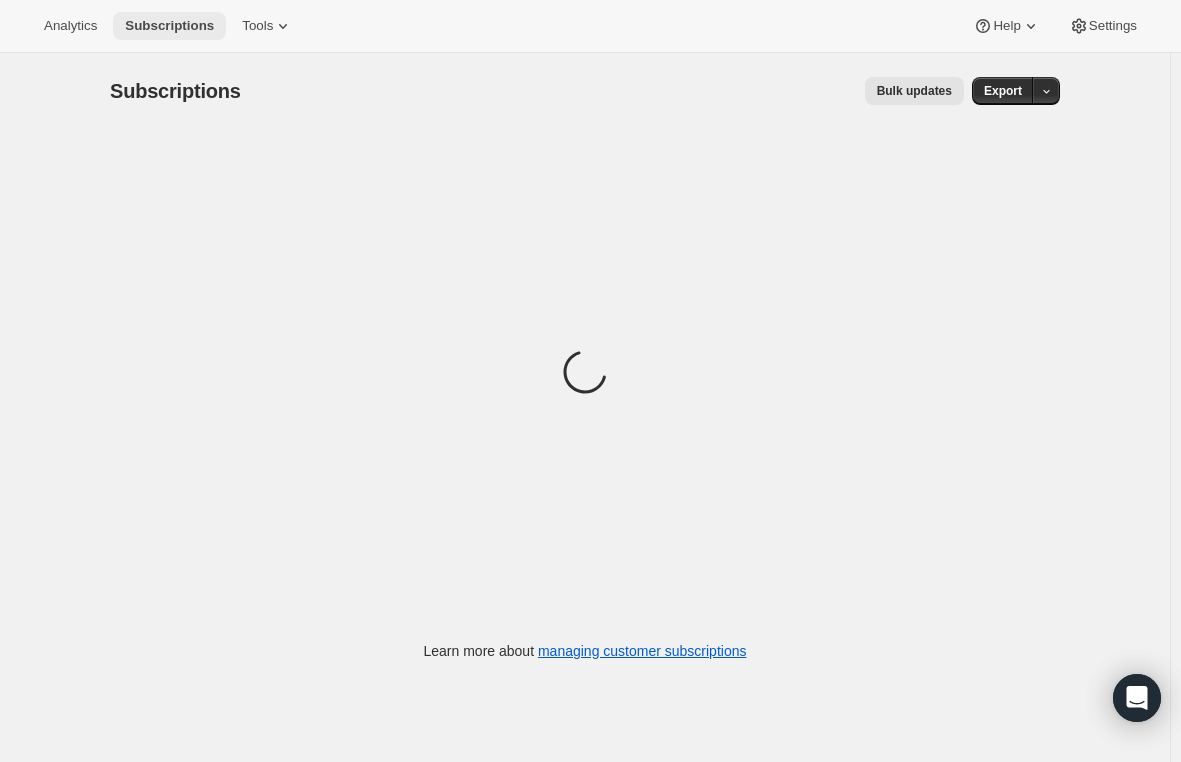 click on "Subscriptions" at bounding box center (169, 26) 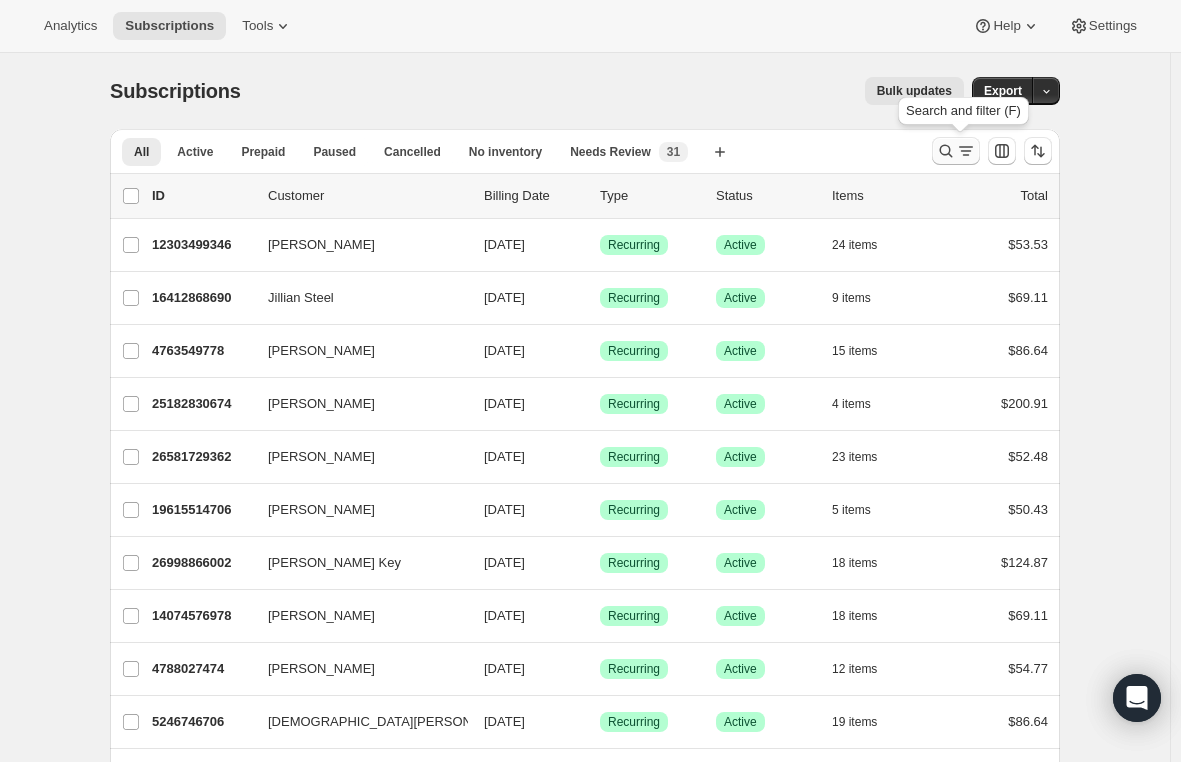 click 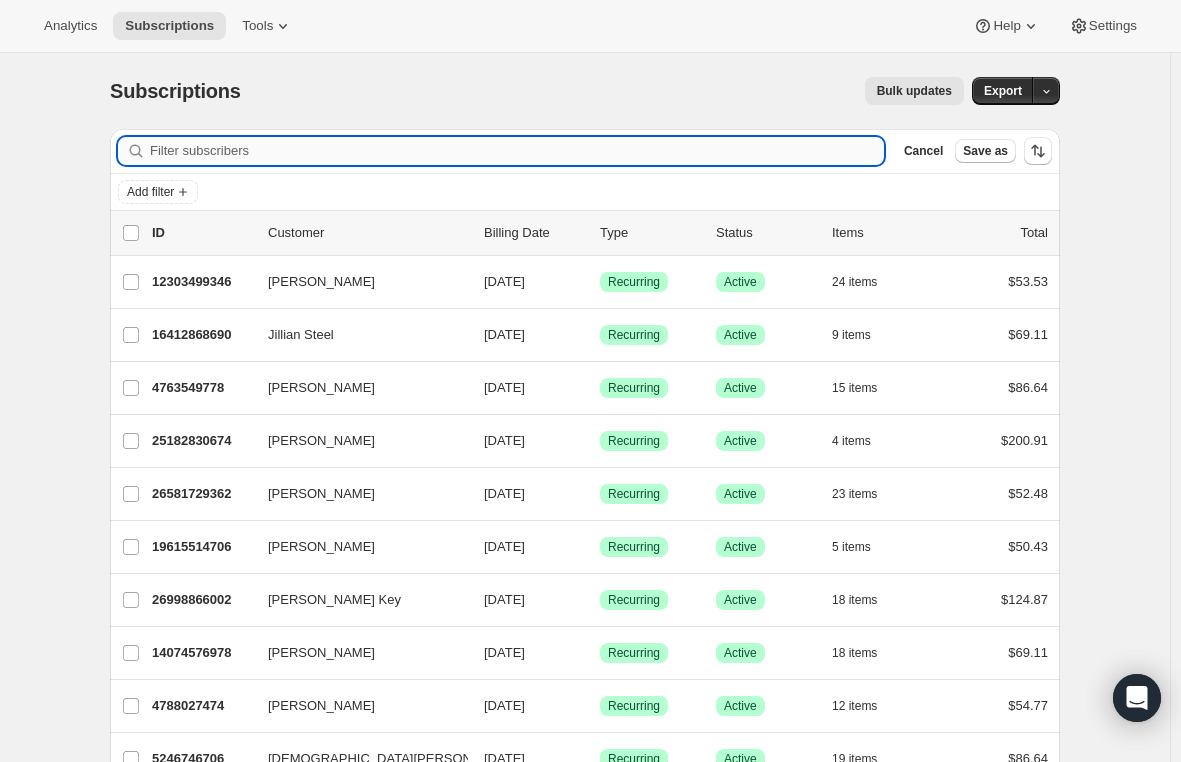 click on "Filter subscribers" at bounding box center [517, 151] 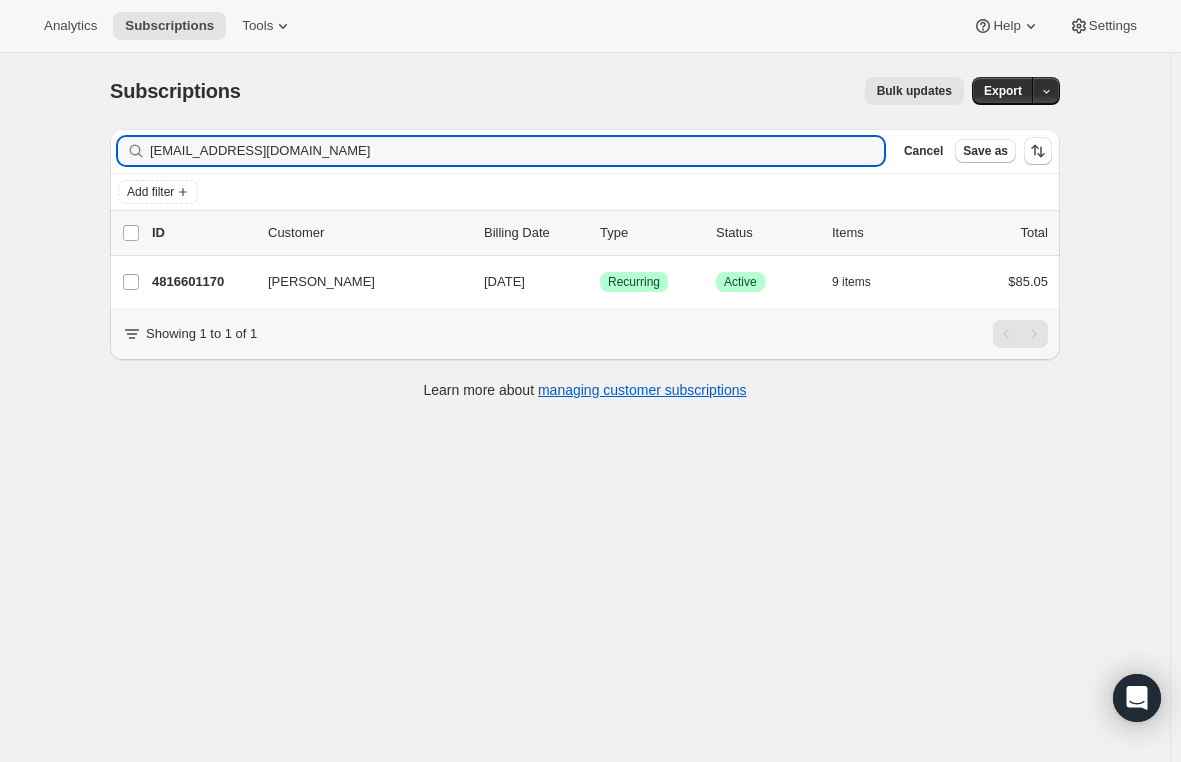 drag, startPoint x: 332, startPoint y: 151, endPoint x: 116, endPoint y: 155, distance: 216.03703 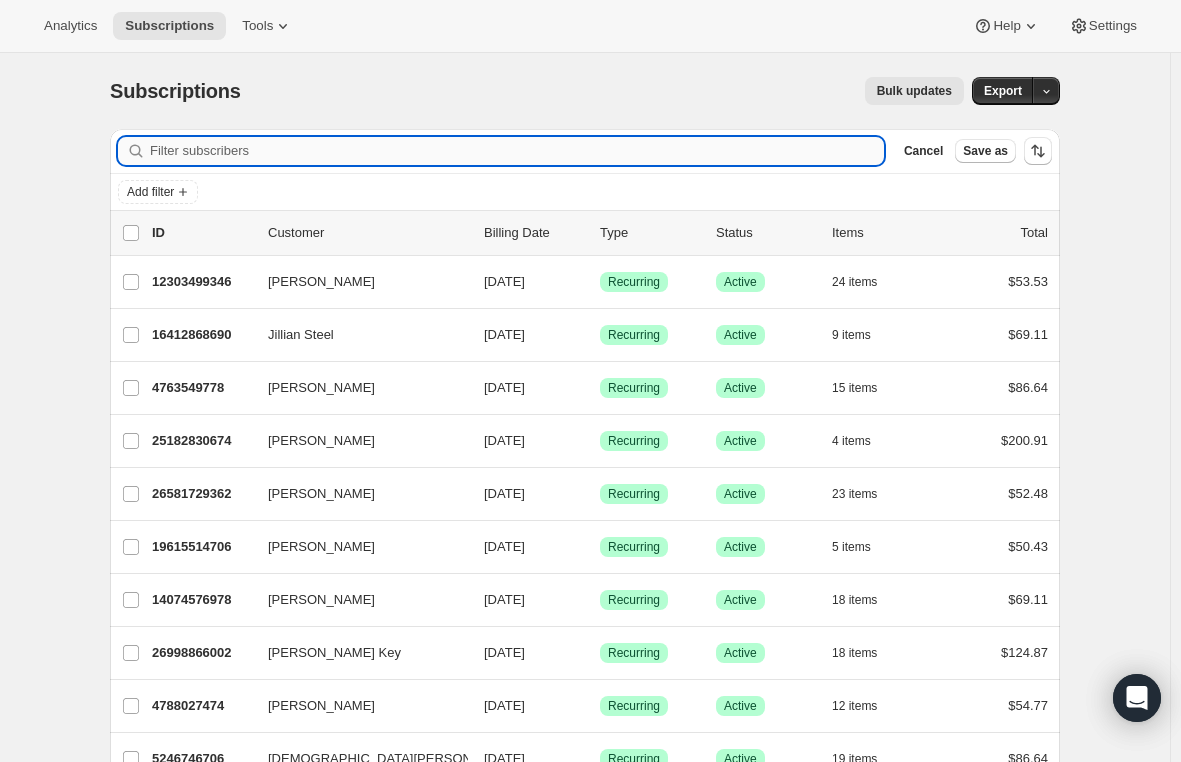 click on "Filter subscribers" at bounding box center [517, 151] 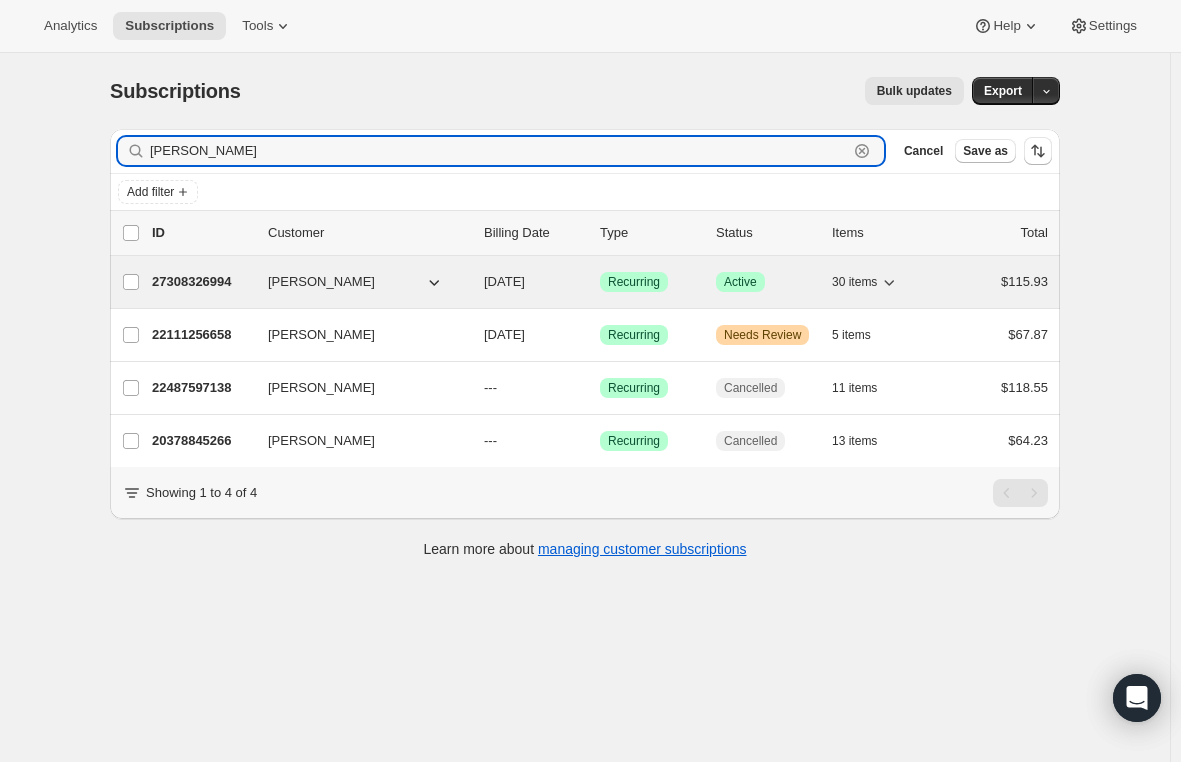 type on "Brenda Lopez" 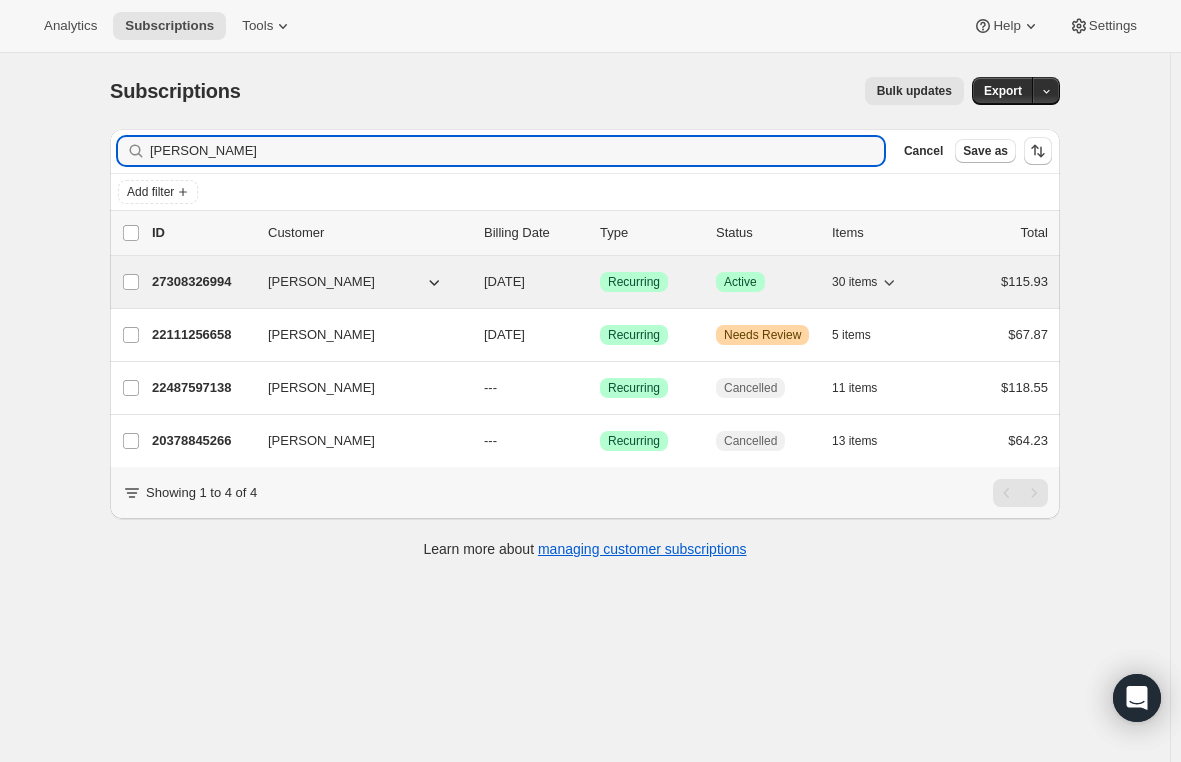 click on "27308326994" at bounding box center (202, 282) 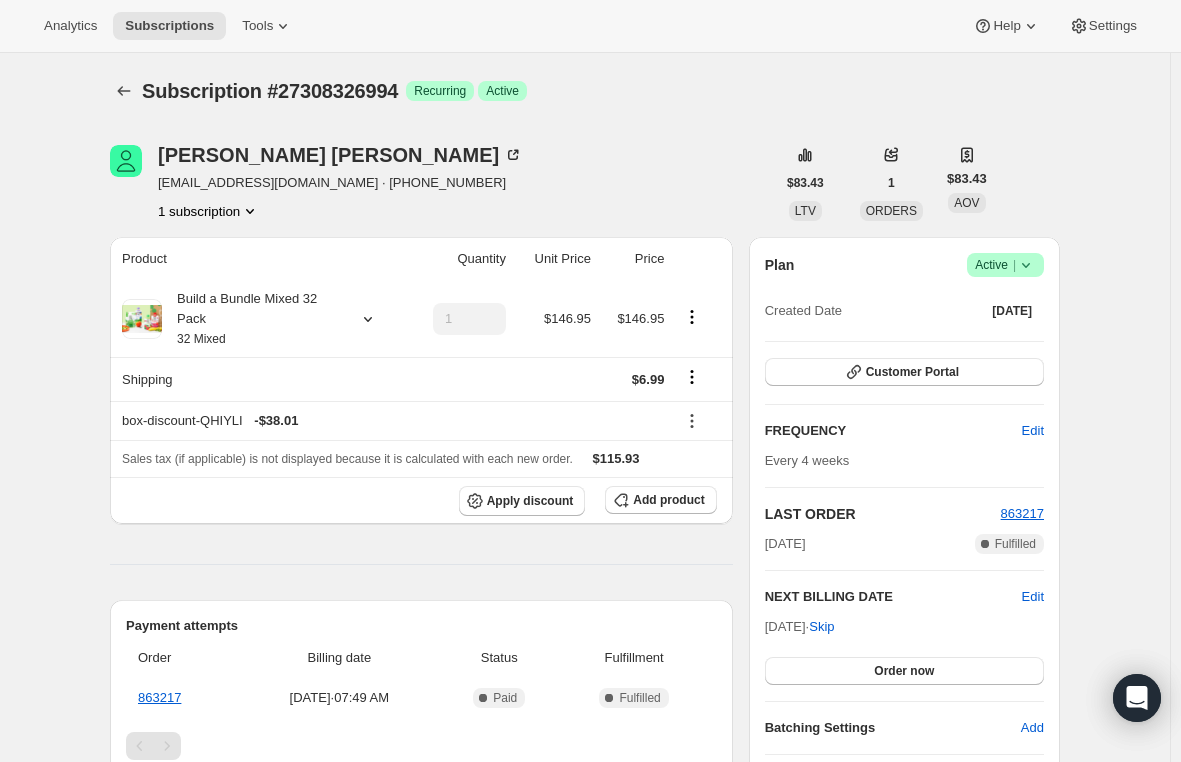 click on "lopez95b@outlook.com · +17037282721" at bounding box center (340, 183) 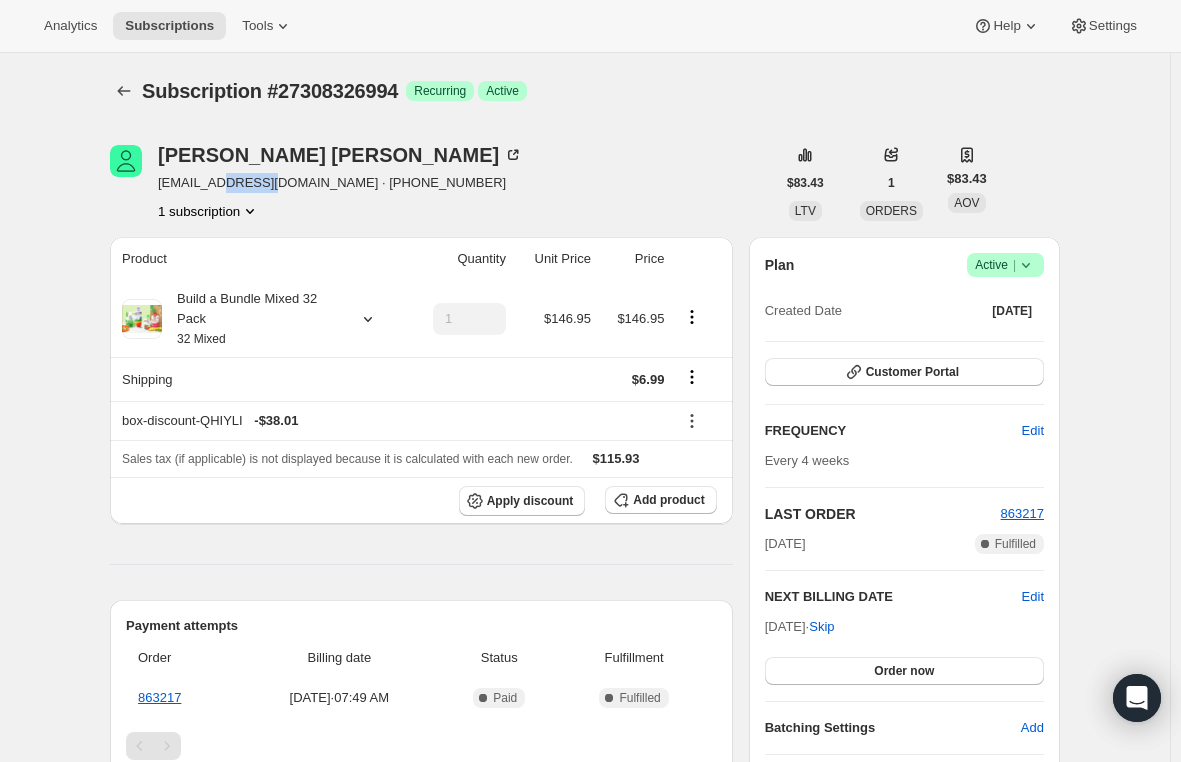 click on "lopez95b@outlook.com · +17037282721" at bounding box center (340, 183) 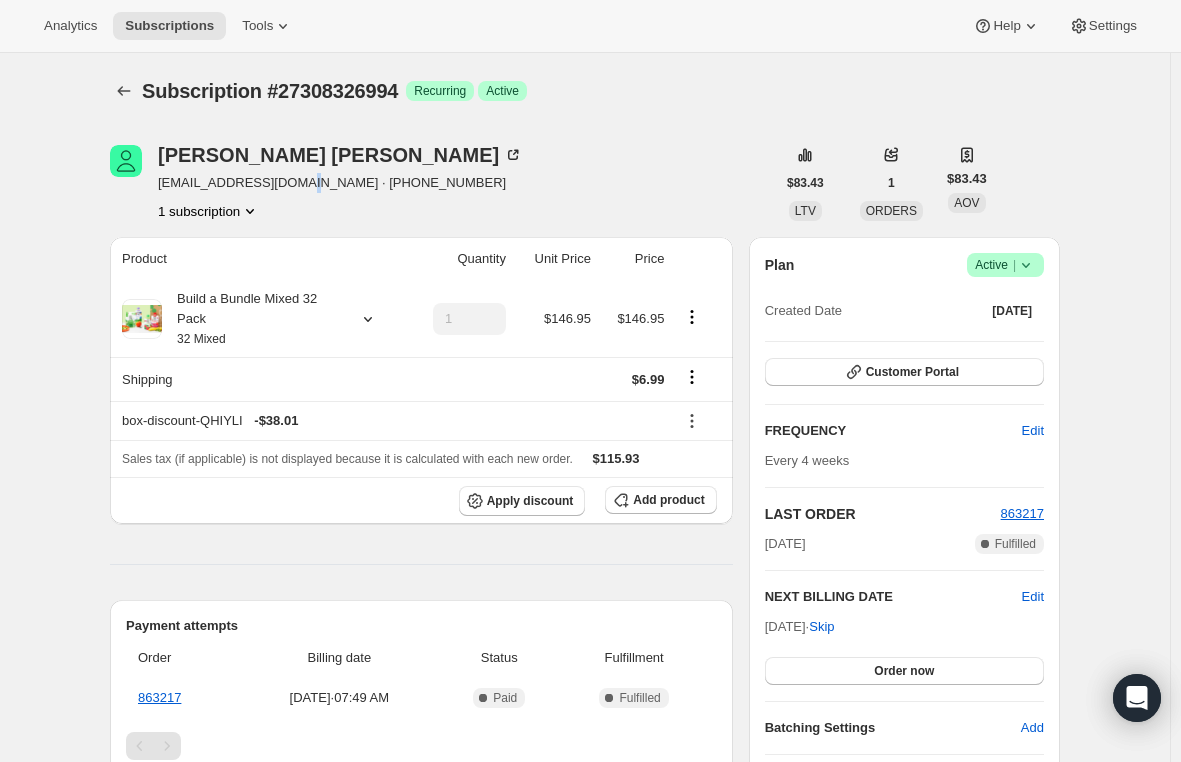 click on "lopez95b@outlook.com · +17037282721" at bounding box center (340, 183) 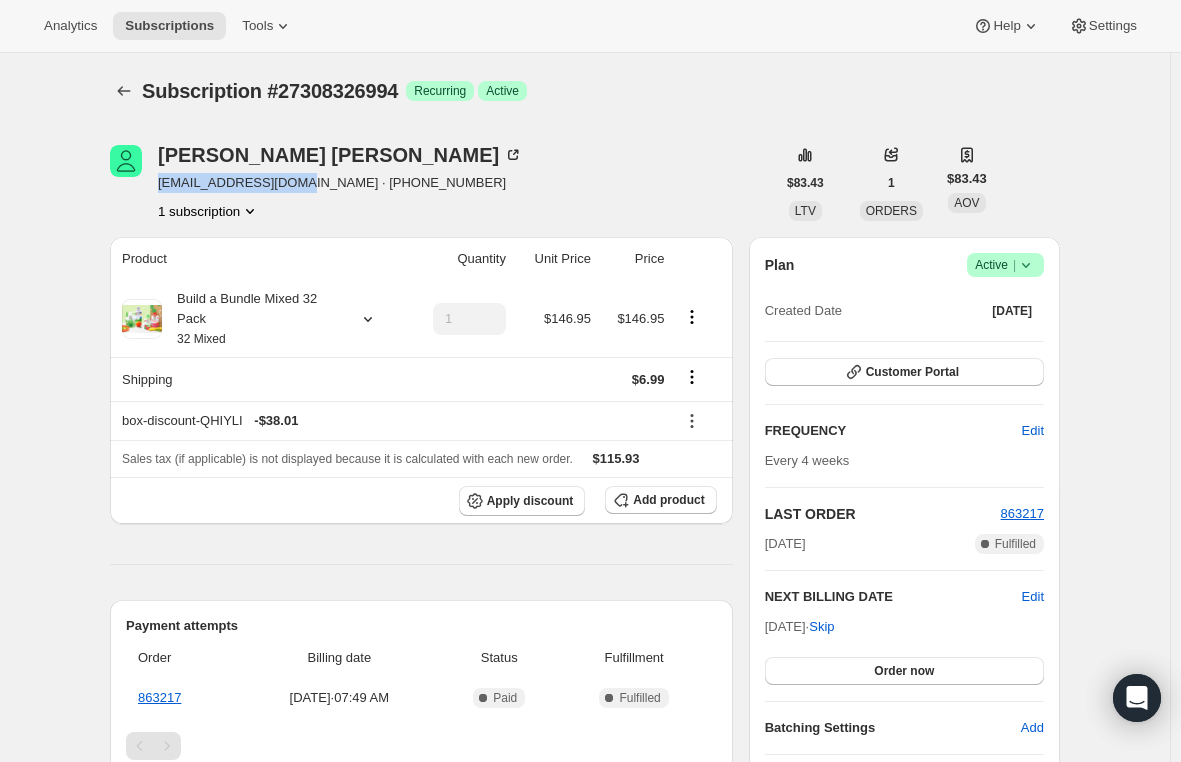 drag, startPoint x: 298, startPoint y: 185, endPoint x: 160, endPoint y: 171, distance: 138.70833 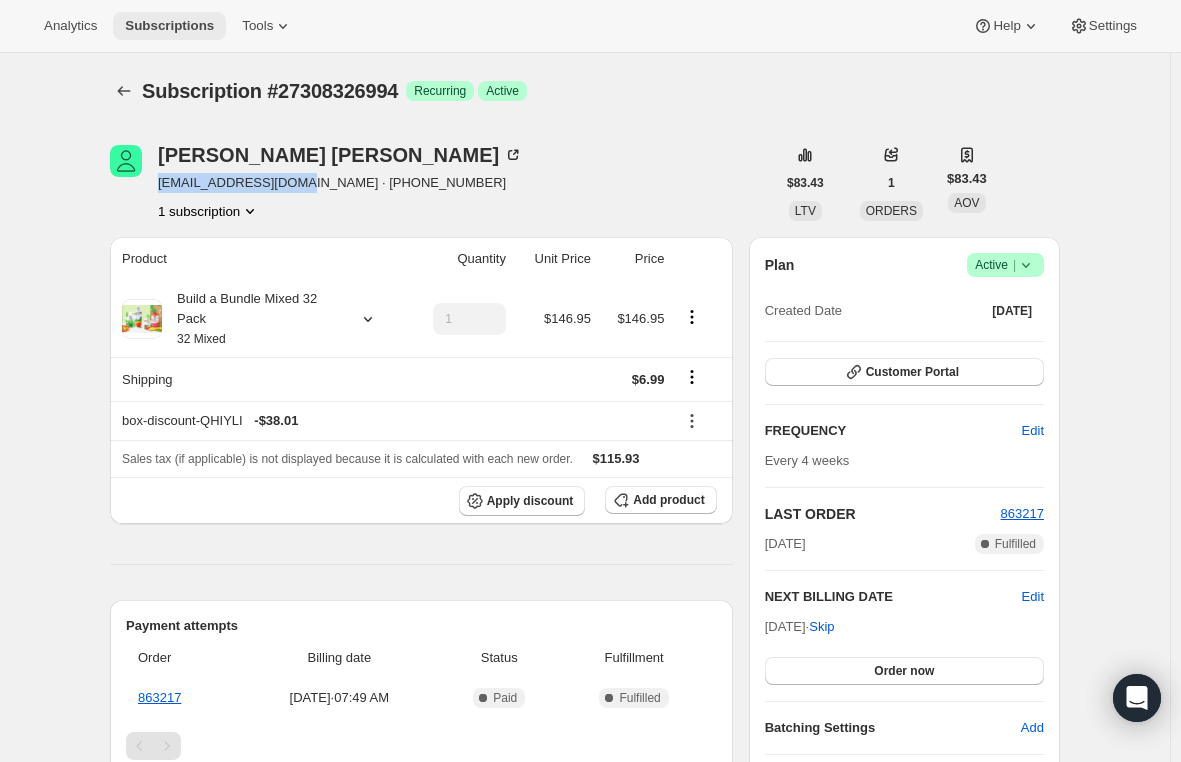 click on "Subscriptions" at bounding box center (169, 26) 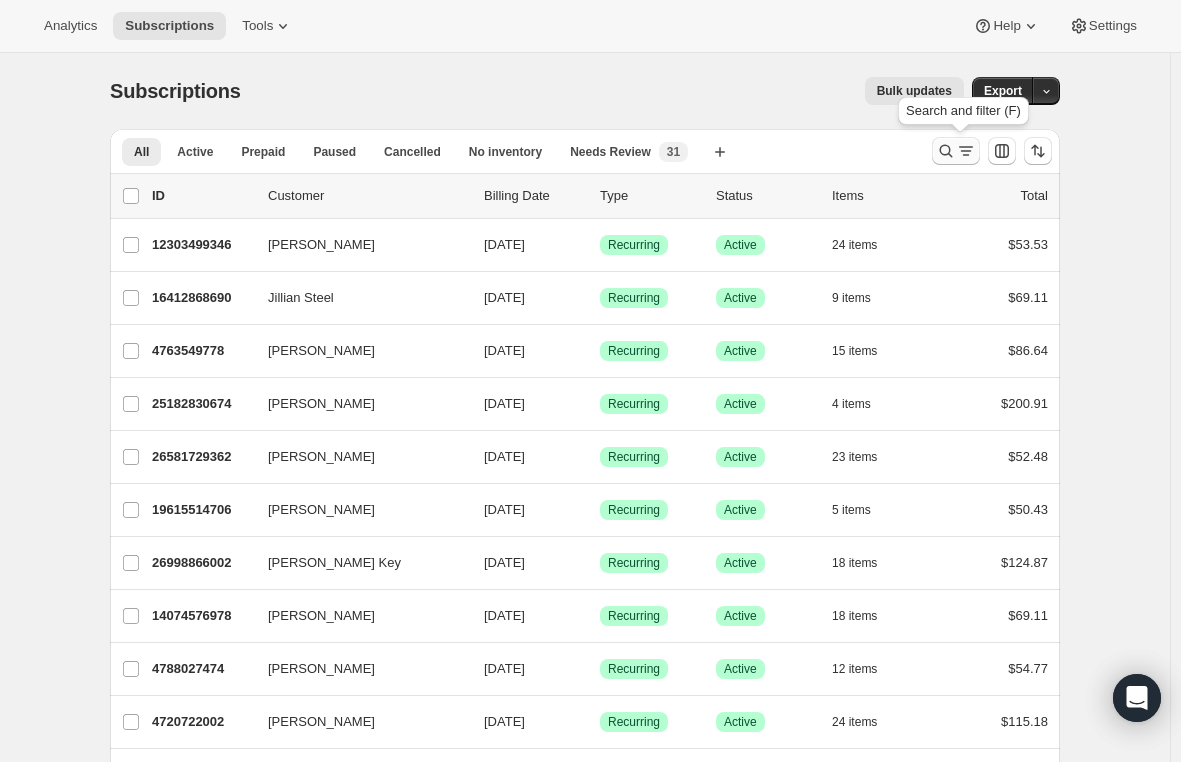 click 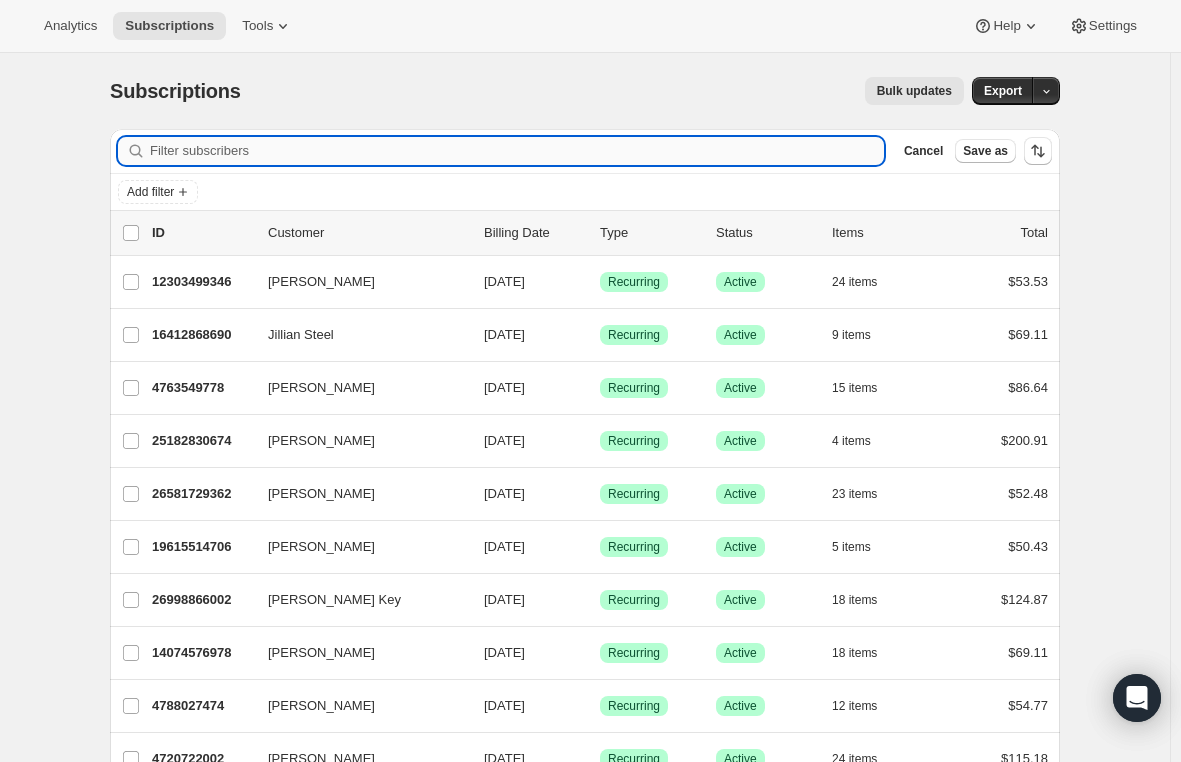 click on "Filter subscribers" at bounding box center (517, 151) 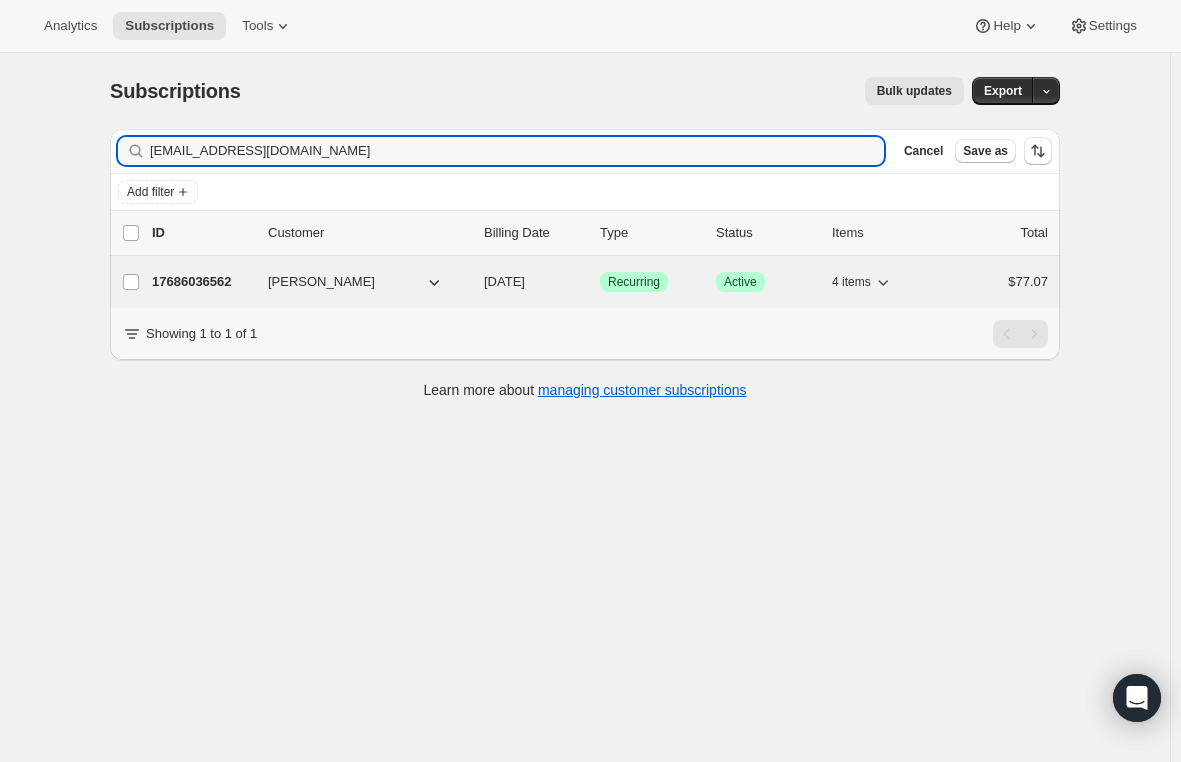 type on "abigailconforti@yahoo.com" 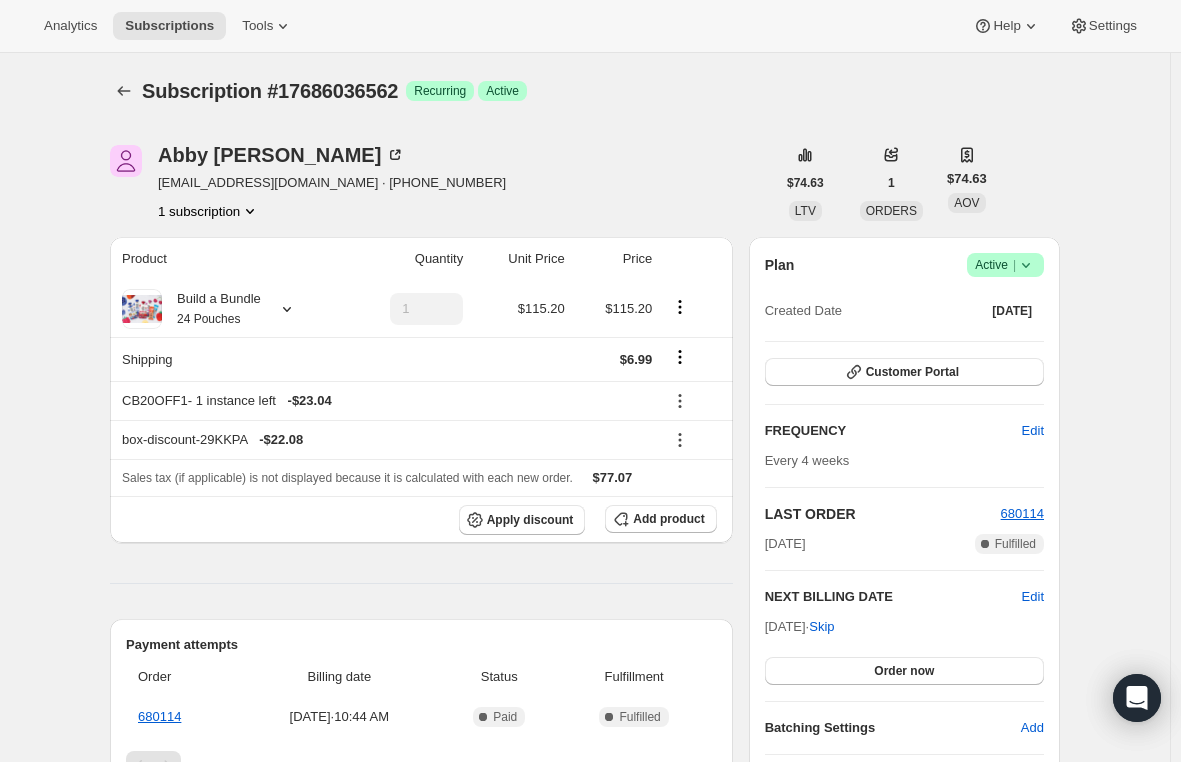 click on "Active |" at bounding box center [1005, 265] 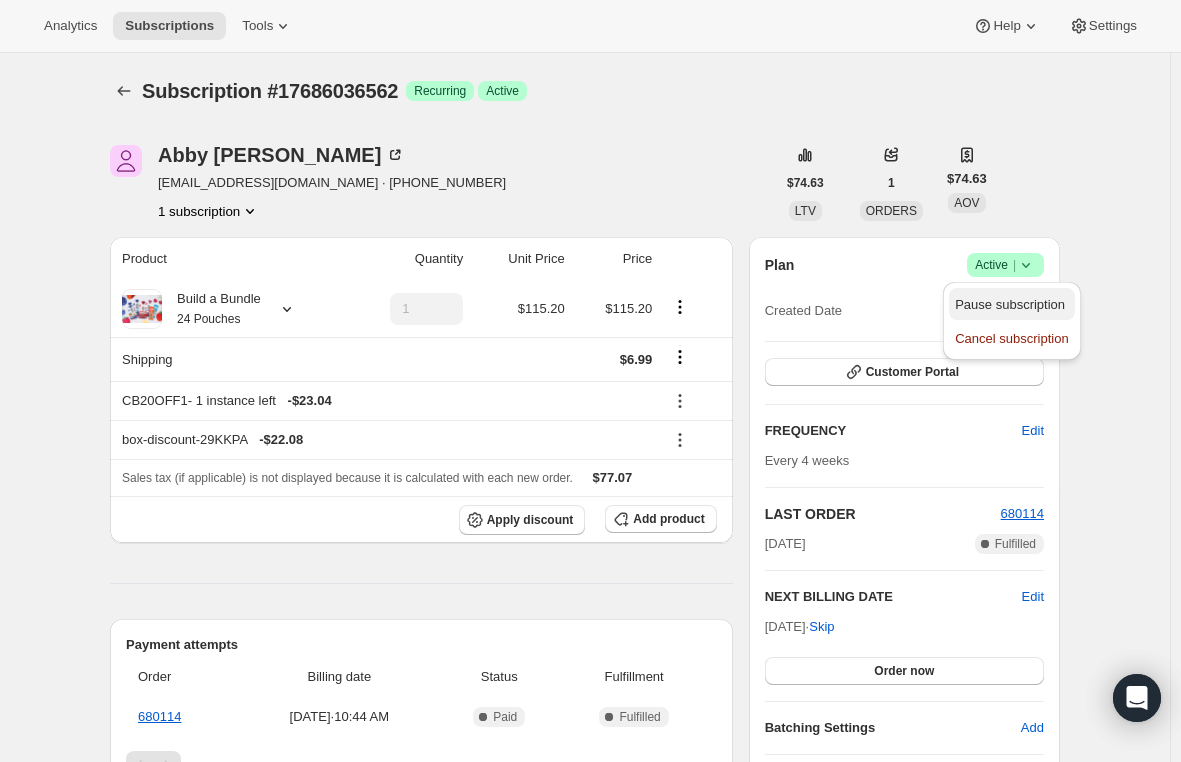 click on "Pause subscription" at bounding box center [1010, 304] 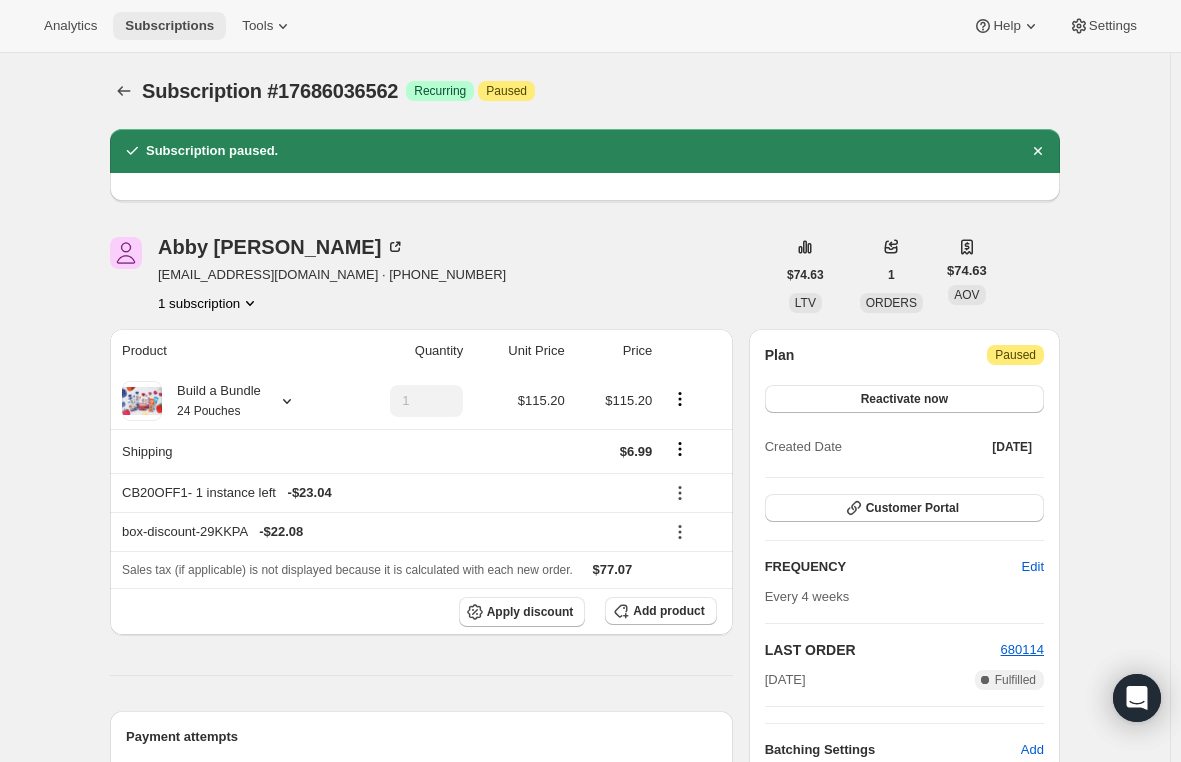 click on "Subscriptions" at bounding box center (169, 26) 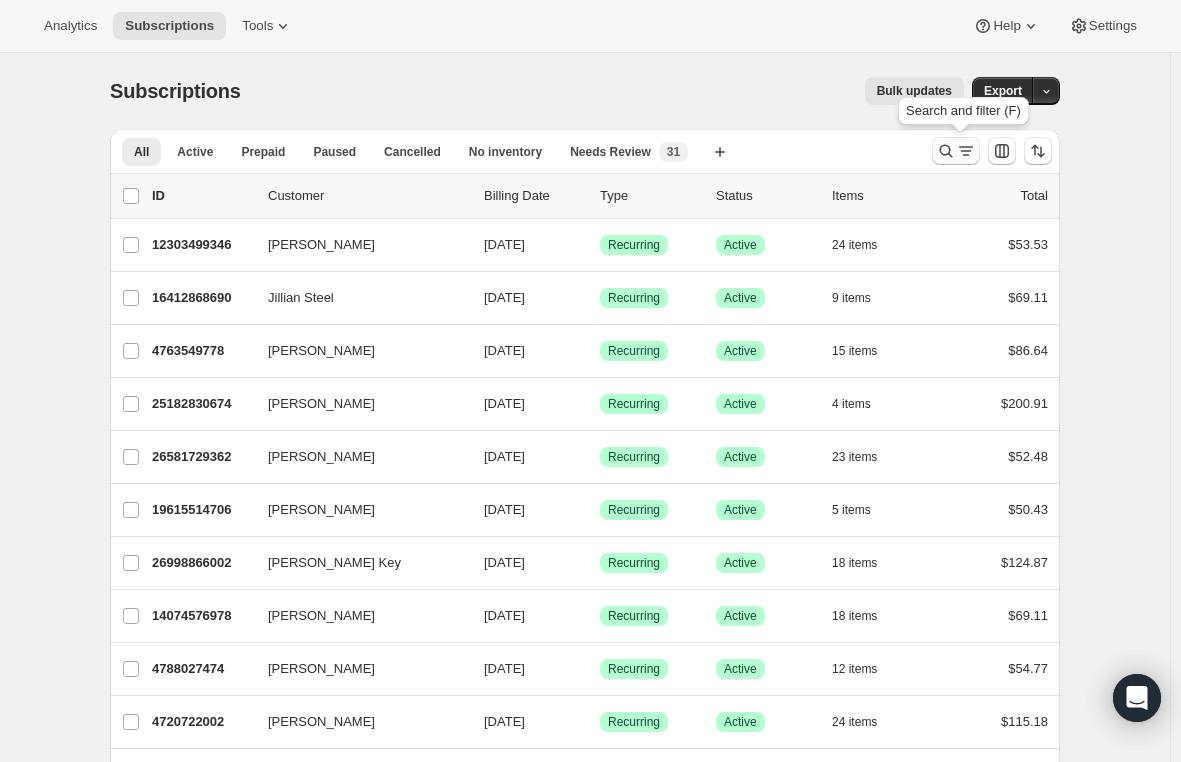 click 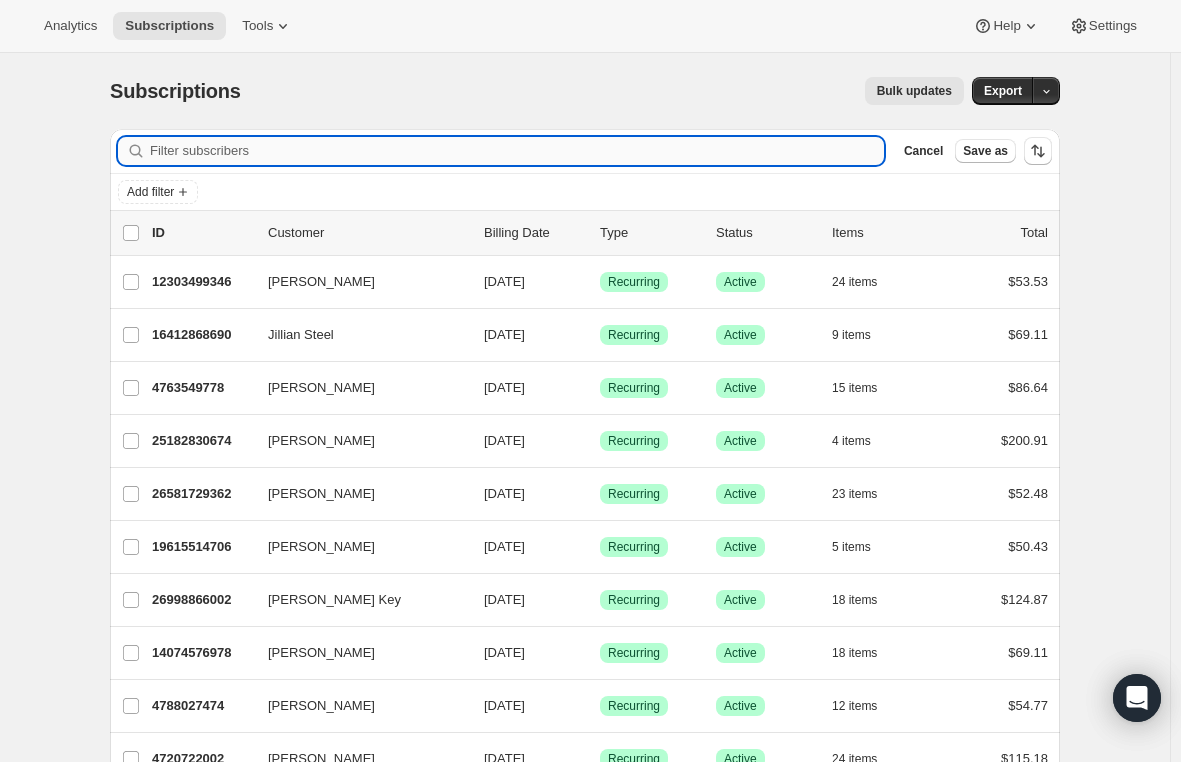 click on "Filter subscribers" at bounding box center (517, 151) 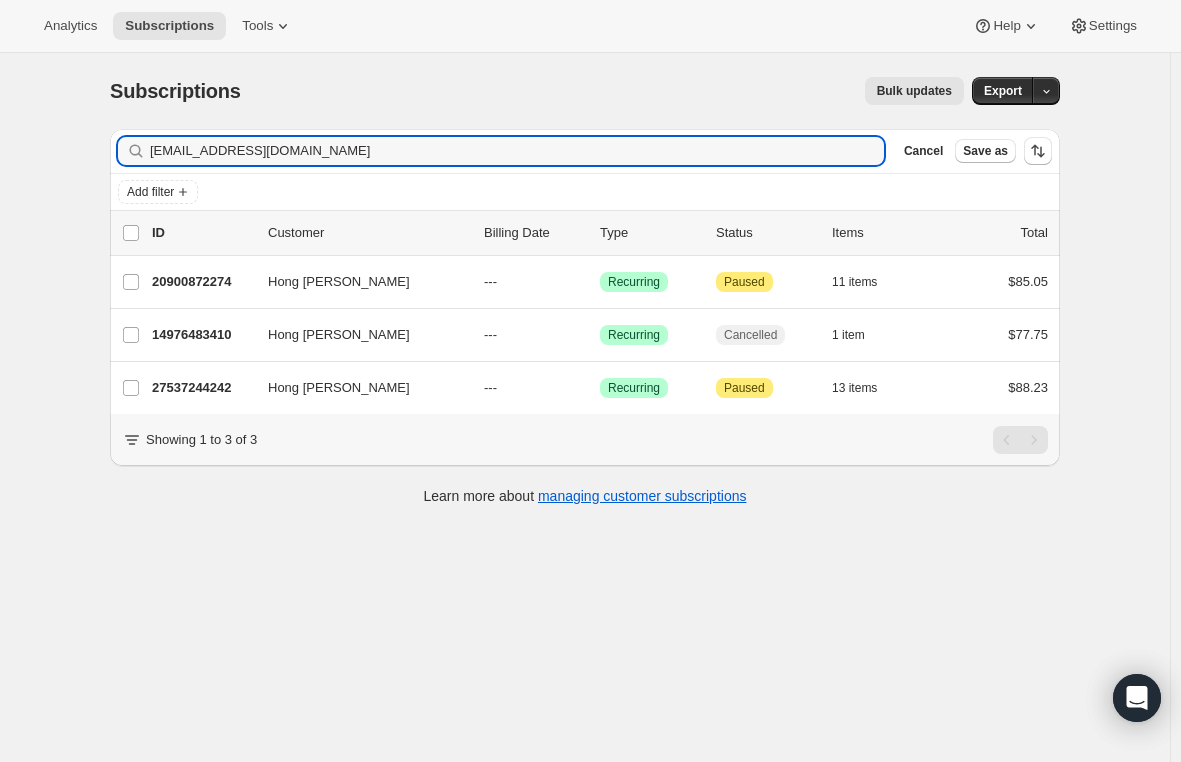 drag, startPoint x: 401, startPoint y: 146, endPoint x: 113, endPoint y: 147, distance: 288.00174 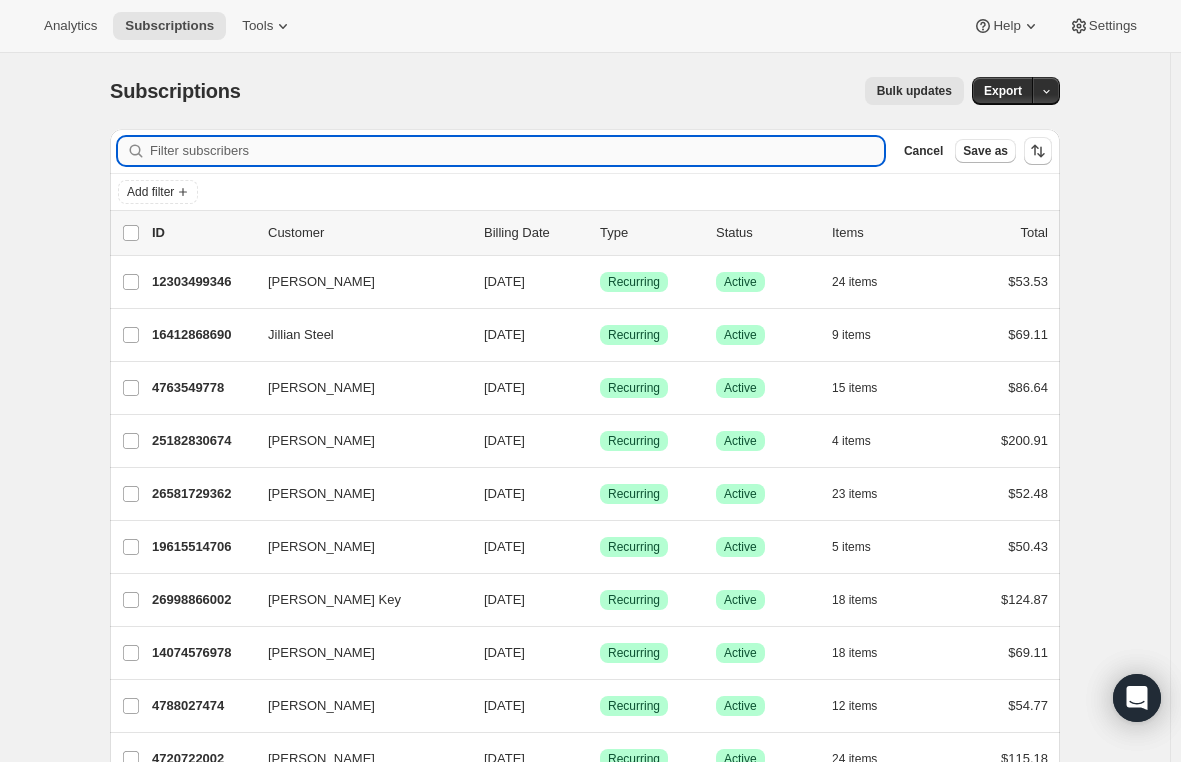 click on "Filter subscribers" at bounding box center [517, 151] 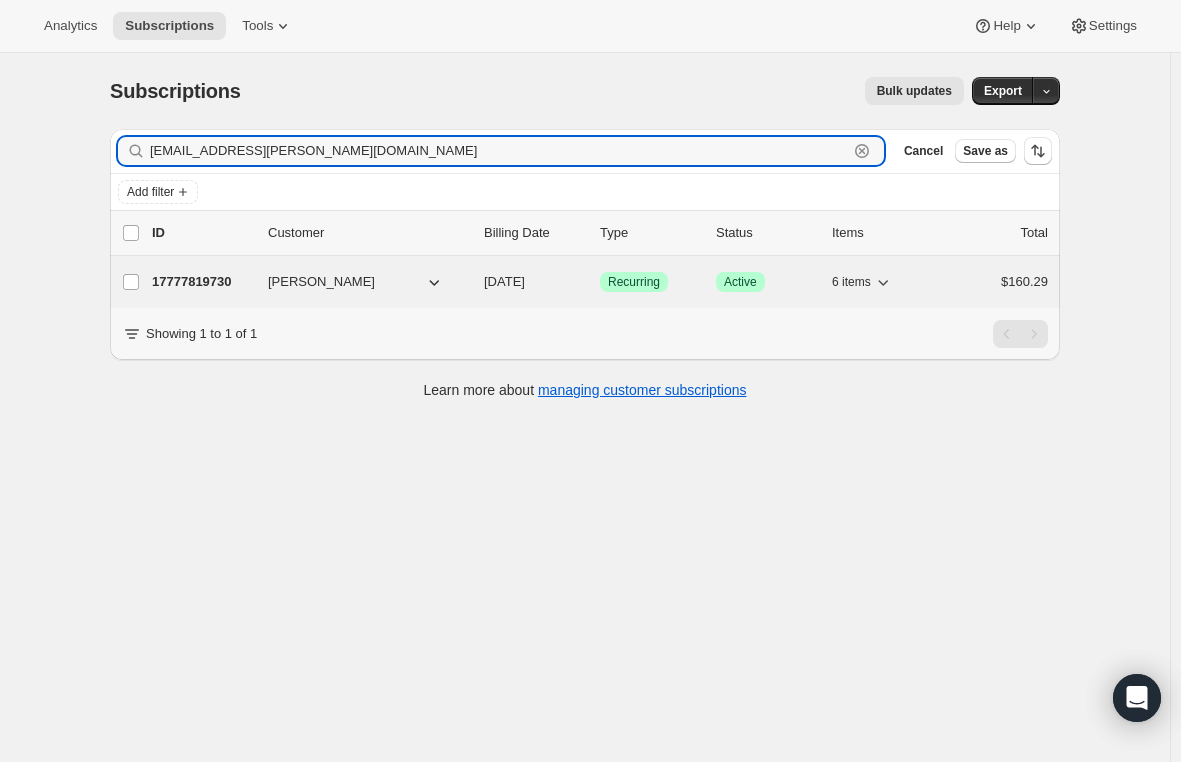 type on "brittany.a.robles@gmail.com" 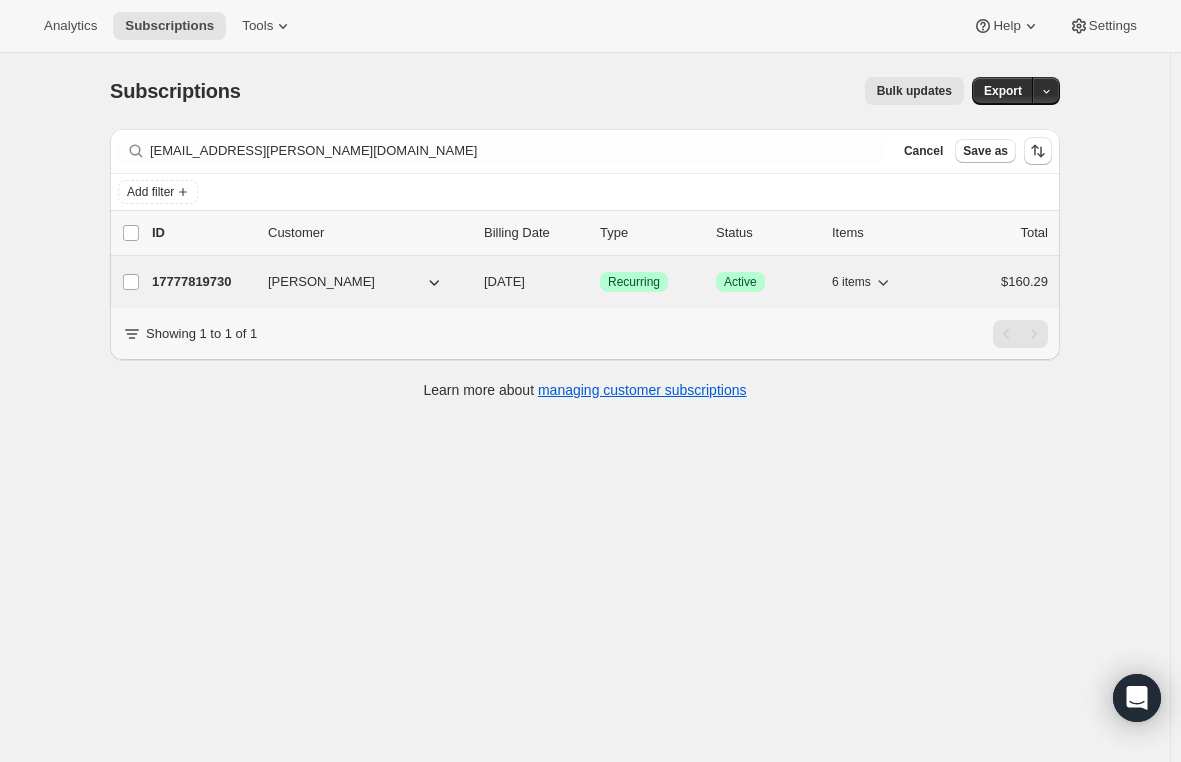 click on "17777819730" at bounding box center (202, 282) 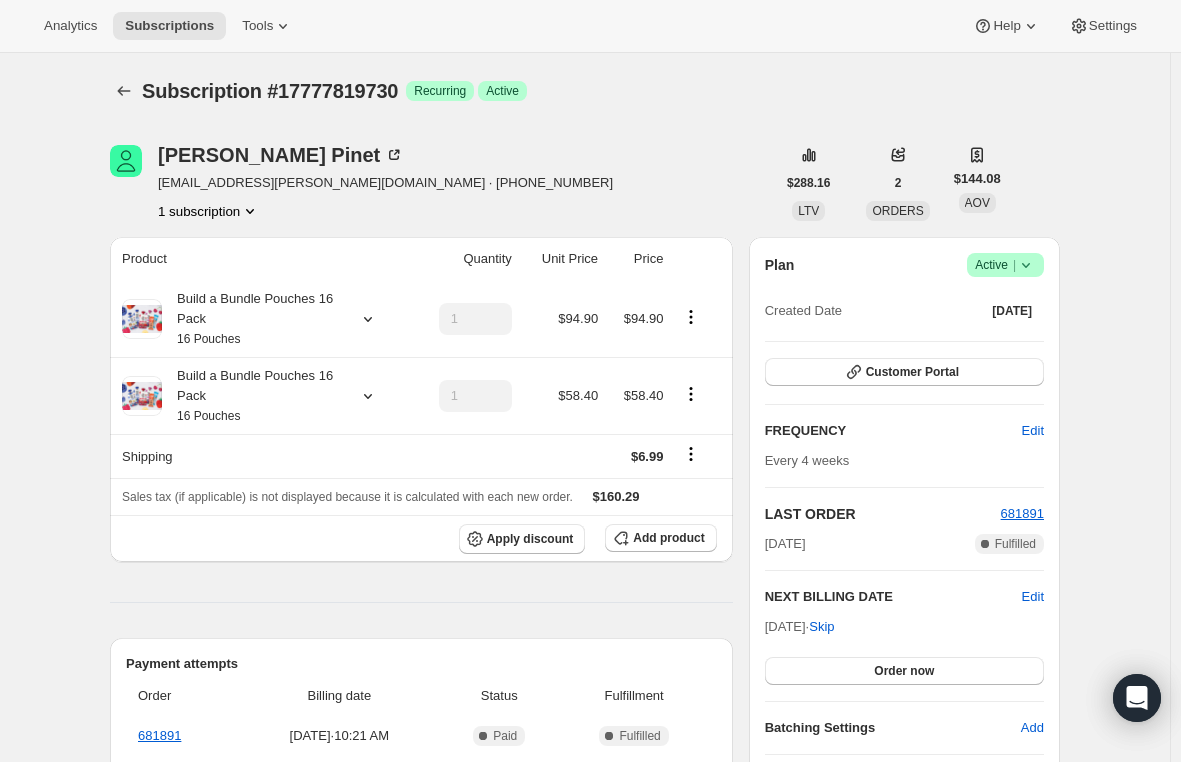 click on "Subscription #17777819730. This page is ready Subscription #17777819730 Success Recurring Success Active" at bounding box center (585, 91) 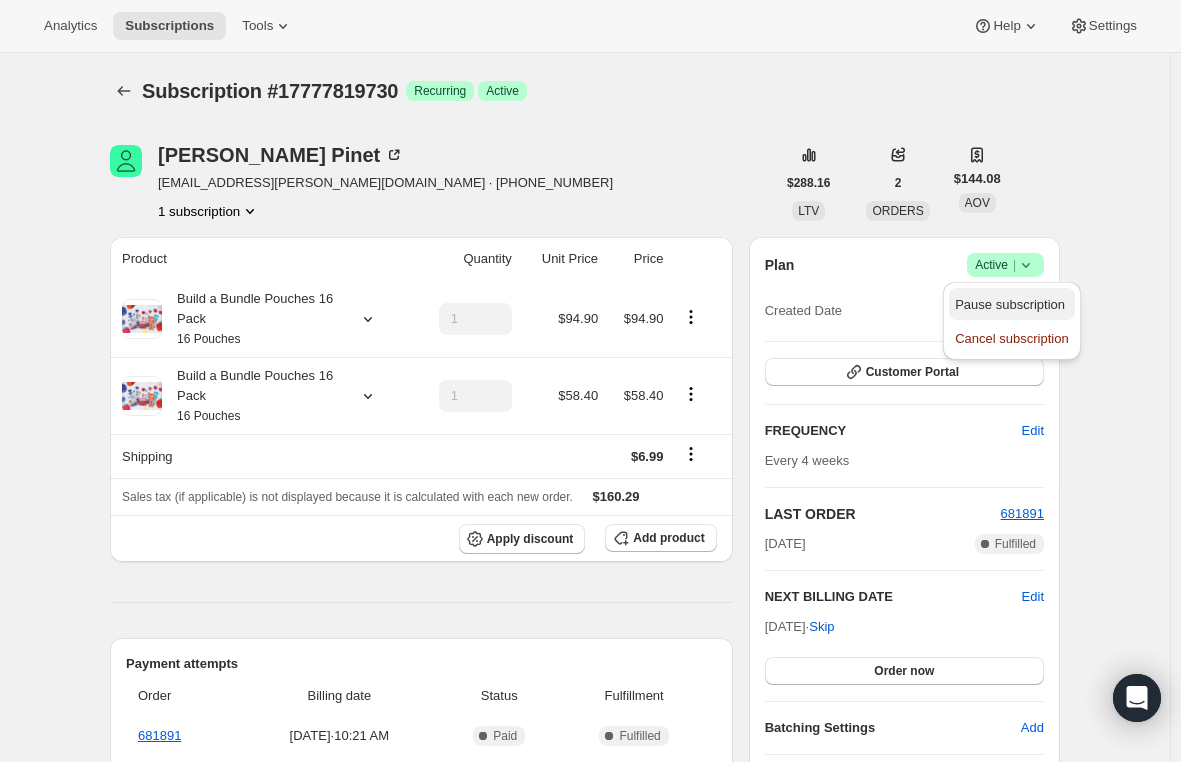 click on "Pause subscription" at bounding box center (1010, 304) 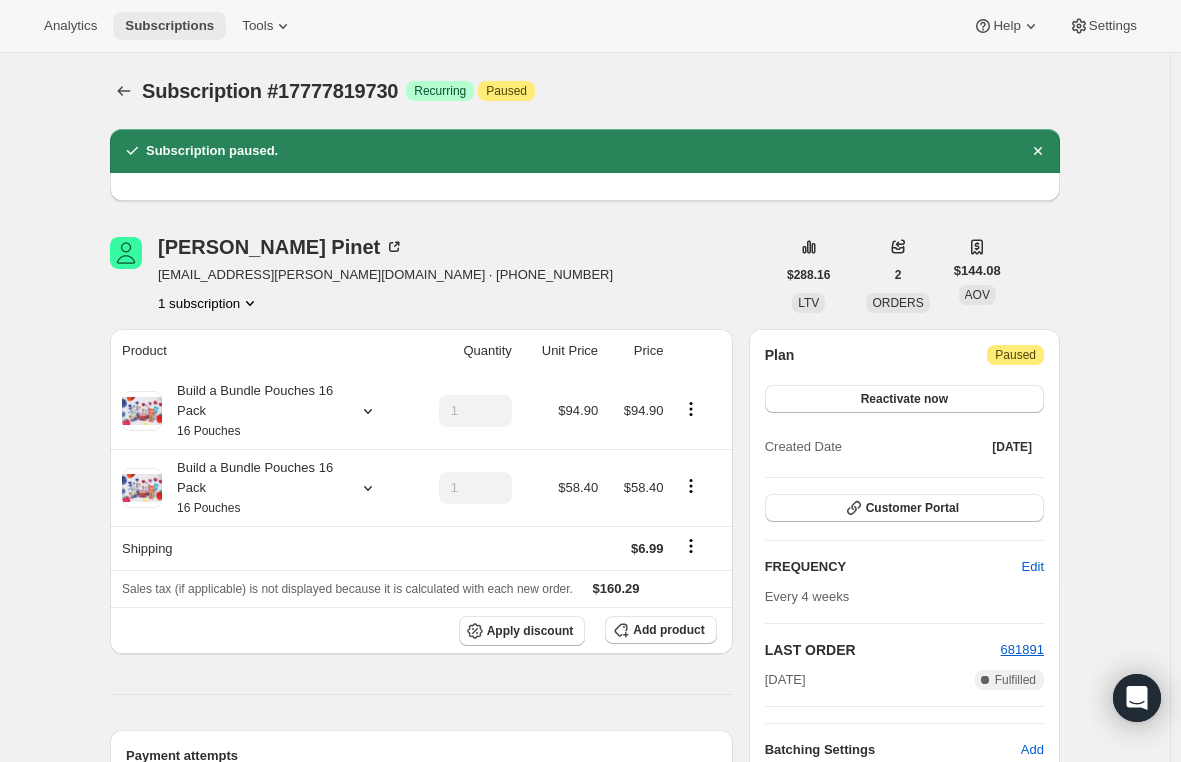 click on "Subscriptions" at bounding box center [169, 26] 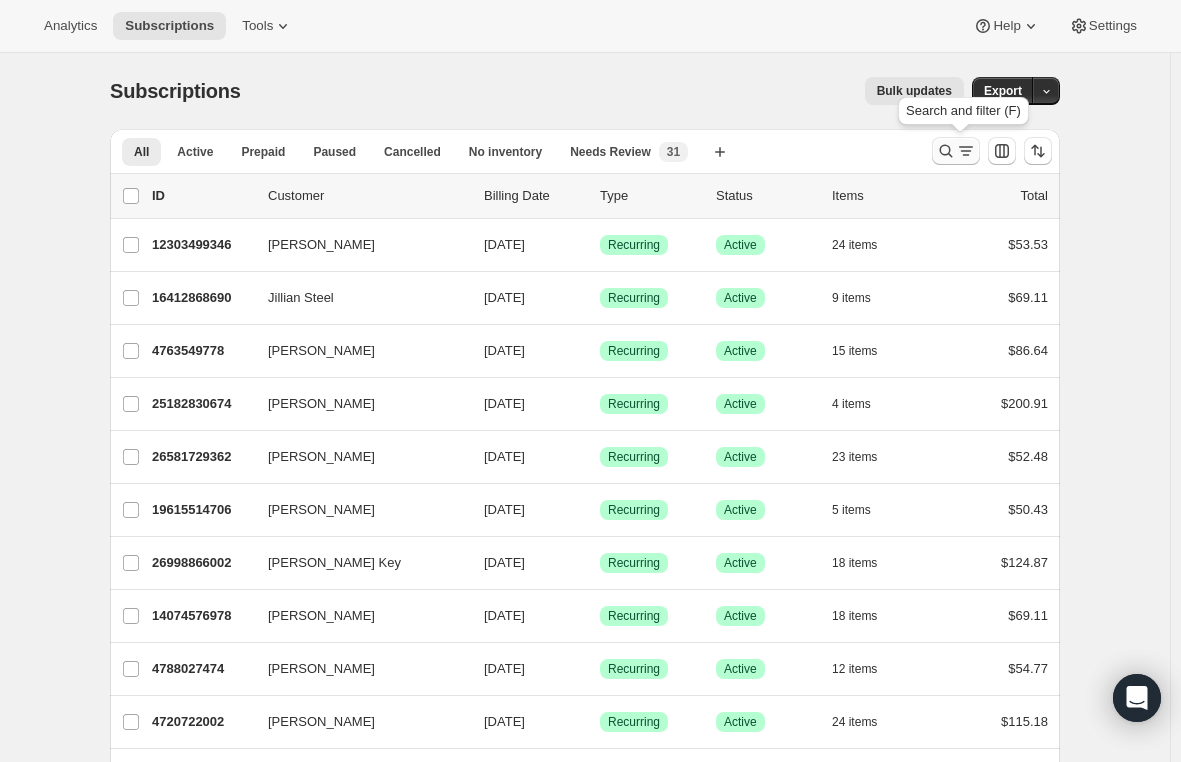 click 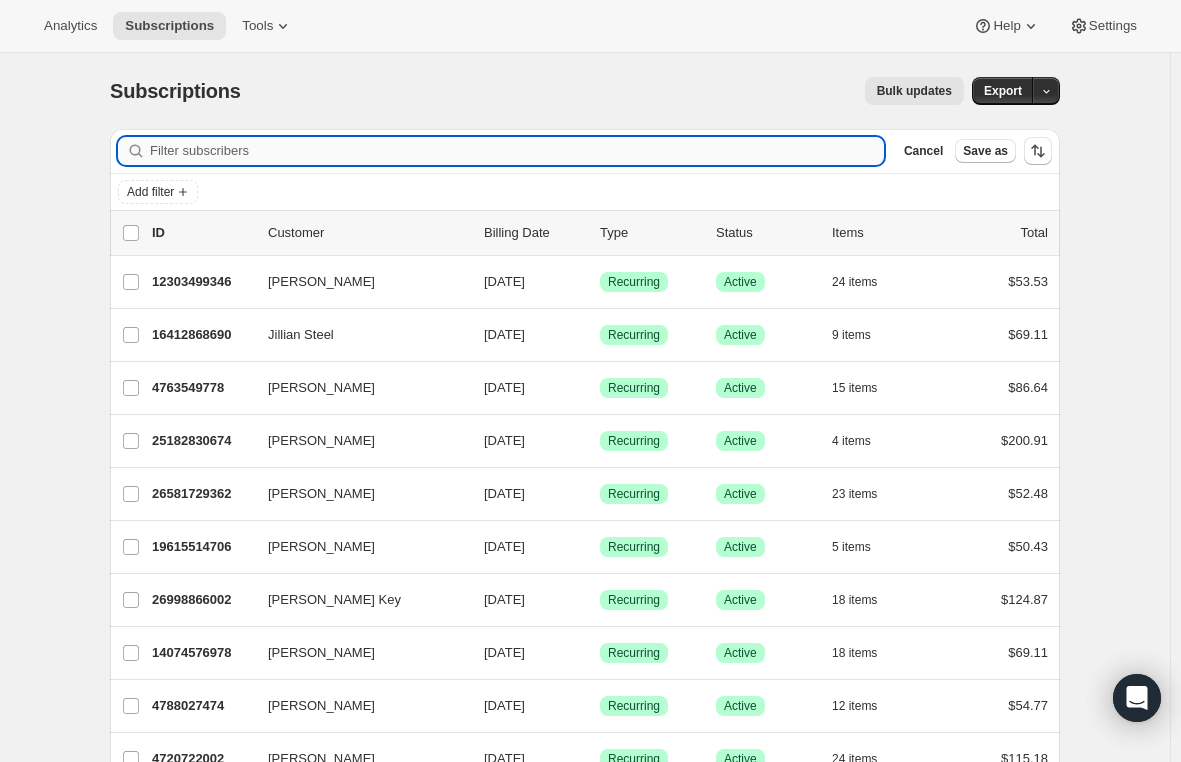 click on "Filter subscribers" at bounding box center [517, 151] 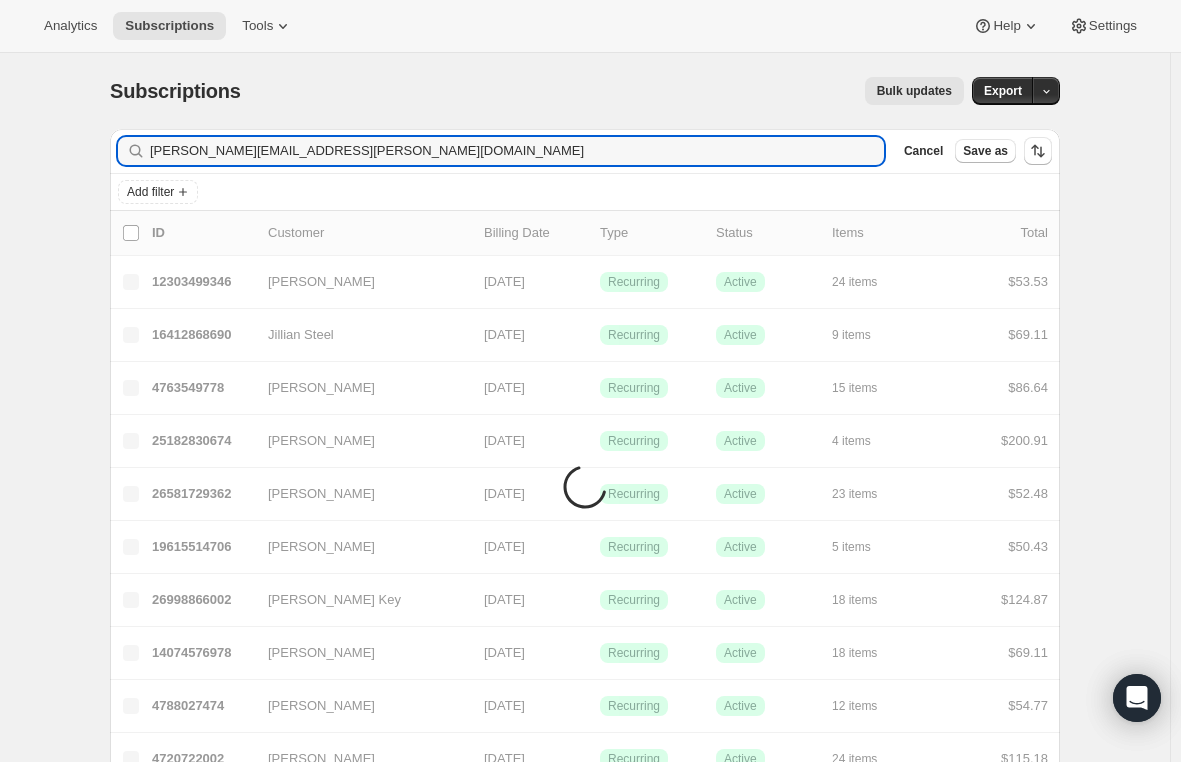 type on "litwin.aileen@gmail.com" 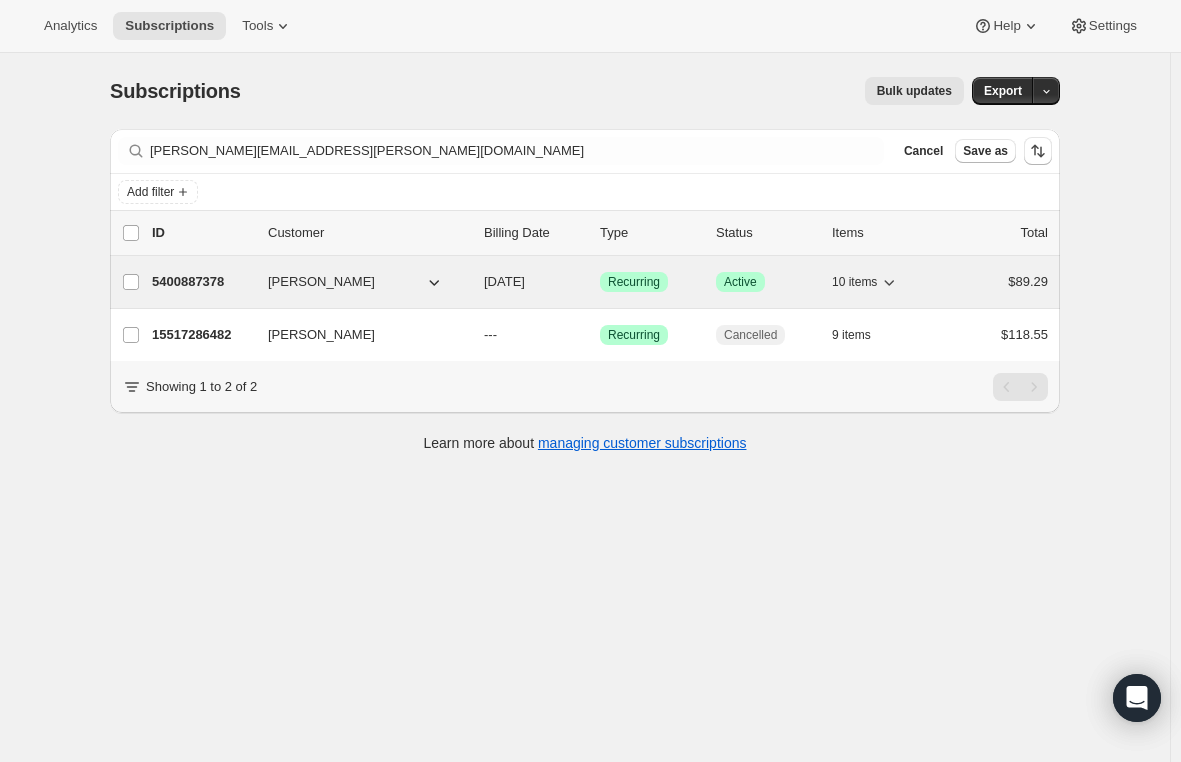click on "5400887378" at bounding box center [202, 282] 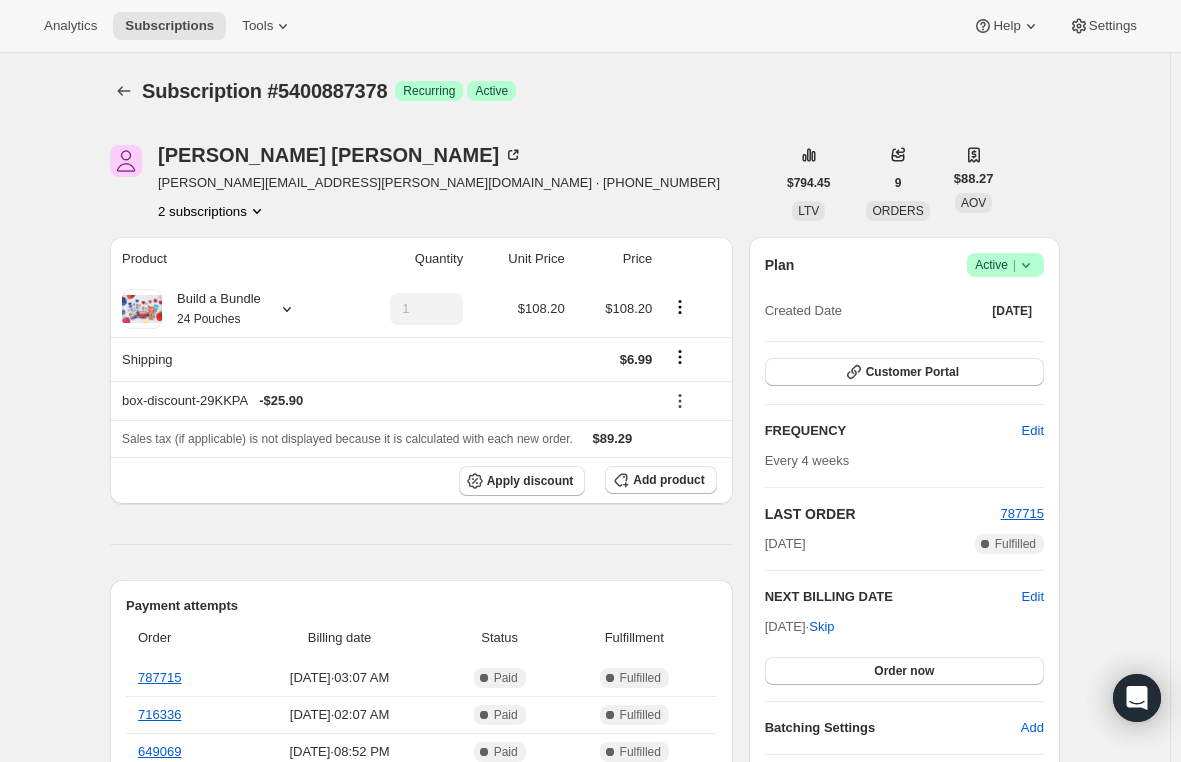click on "Active |" at bounding box center (1005, 265) 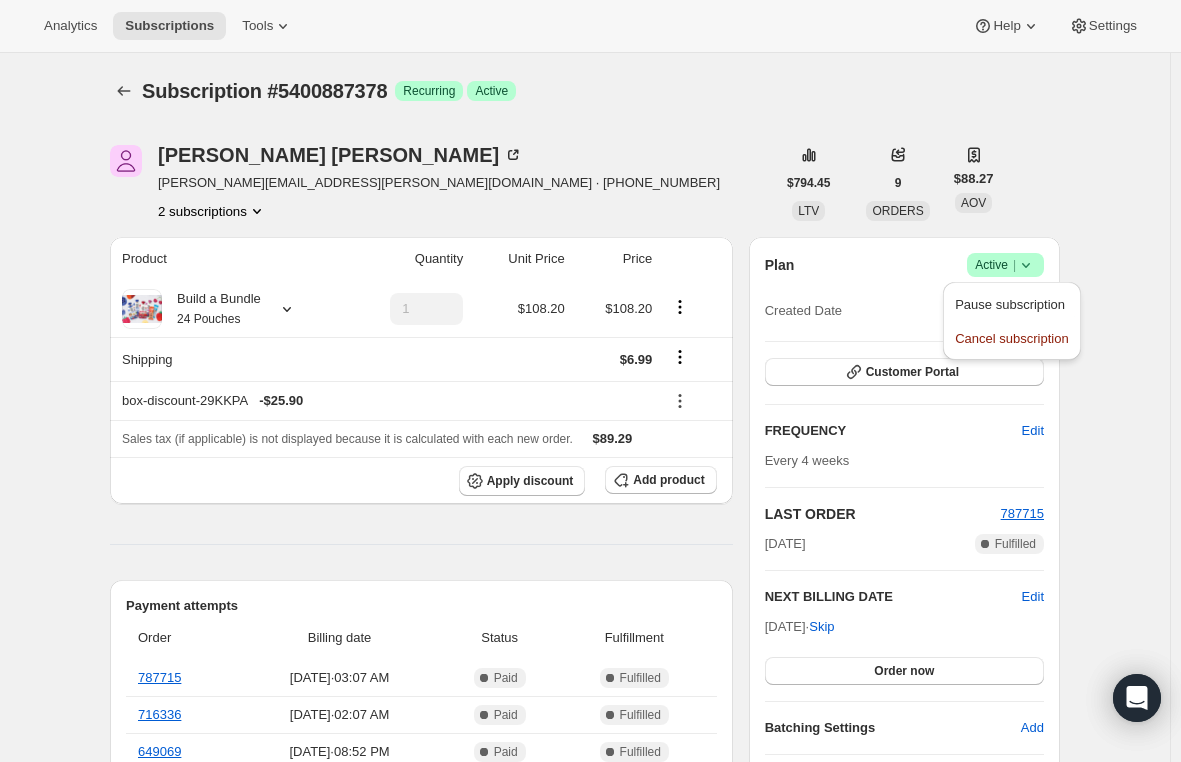 click on "Pause subscription" at bounding box center (1010, 304) 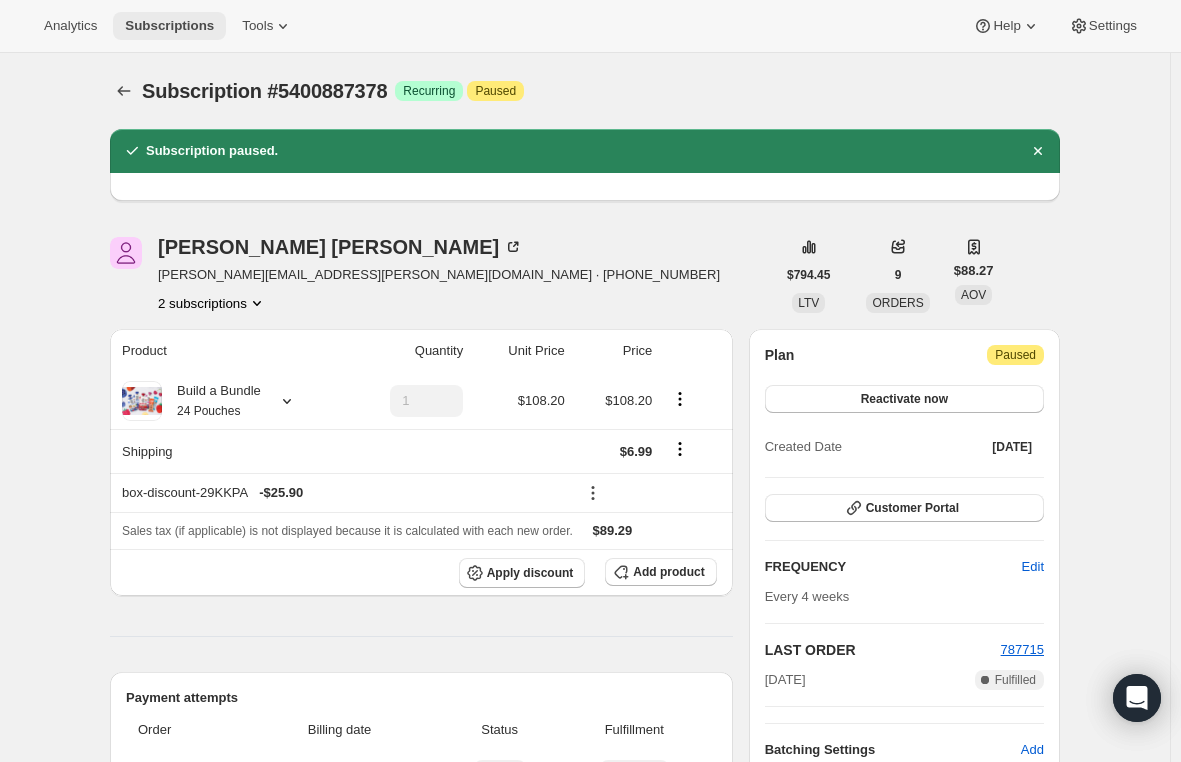 click on "Subscriptions" at bounding box center (169, 26) 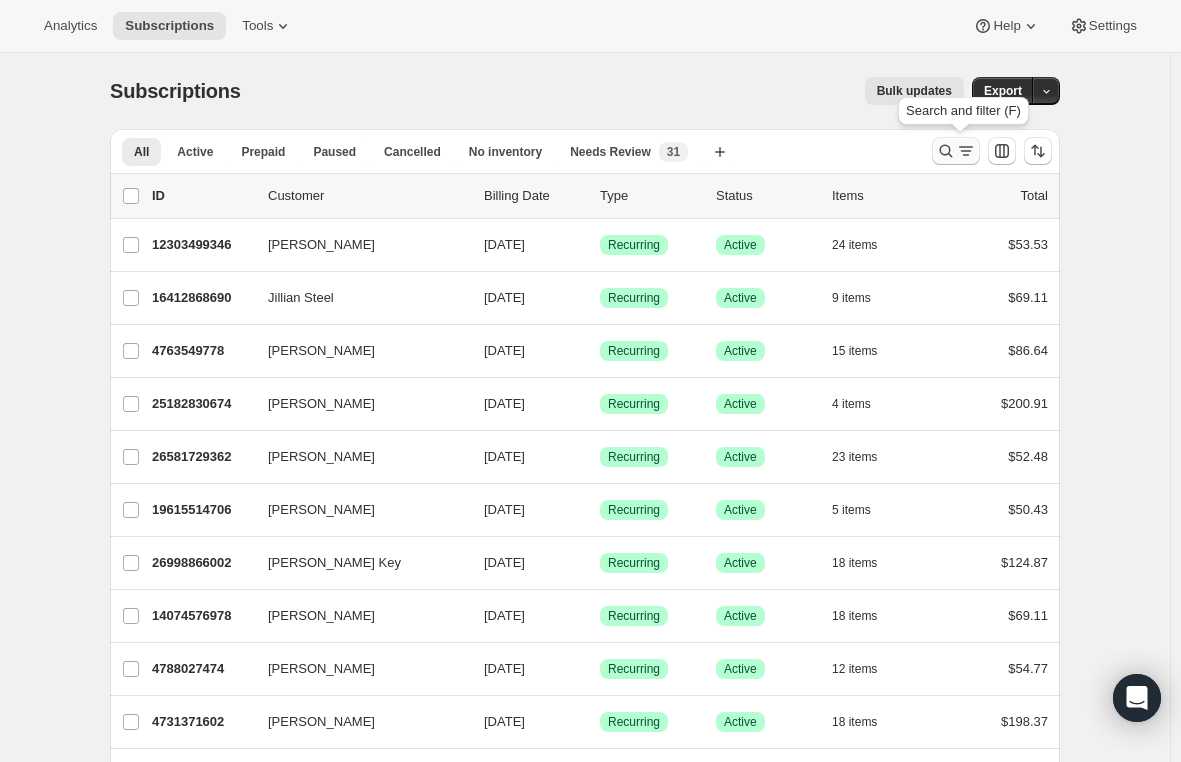 click 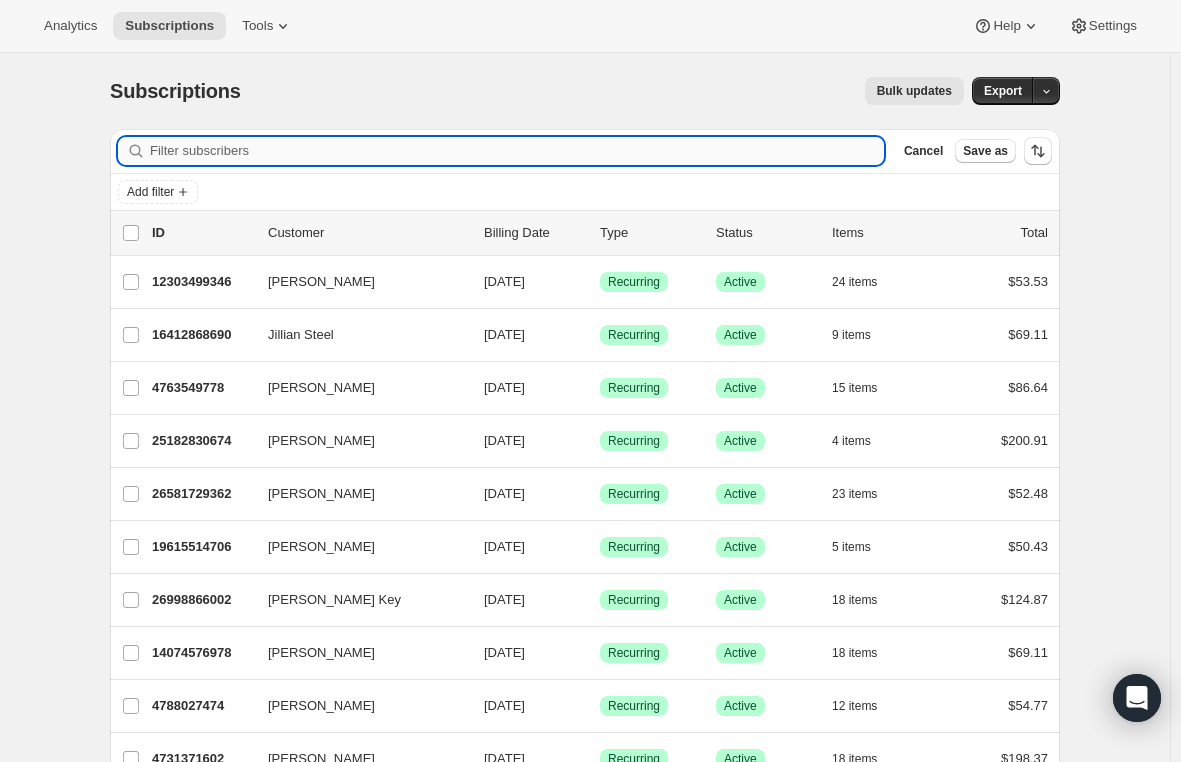 click on "Filter subscribers" at bounding box center [517, 151] 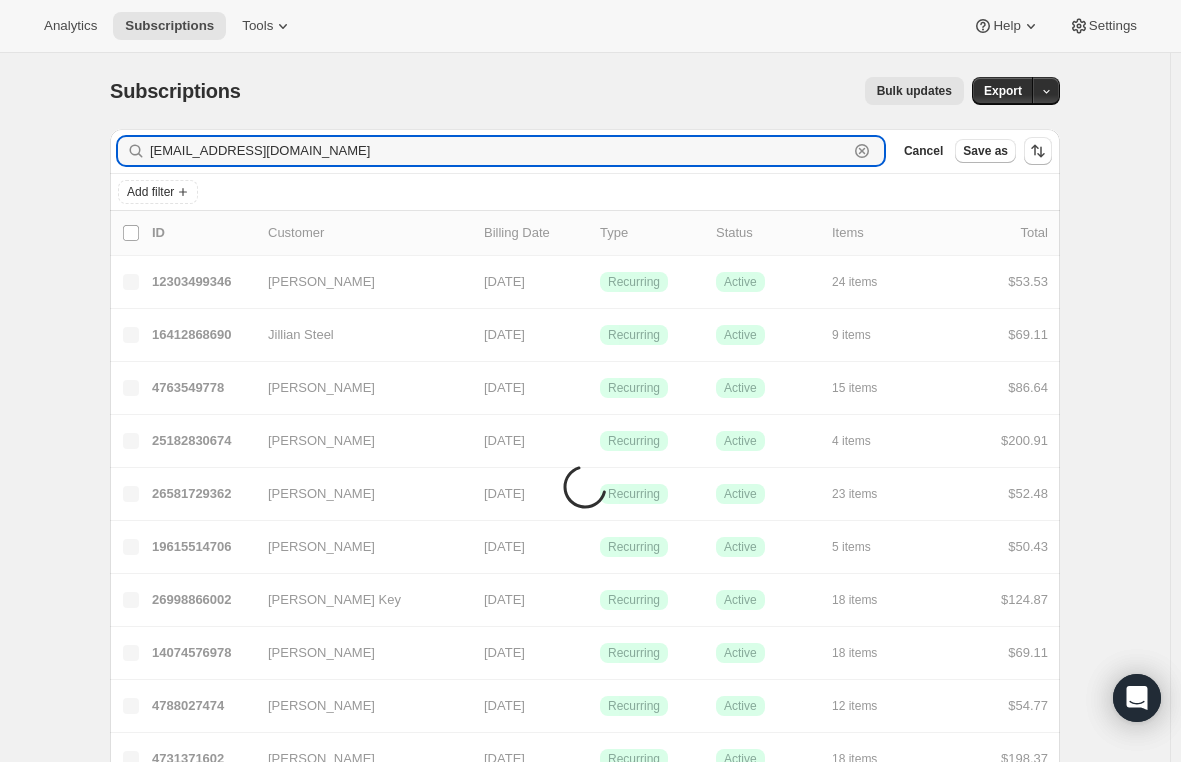 type on "mcmillandt5@gmail.com" 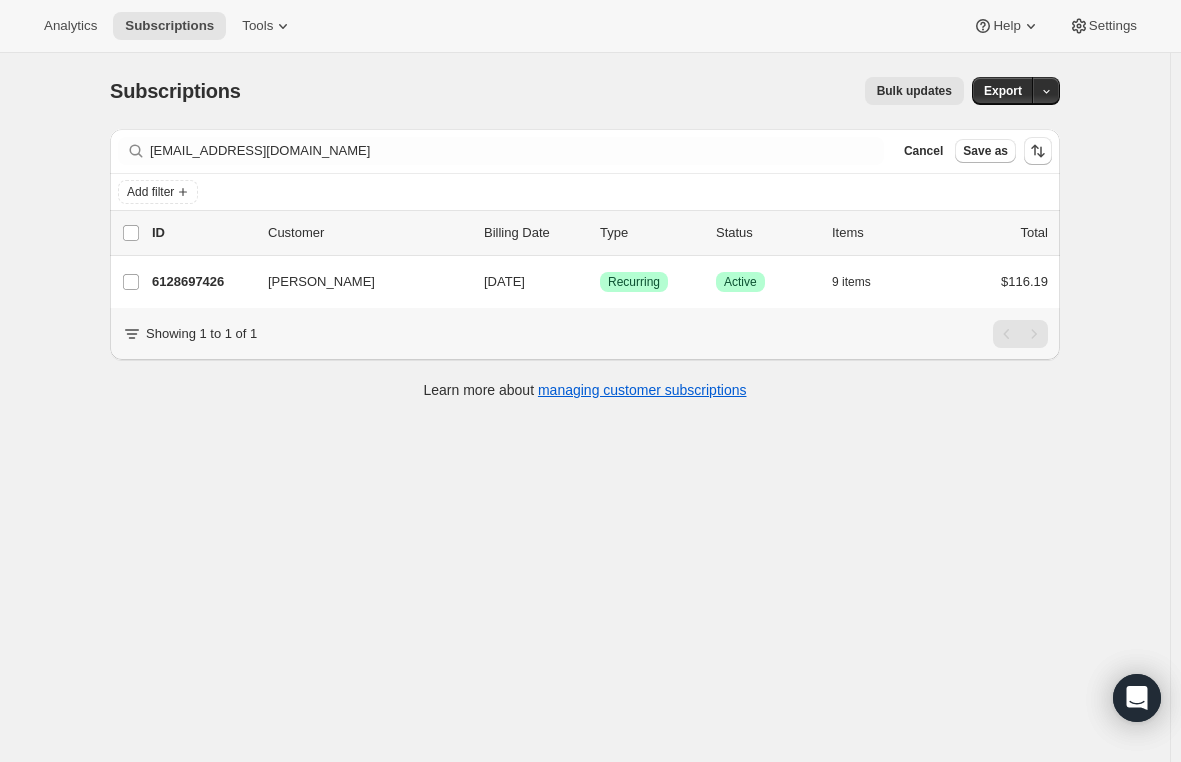 drag, startPoint x: 309, startPoint y: 527, endPoint x: 301, endPoint y: 498, distance: 30.083218 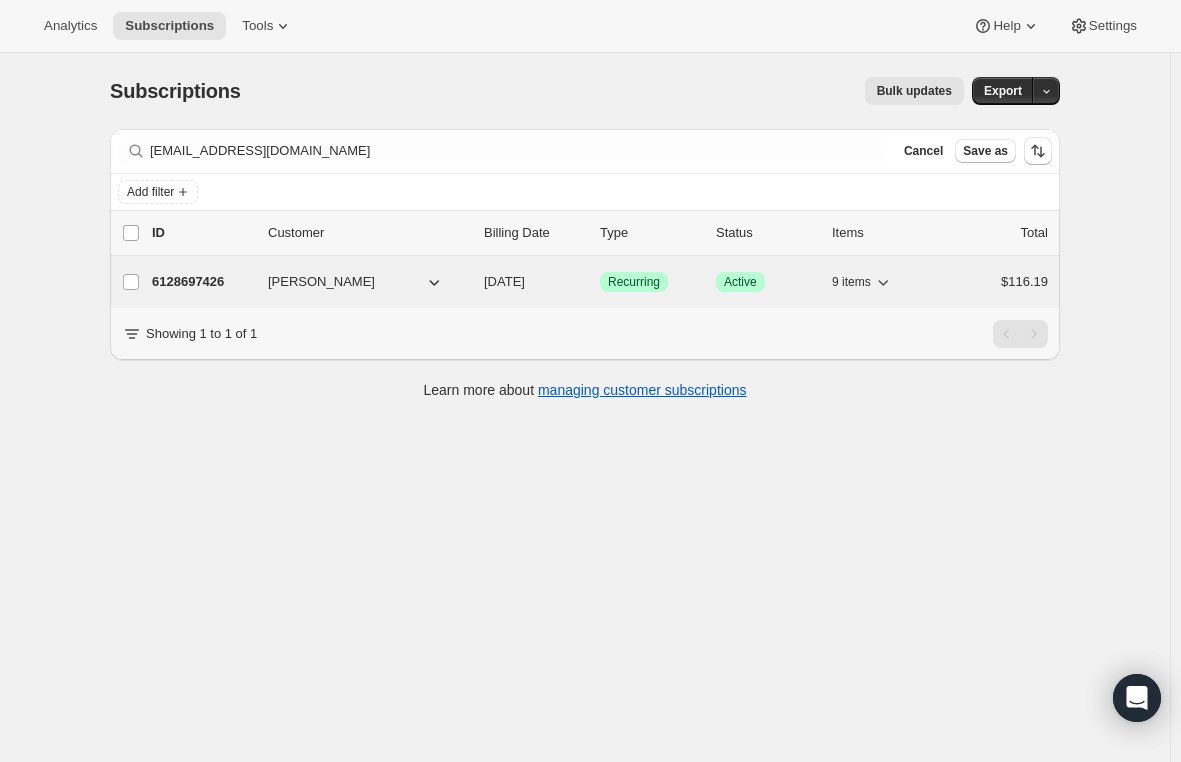 click on "6128697426" at bounding box center (202, 282) 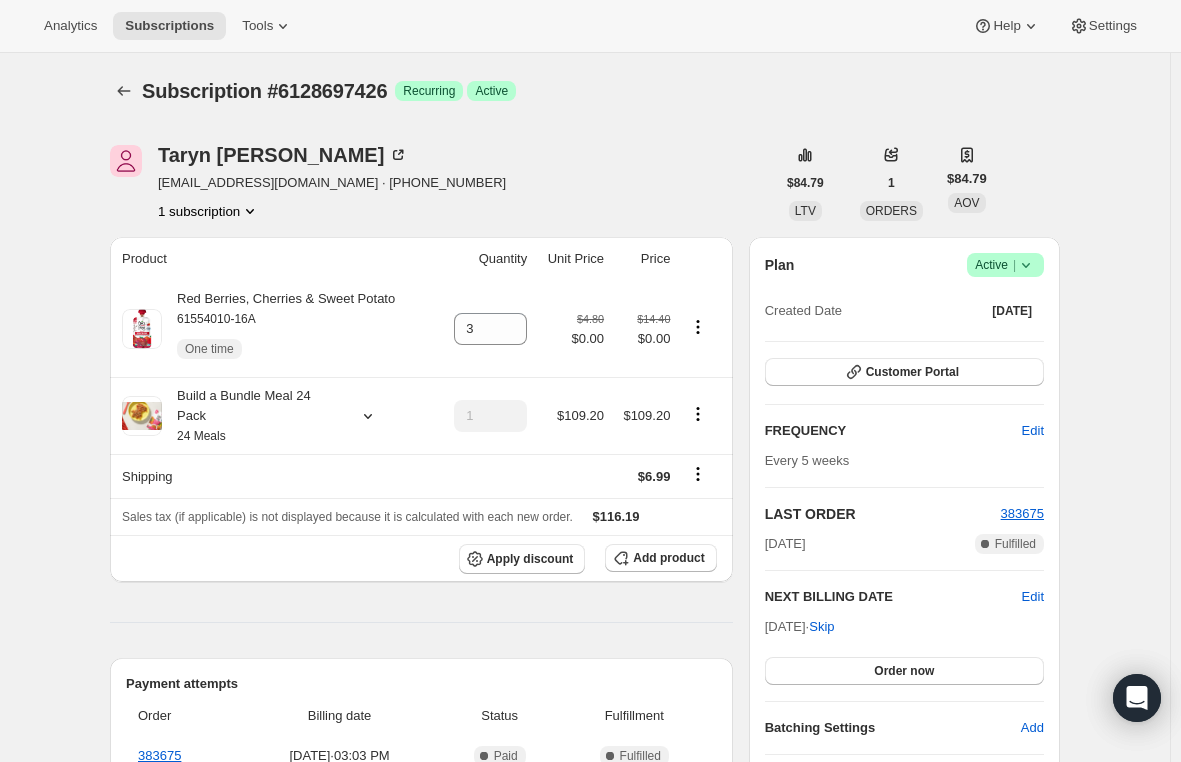 click on "Active |" at bounding box center [1005, 265] 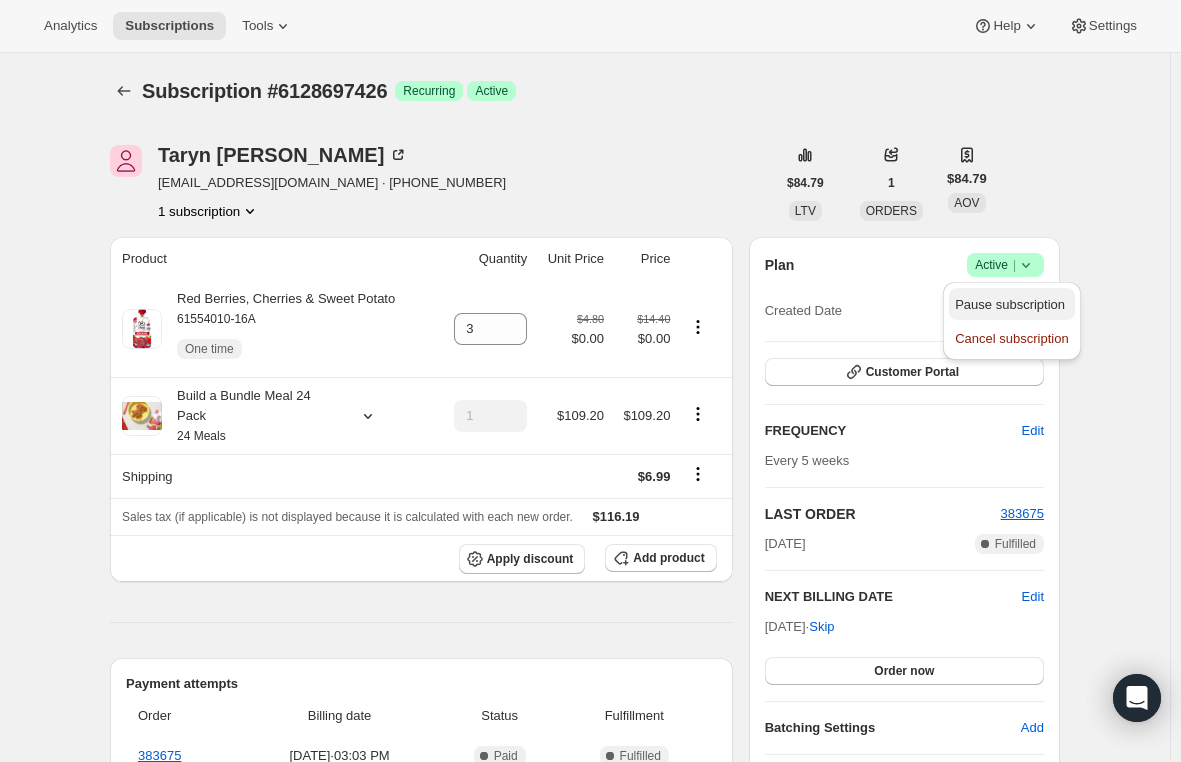 click on "Pause subscription" at bounding box center [1010, 304] 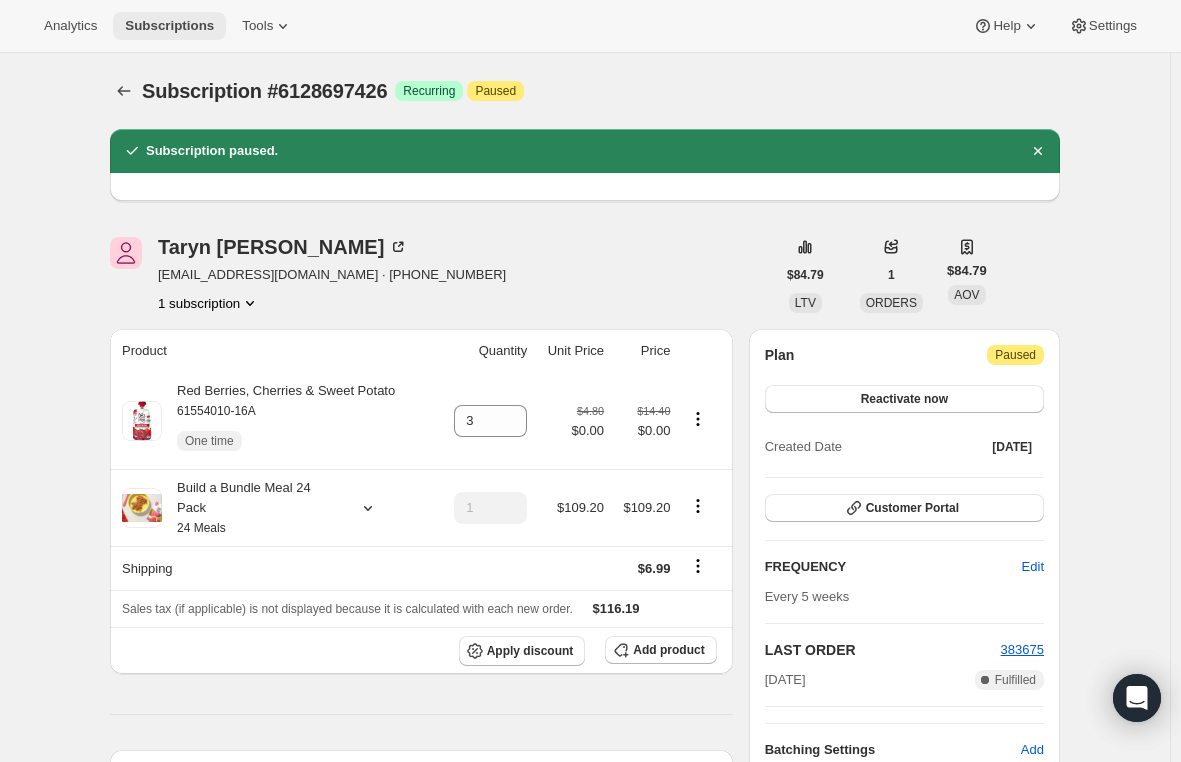 click on "Subscriptions" at bounding box center (169, 26) 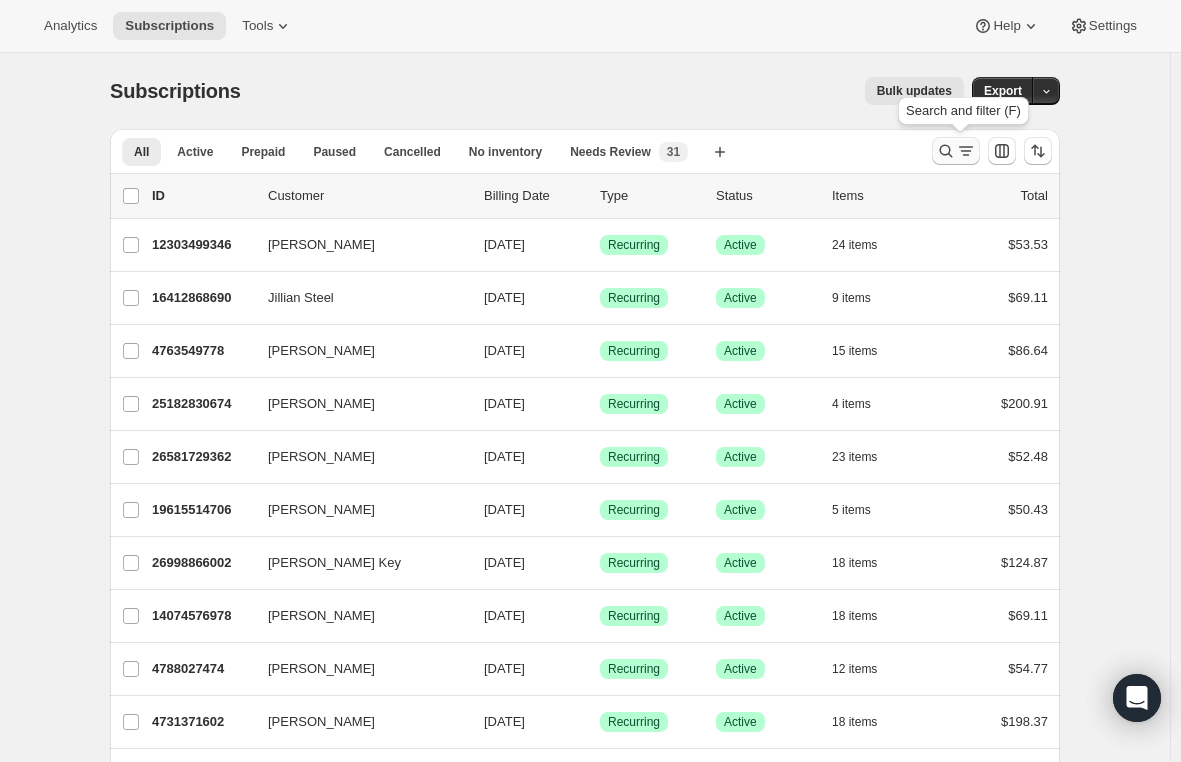 click 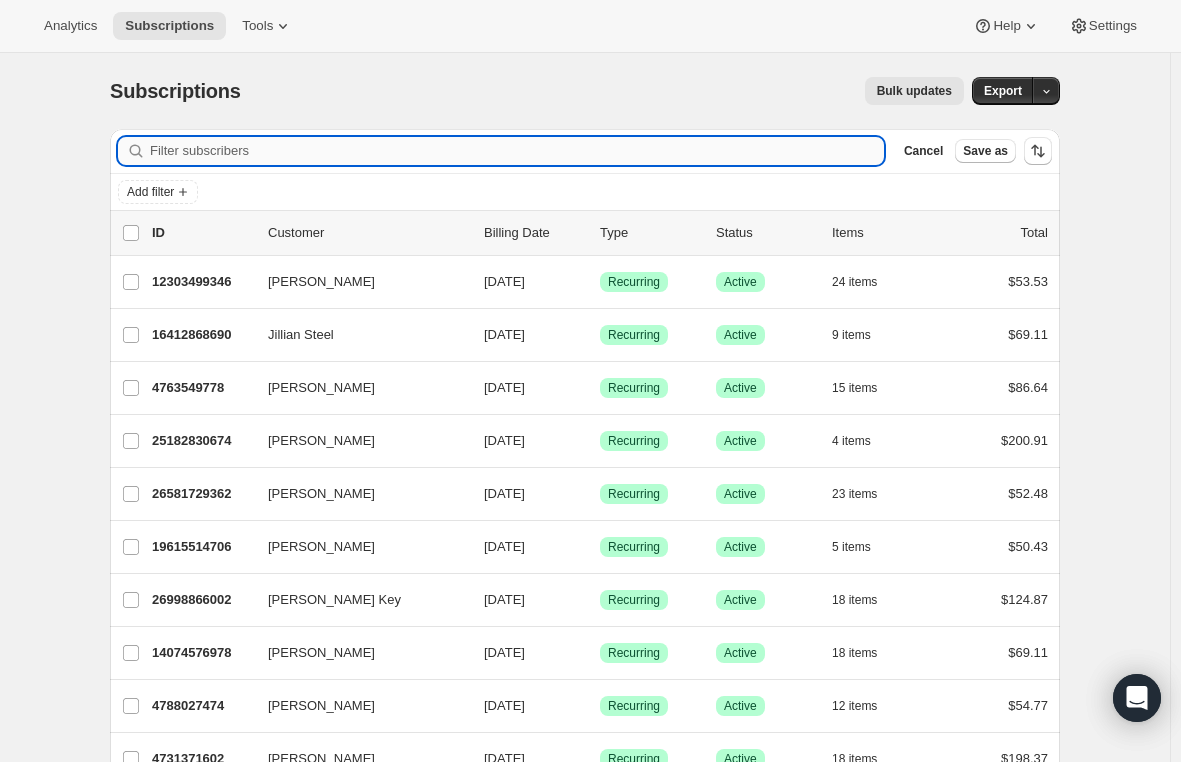 click on "Filter subscribers" at bounding box center [517, 151] 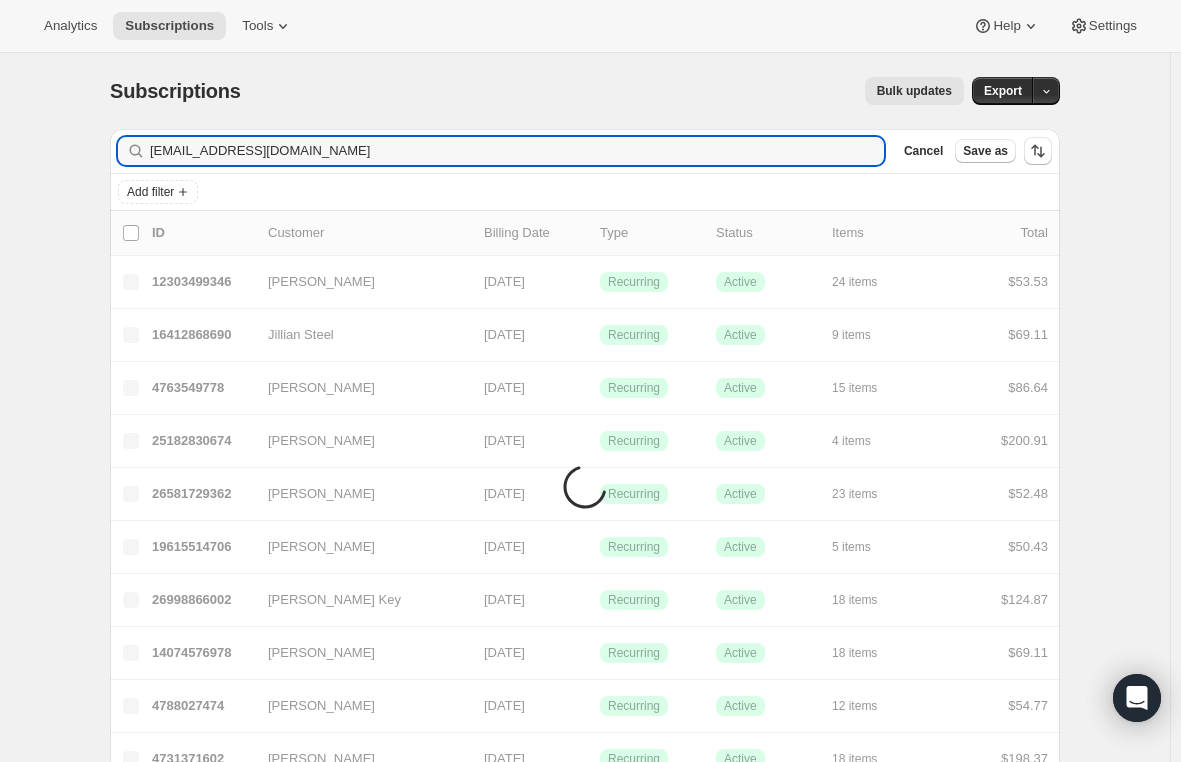 type on "taylorlynnsb@yahoo.com" 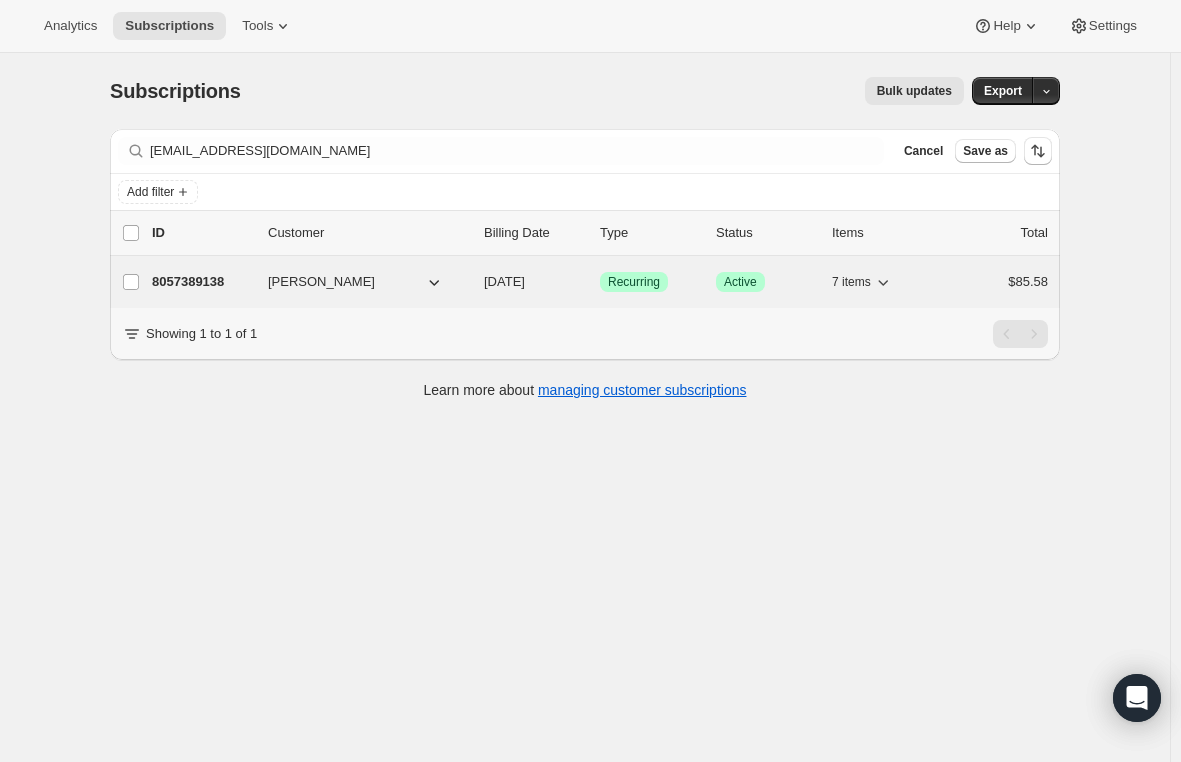 click on "8057389138 TaylorLynn Beaver 01/27/2026 Success Recurring Success Active 7   items $85.58" at bounding box center [600, 282] 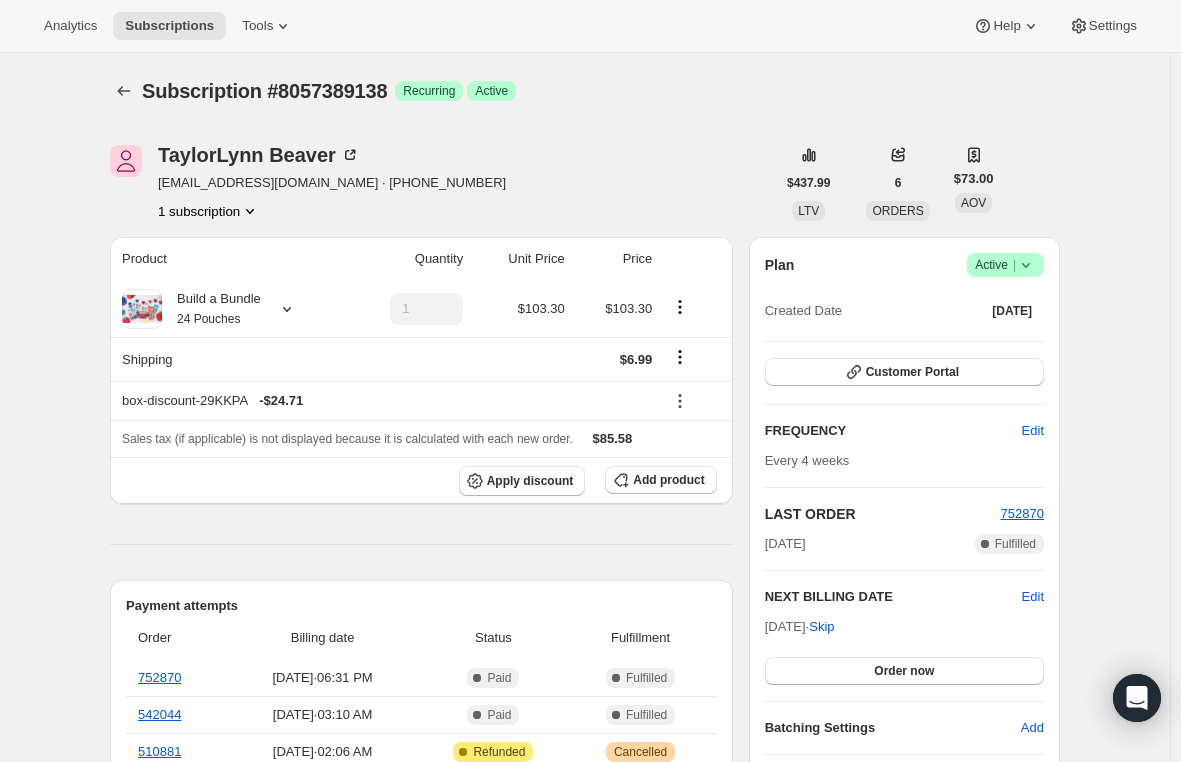 click on "Product Quantity Unit Price Price Build a Bundle 24 Pouches 1 $103.30 $103.30 Shipping $6.99 box-discount-29KKPA   - $24.71 Sales tax (if applicable) is not displayed because it is calculated with each new order.   $85.58 Apply discount Add product Payment attempts Order Billing date Status Fulfillment 752870 Dec 31, 2024  ·  06:31 PM  Complete Paid  Complete Fulfilled 542044 Jan 15, 2024  ·  03:10 AM  Complete Paid  Complete Fulfilled 510881 Nov 20, 2023  ·  02:06 AM Attention Complete Refunded Warning Cancelled Timeline Jul 12, 2025 Shipping rate updated from  5.99 USD  to  6.99 USD  via  Awtomic application .  View bulk process 07:17 AM Jan 23, 2025 TaylorLynn Beaver set next billing date to Tuesday, January 27, 2026 with "Skip" via Customer Portal. 10:52 AM TaylorLynn Beaver set next billing date to Tuesday, December 30, 2025 with "Skip" via Customer Portal. 10:52 AM TaylorLynn Beaver set next billing date to Tuesday, December 02, 2025 with "Skip" via Customer Portal. 10:52 AM 10:52 AM 10:52 AM" at bounding box center (421, 1877) 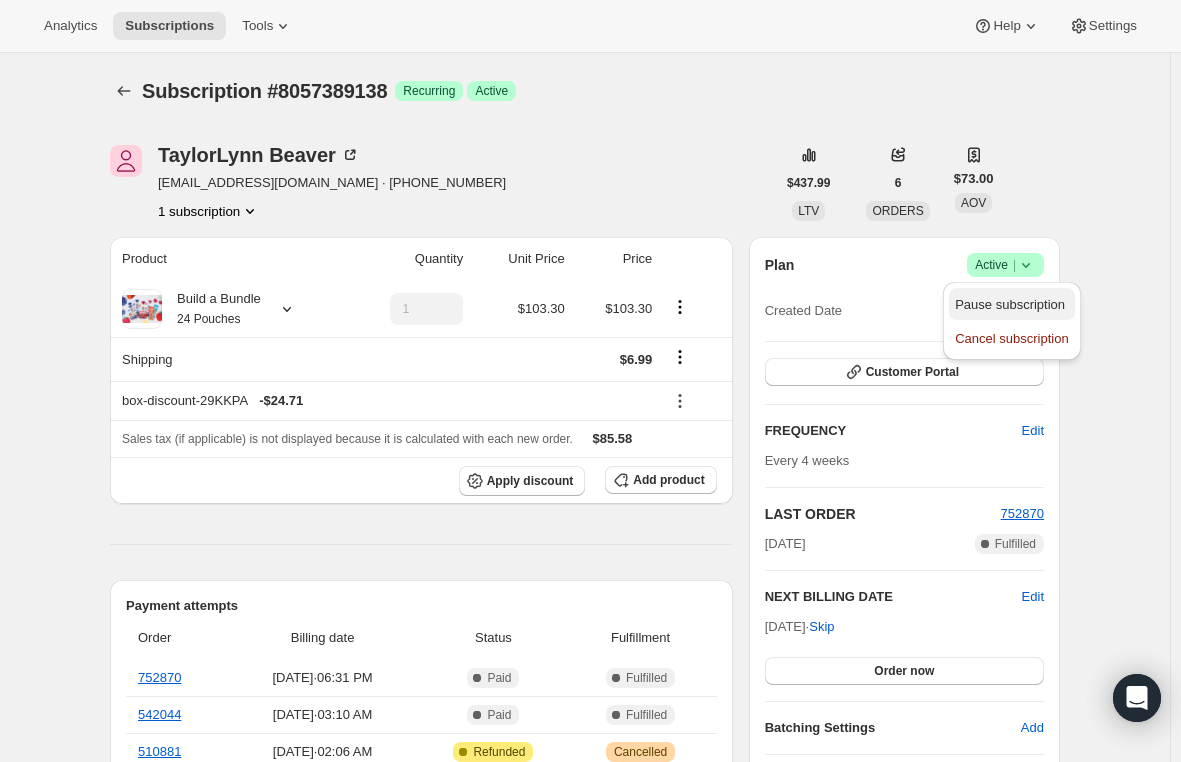 click on "Pause subscription" at bounding box center [1010, 304] 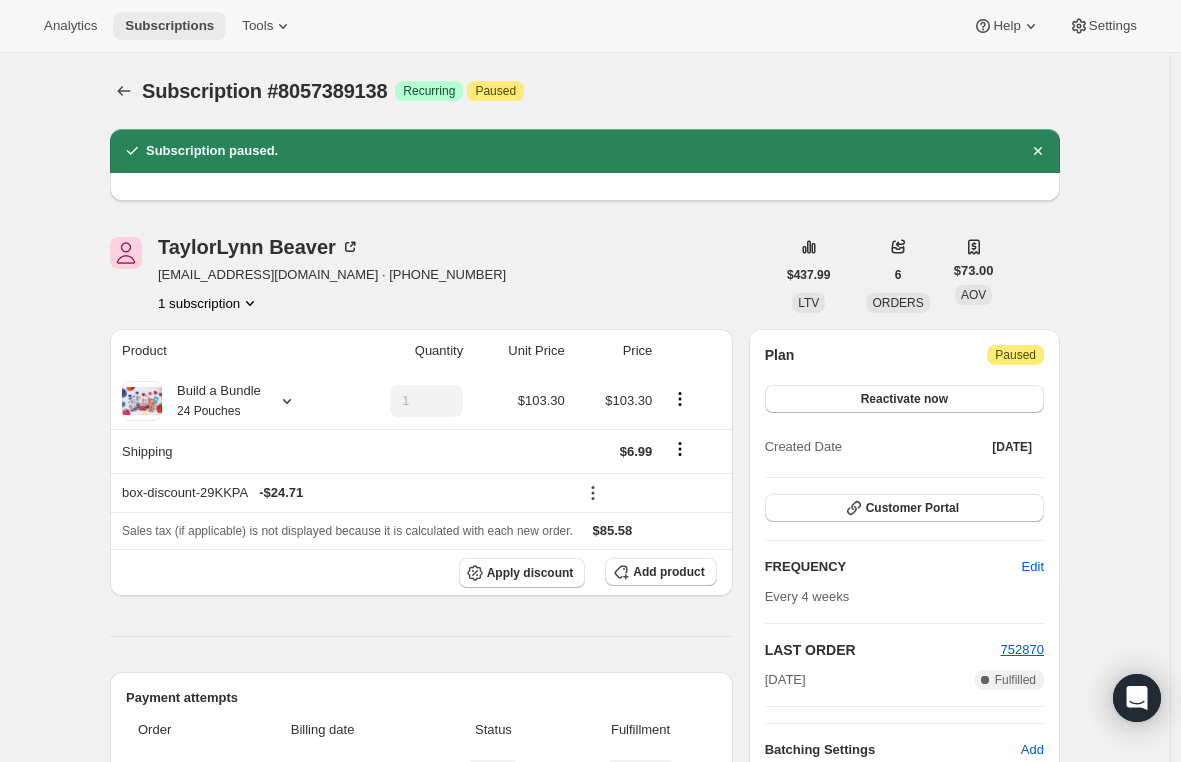 click on "Subscriptions" at bounding box center (169, 26) 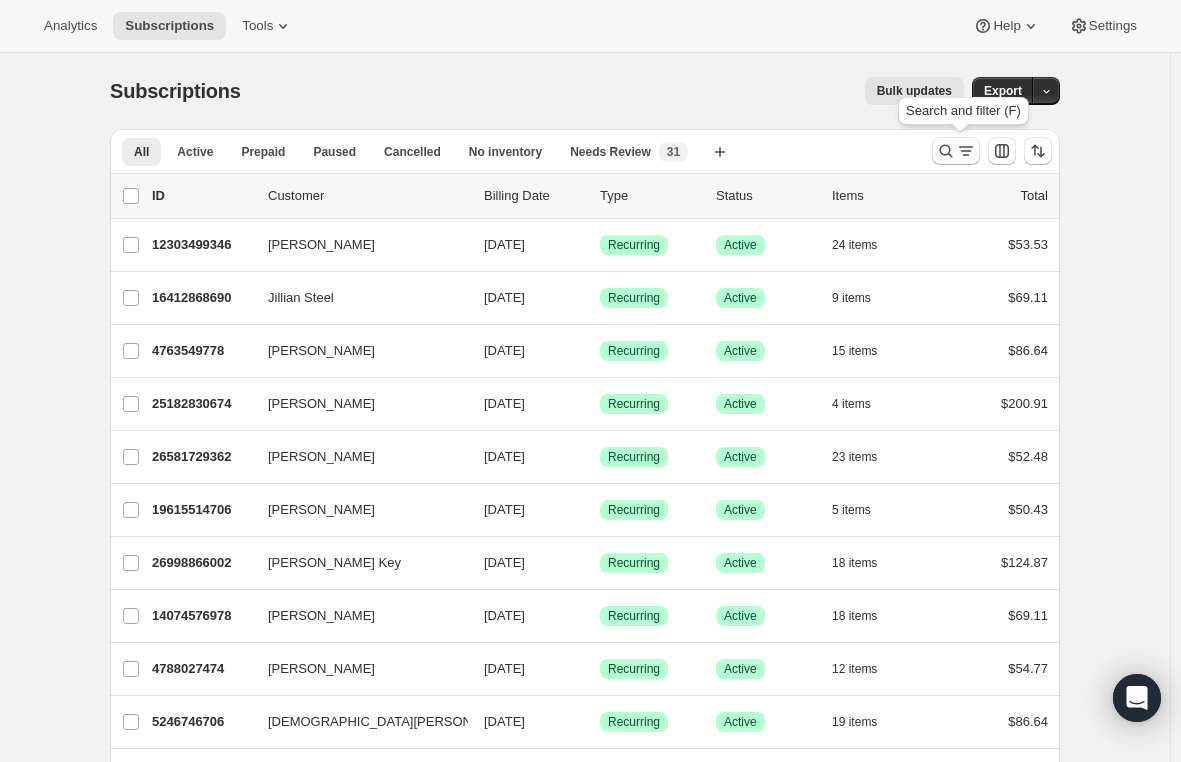 click 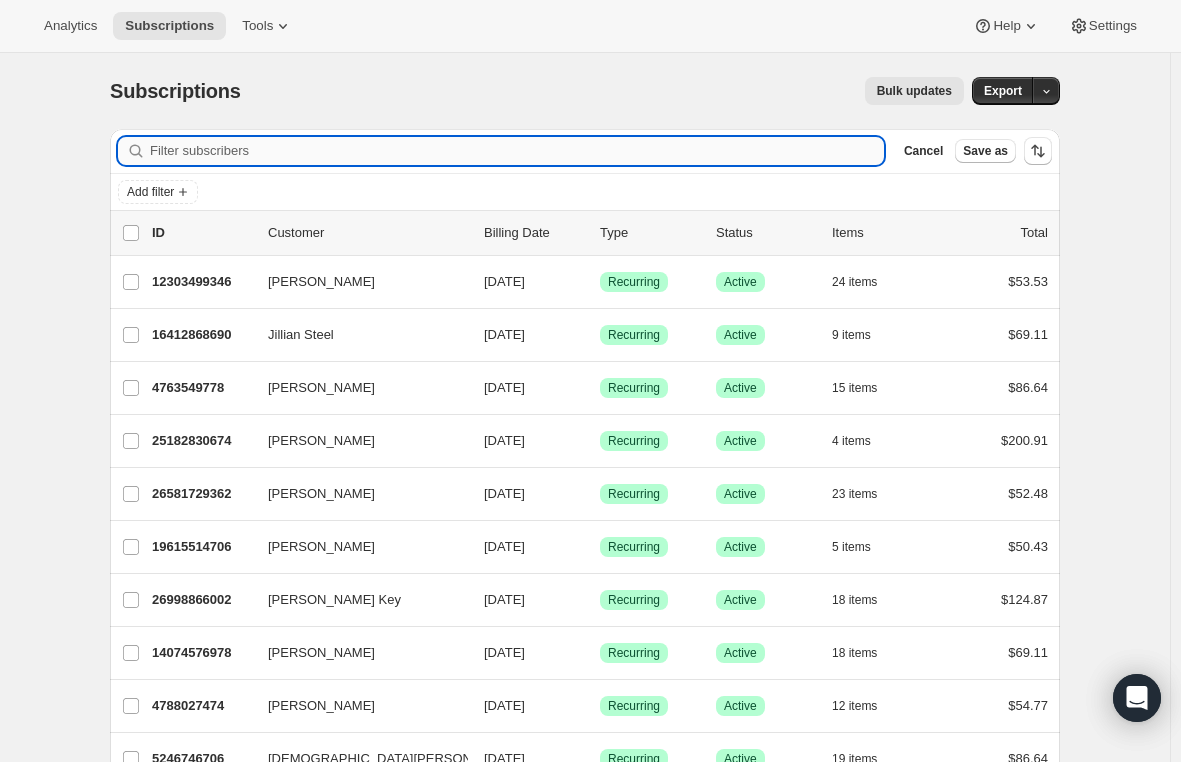 click on "Filter subscribers" at bounding box center (517, 151) 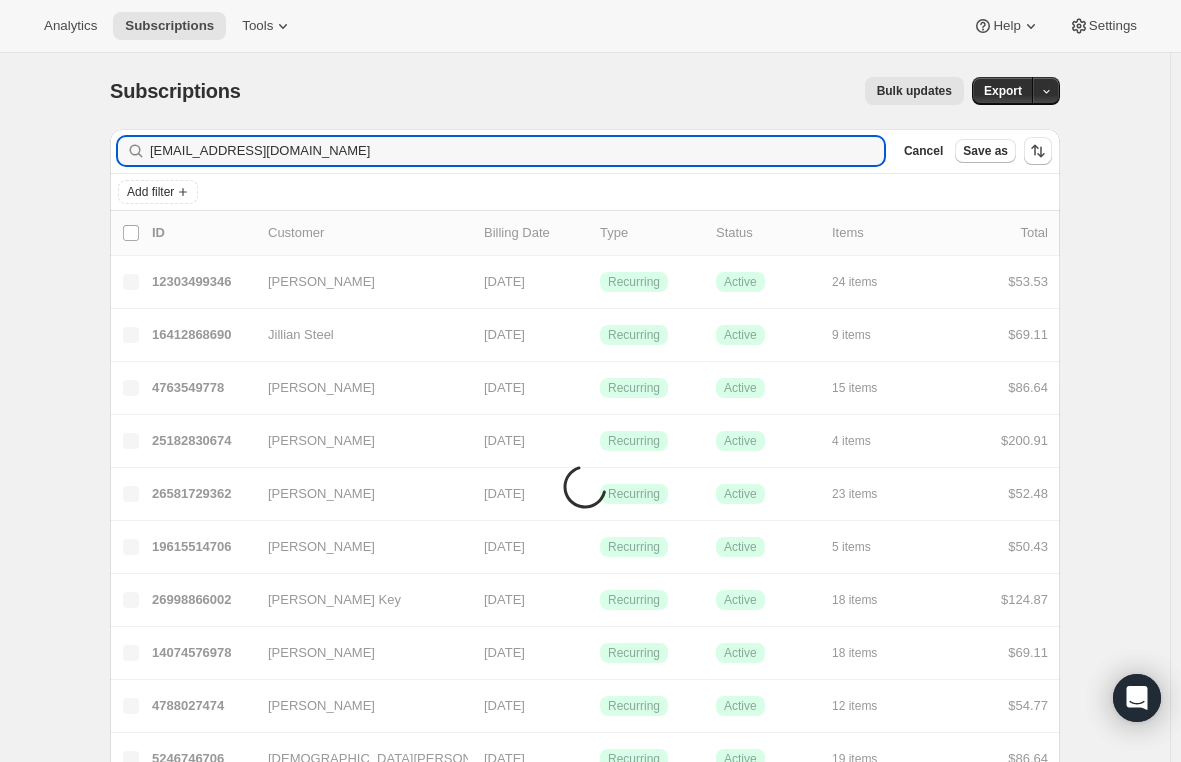 type on "jonalyngzn1995@gmail.com" 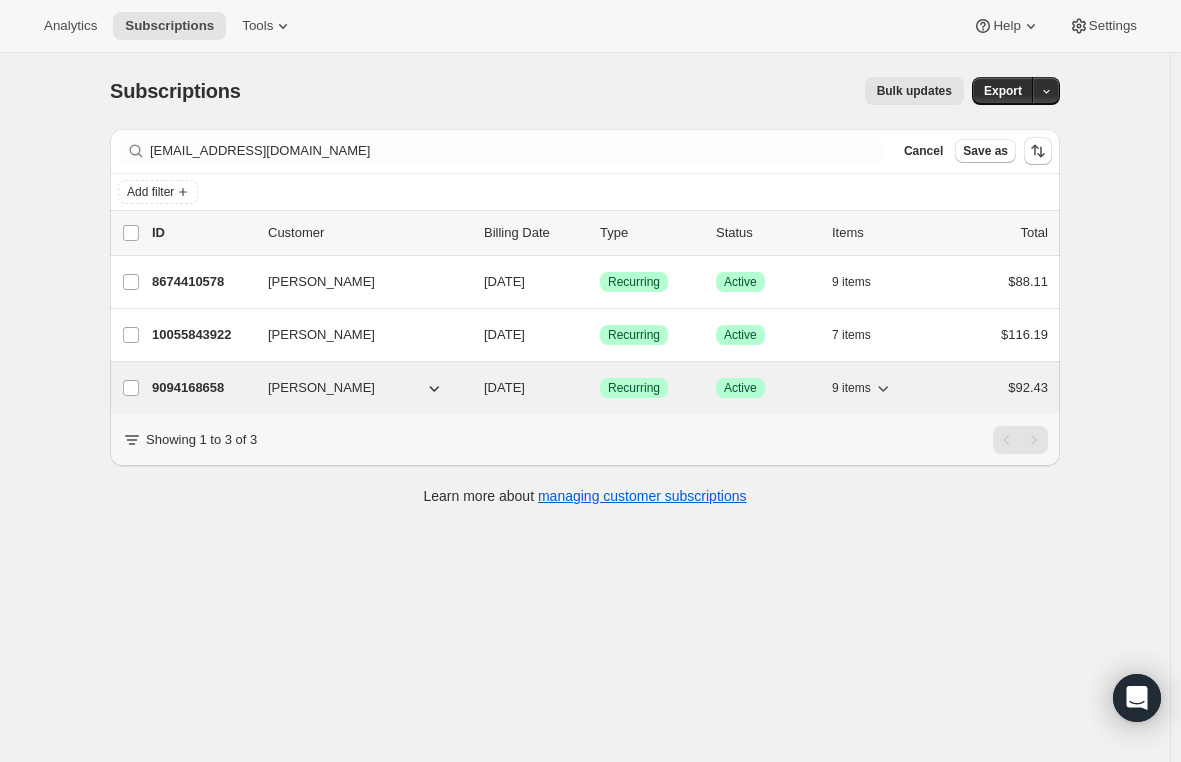 click on "9094168658" at bounding box center [202, 388] 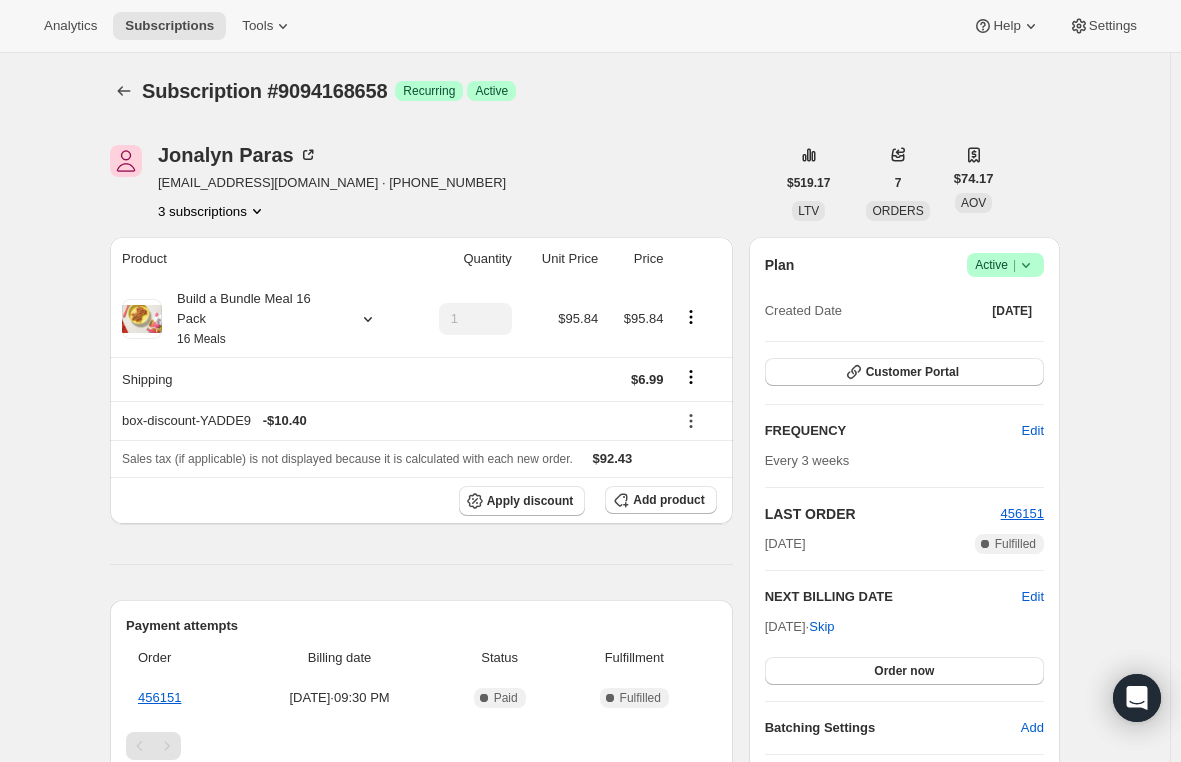 click on "jonalyngzn1995@gmail.com · +16504579375" at bounding box center [332, 183] 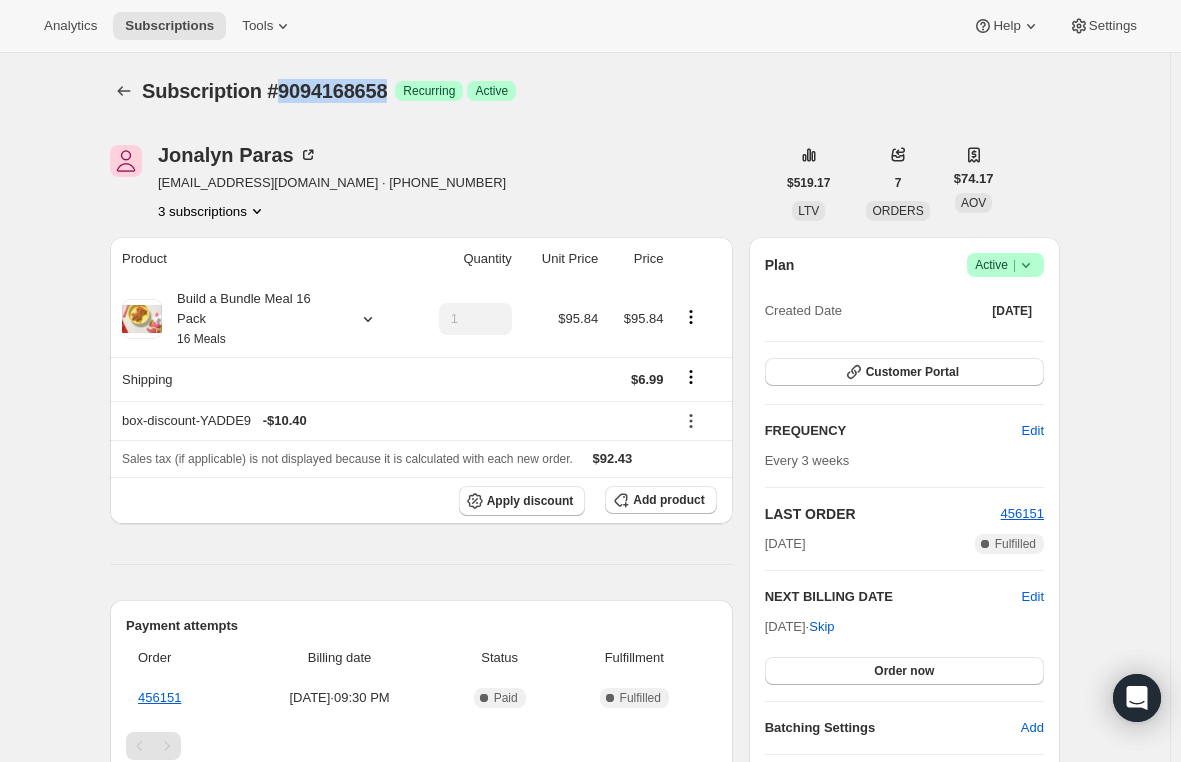 drag, startPoint x: 396, startPoint y: 90, endPoint x: 280, endPoint y: 103, distance: 116.72617 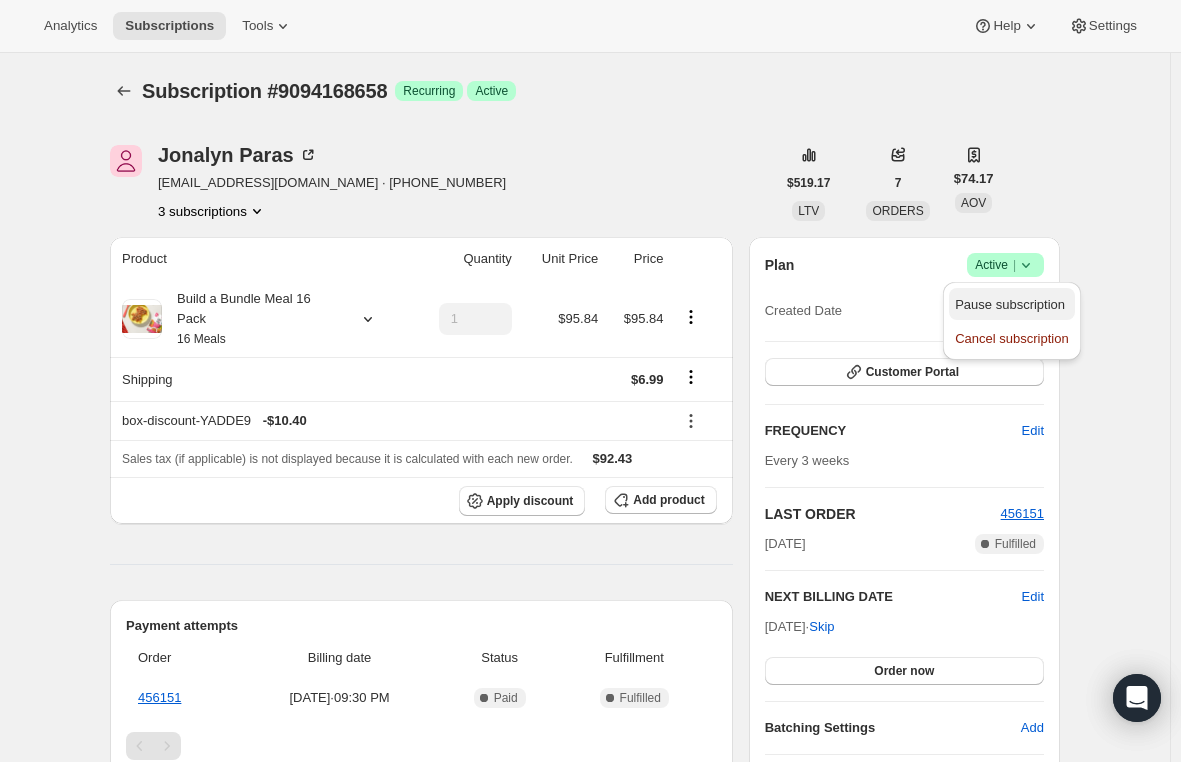 click on "Pause subscription" at bounding box center (1010, 304) 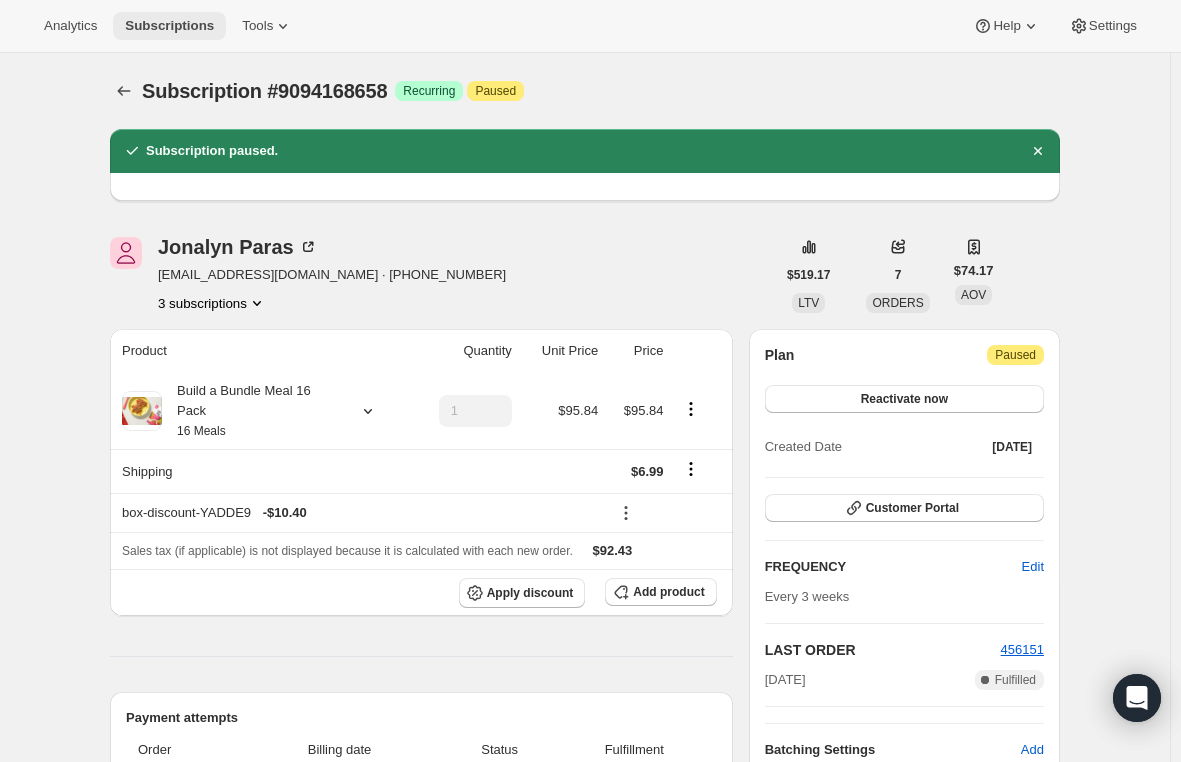 click on "Subscriptions" at bounding box center (169, 26) 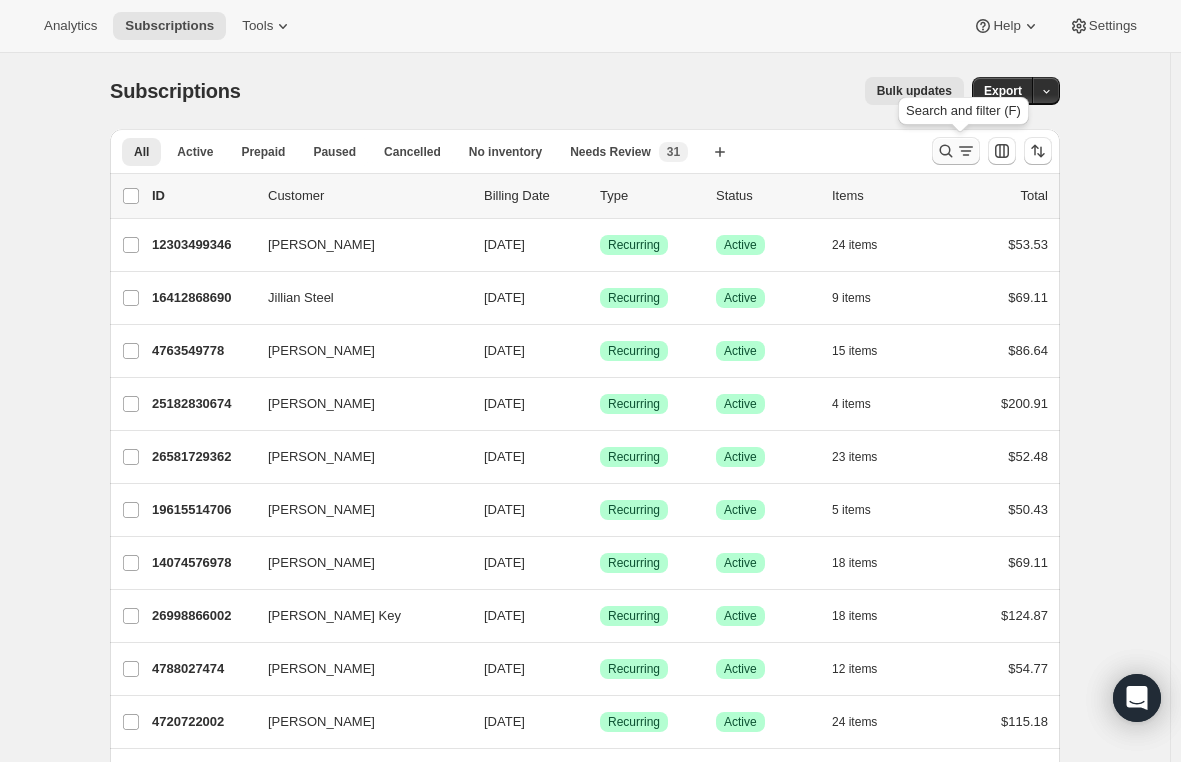 click 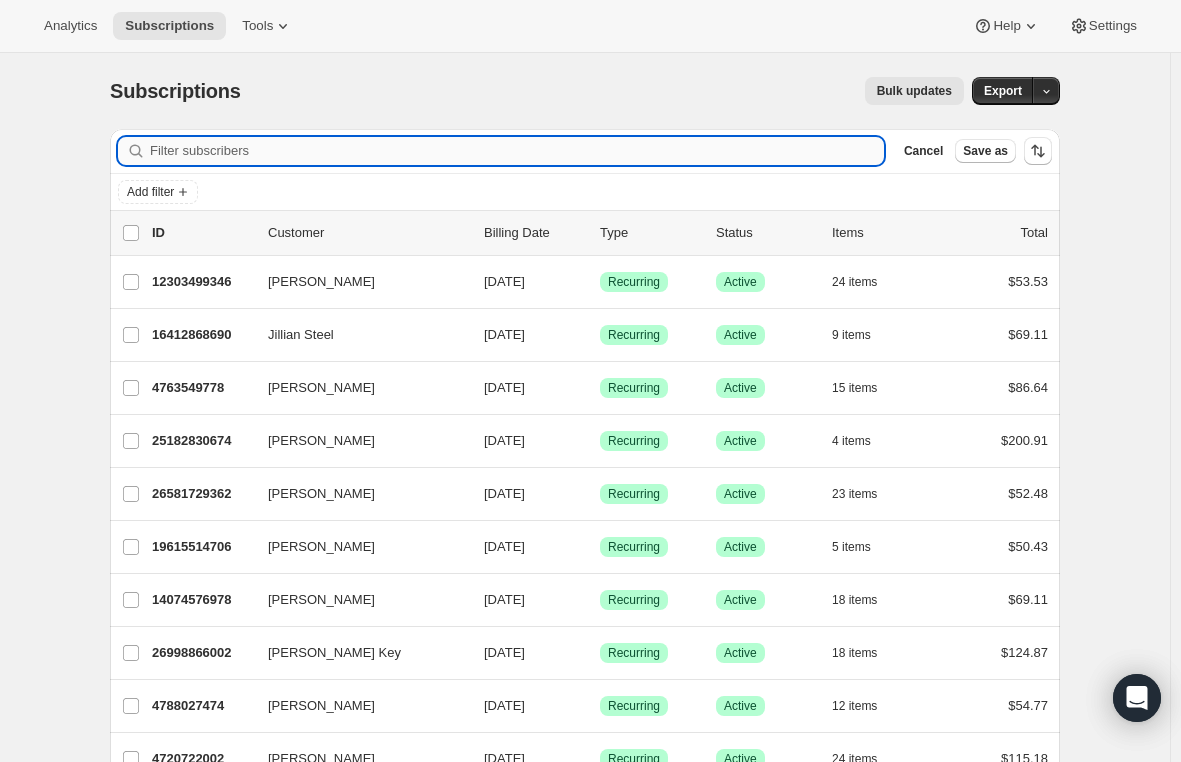 click on "Filter subscribers" at bounding box center (517, 151) 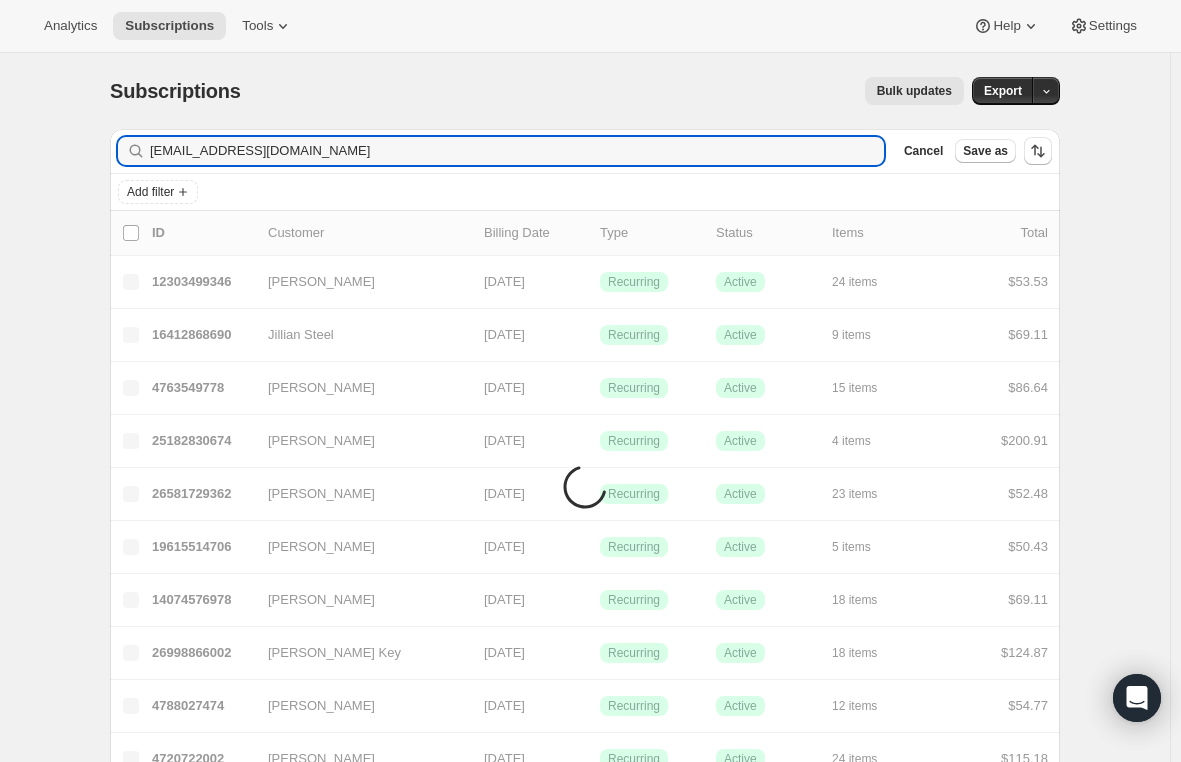 type on "kateverblyudova@gmail.com" 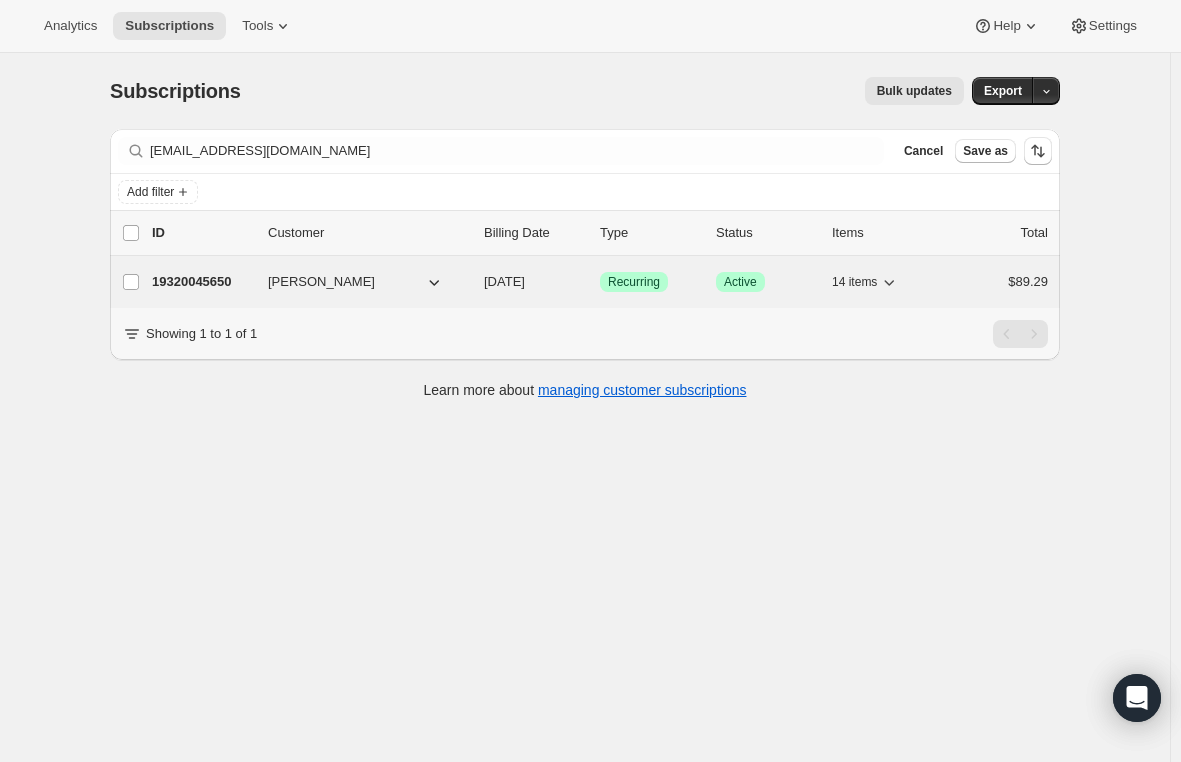 click on "19320045650" at bounding box center (202, 282) 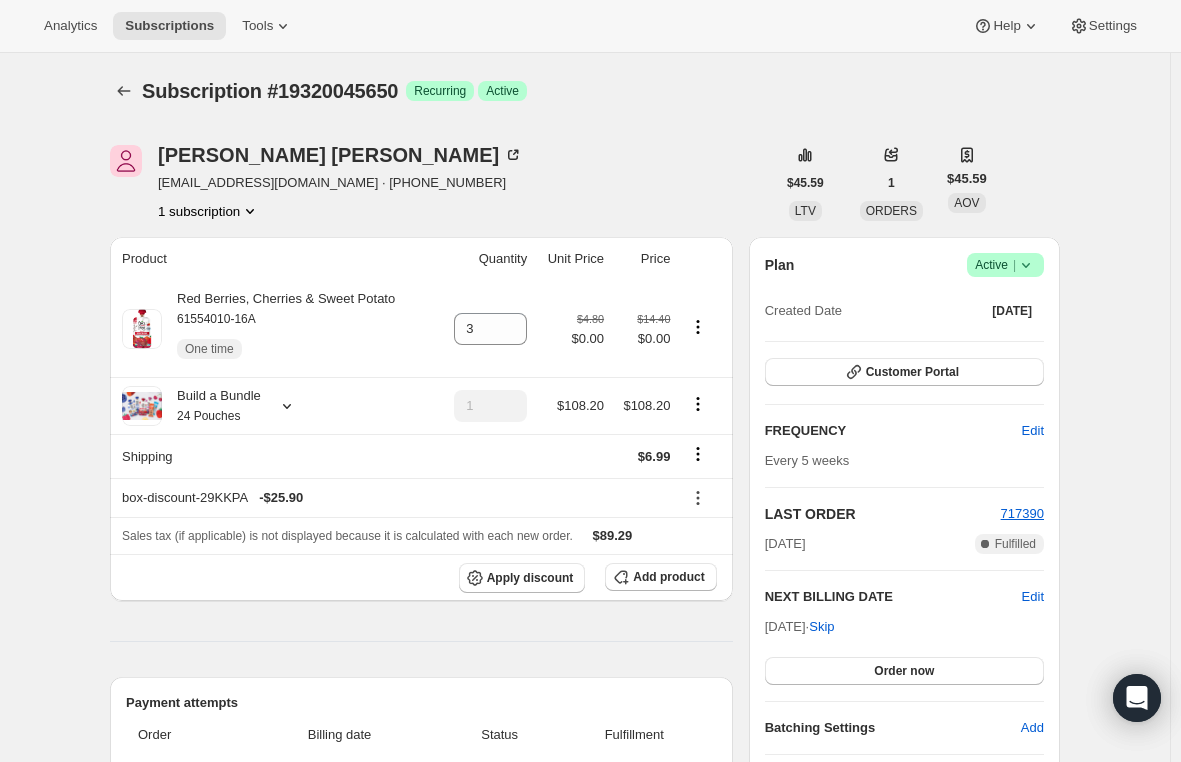 click on "|" at bounding box center [1014, 265] 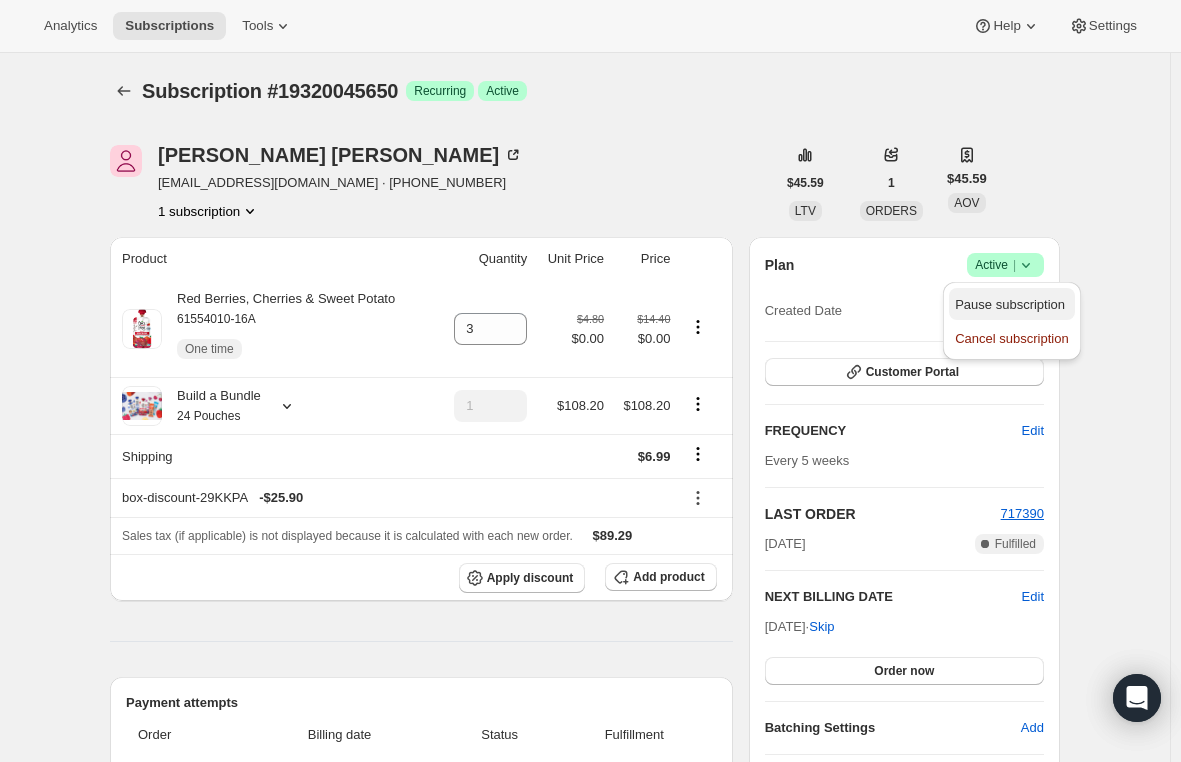 click on "Pause subscription" at bounding box center [1010, 304] 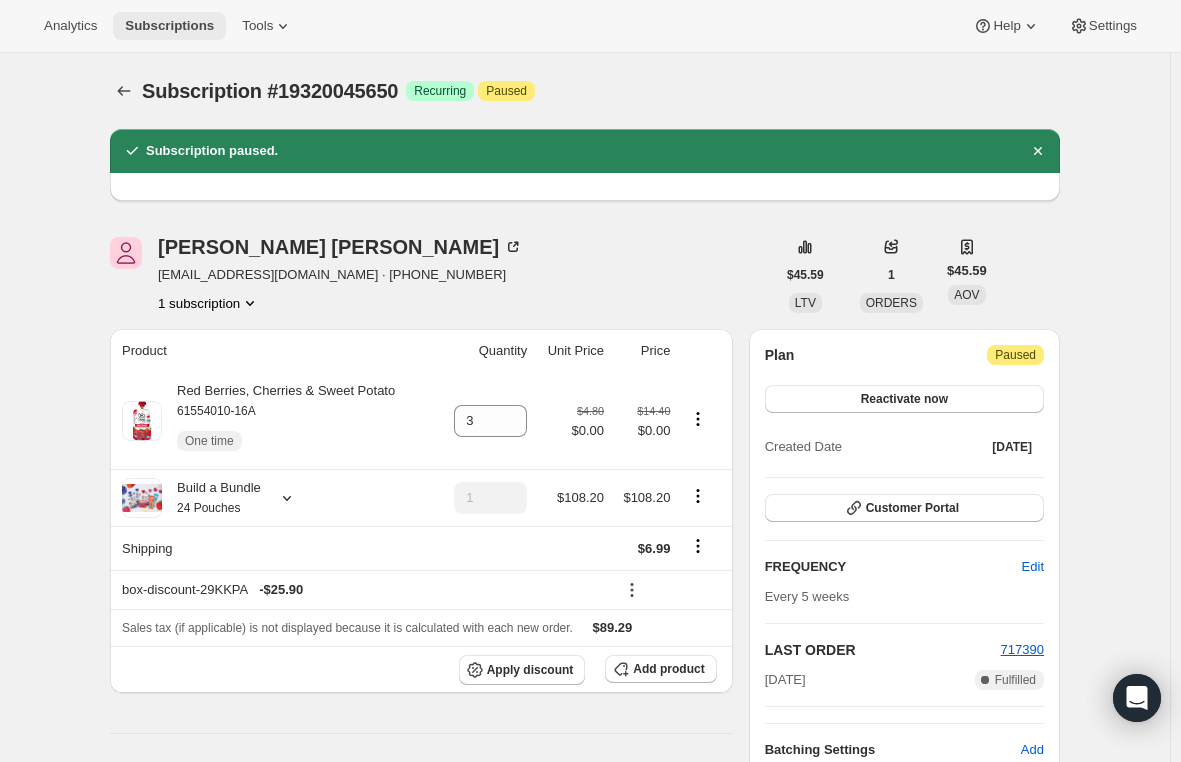 click on "Subscriptions" at bounding box center (169, 26) 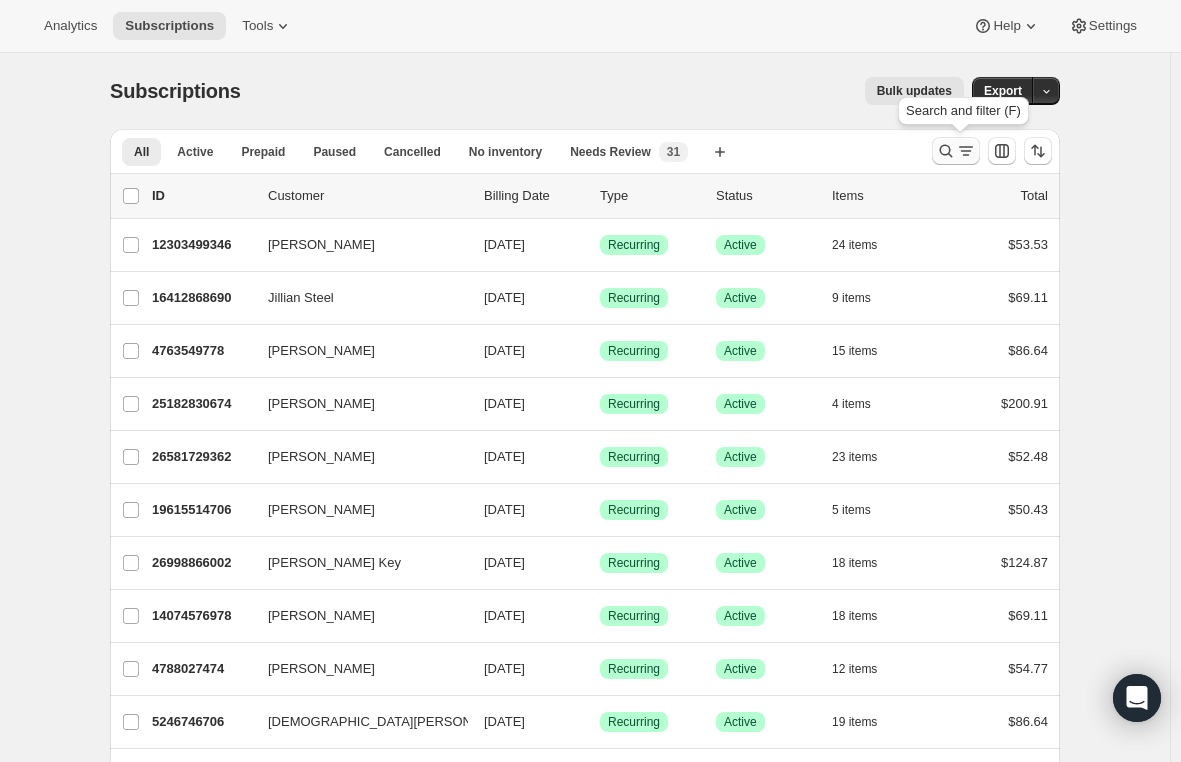 click 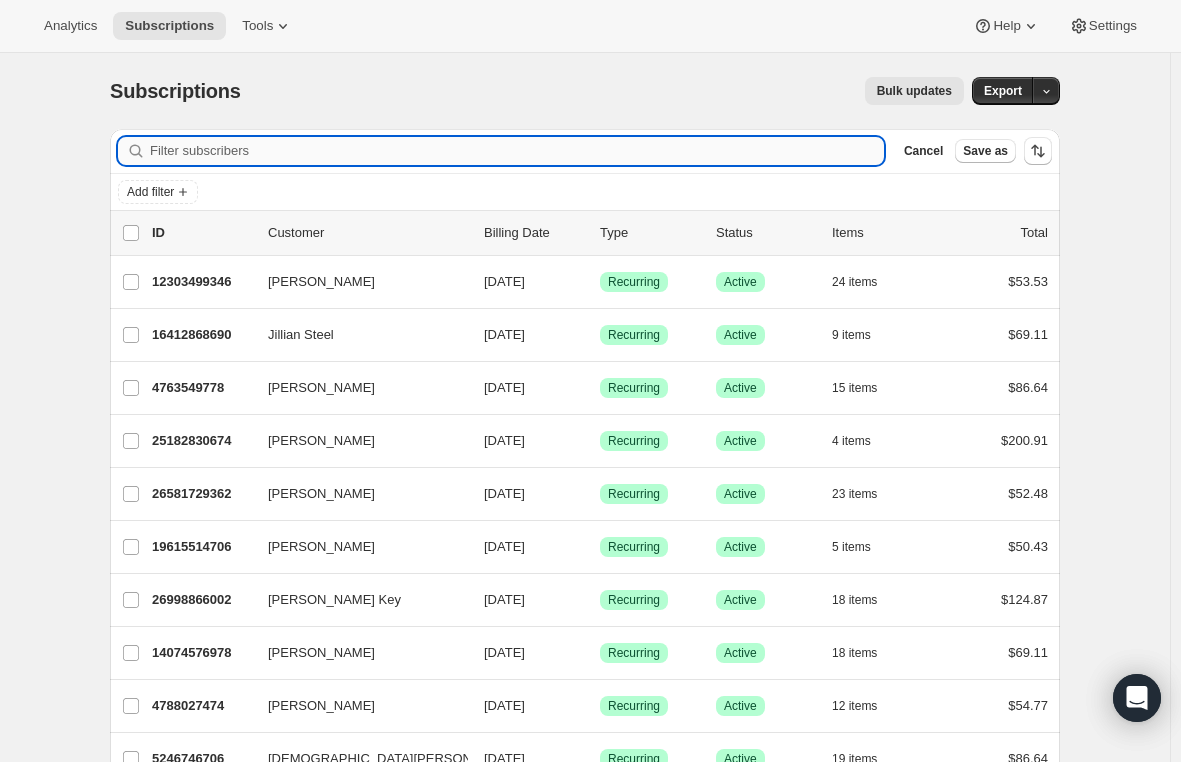 click on "Filter subscribers" at bounding box center (517, 151) 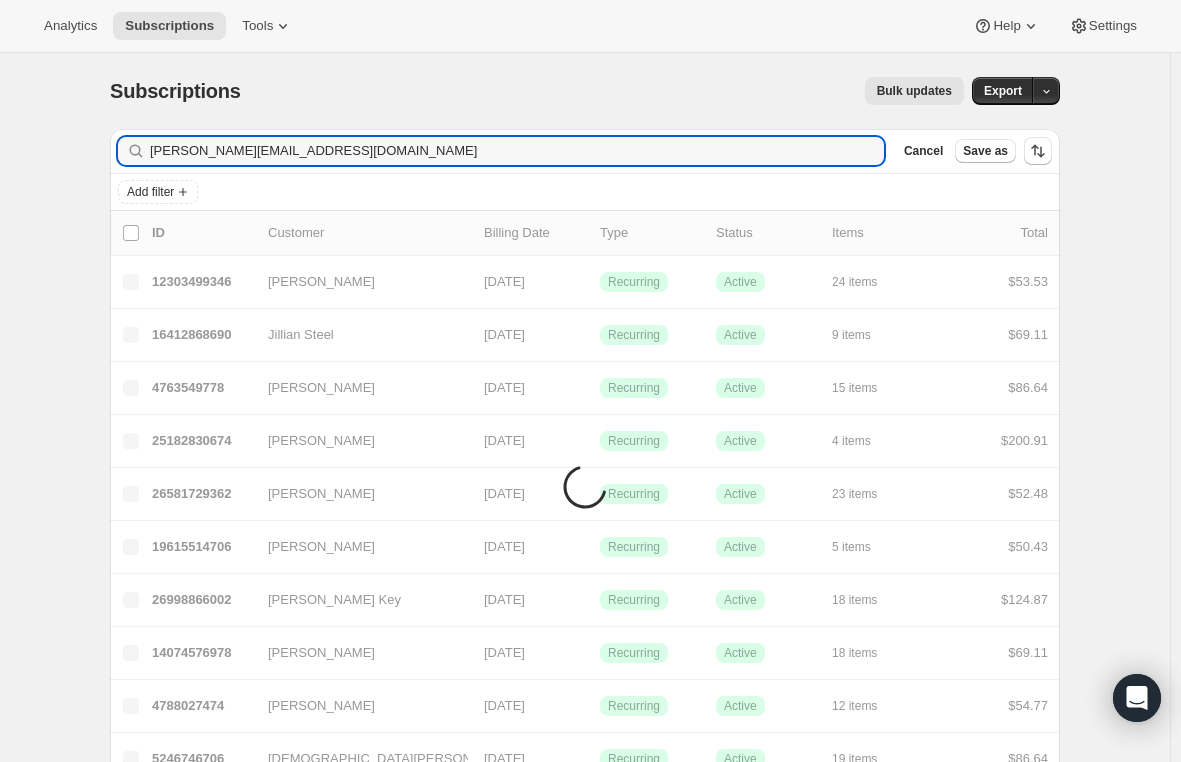 type on "anaya.pearl02@gmail.com" 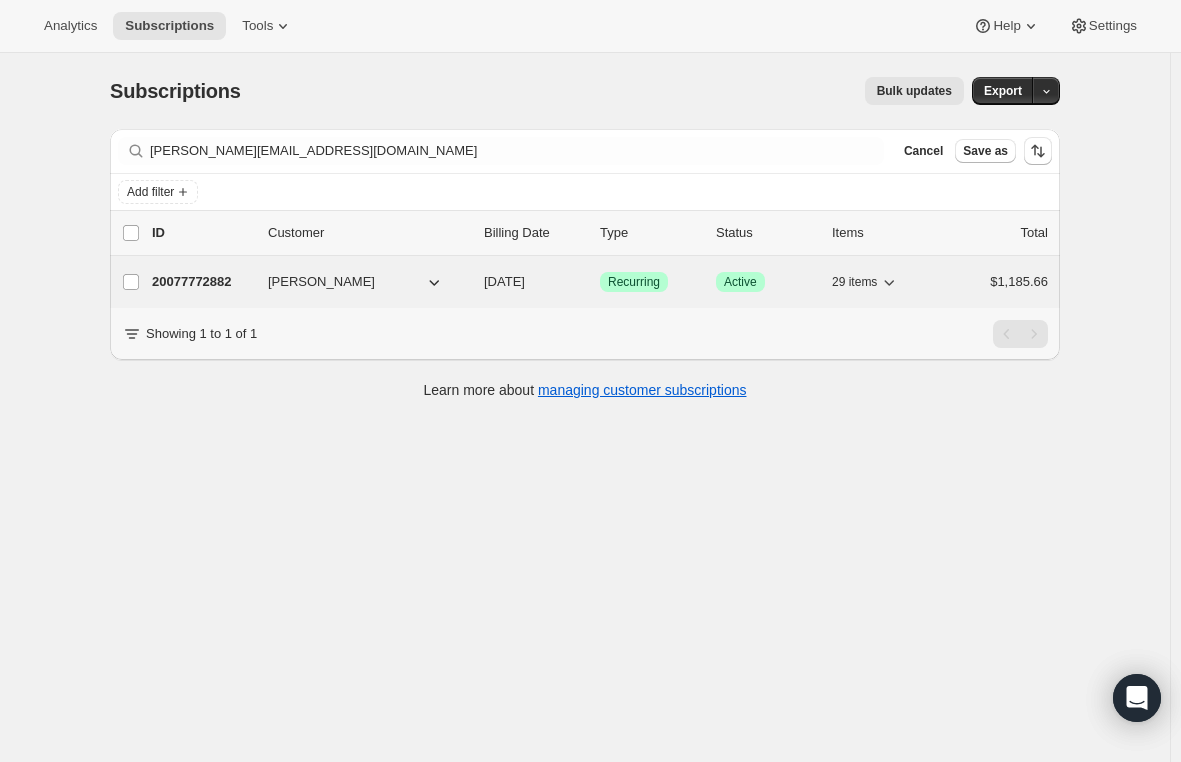 click on "Constance Caiquo" at bounding box center (321, 282) 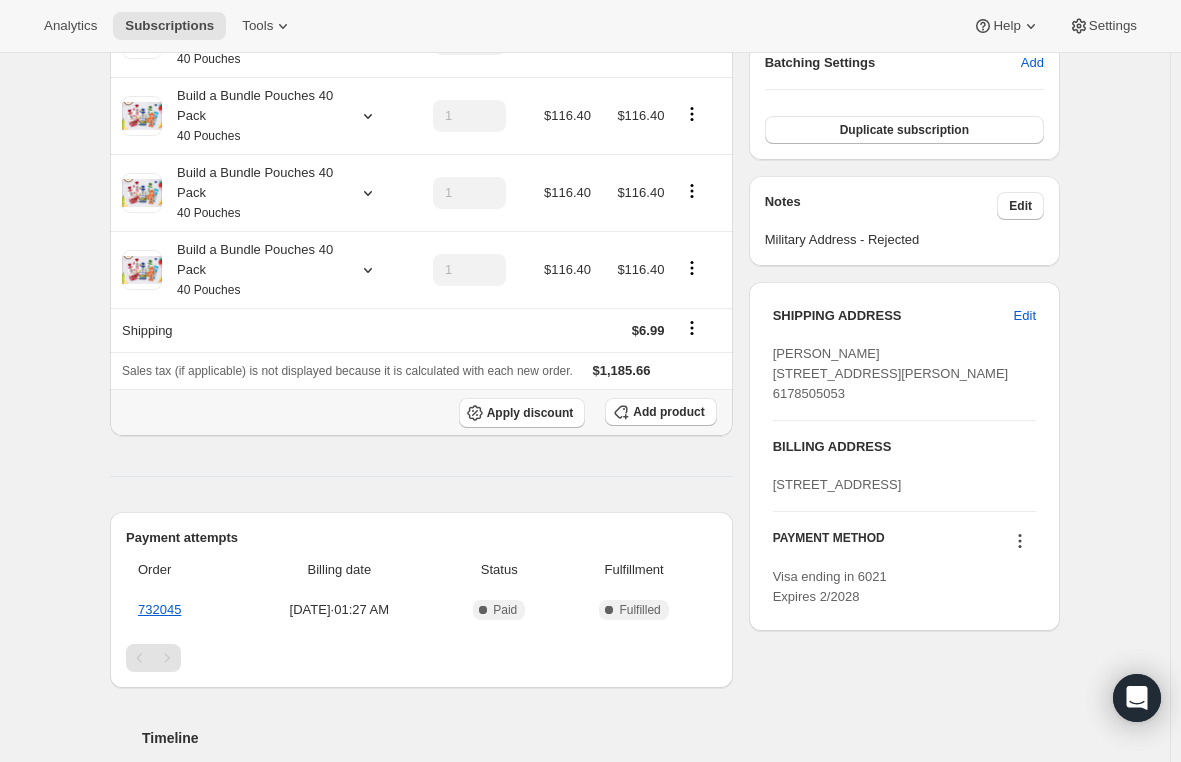 scroll, scrollTop: 800, scrollLeft: 0, axis: vertical 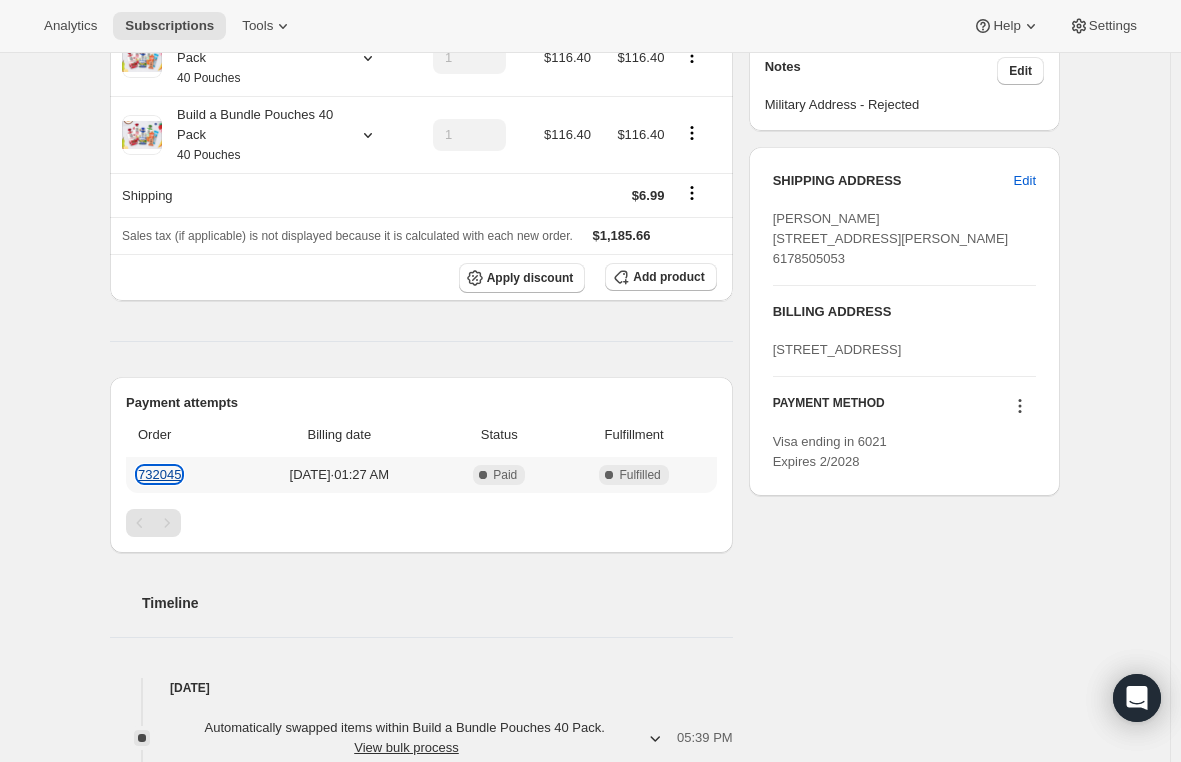 click on "732045" at bounding box center (159, 474) 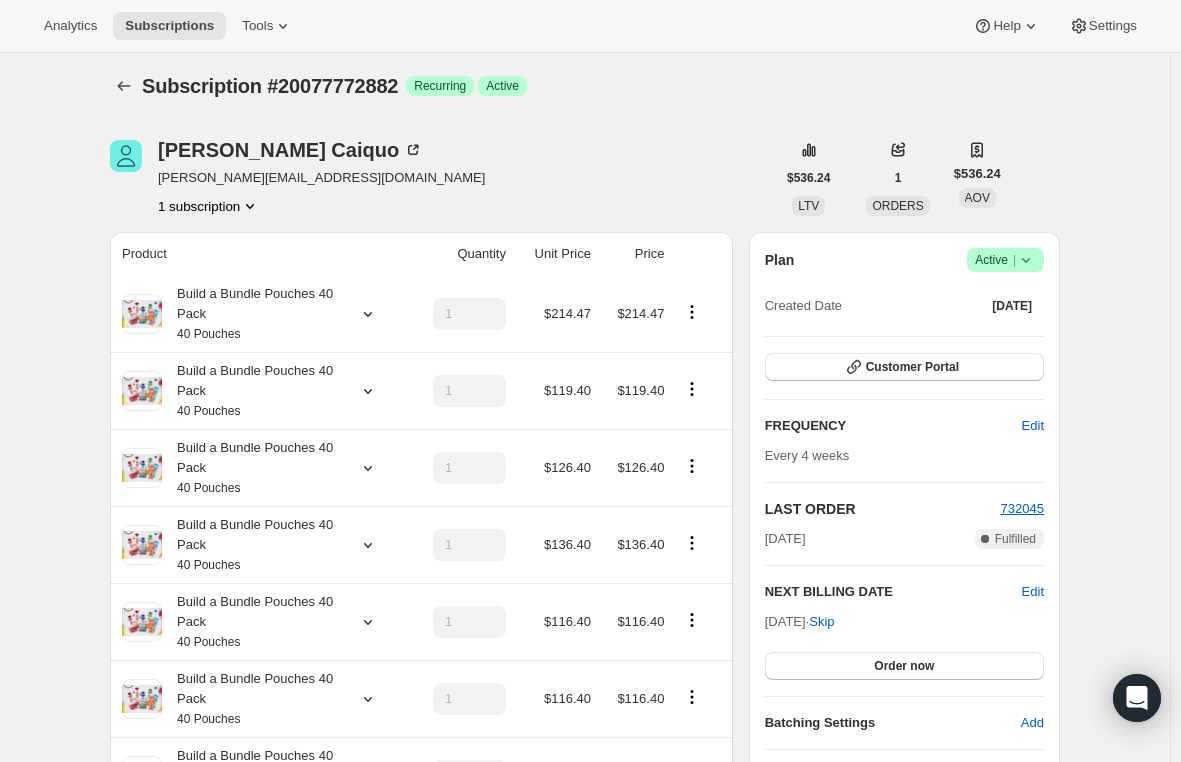 scroll, scrollTop: 0, scrollLeft: 0, axis: both 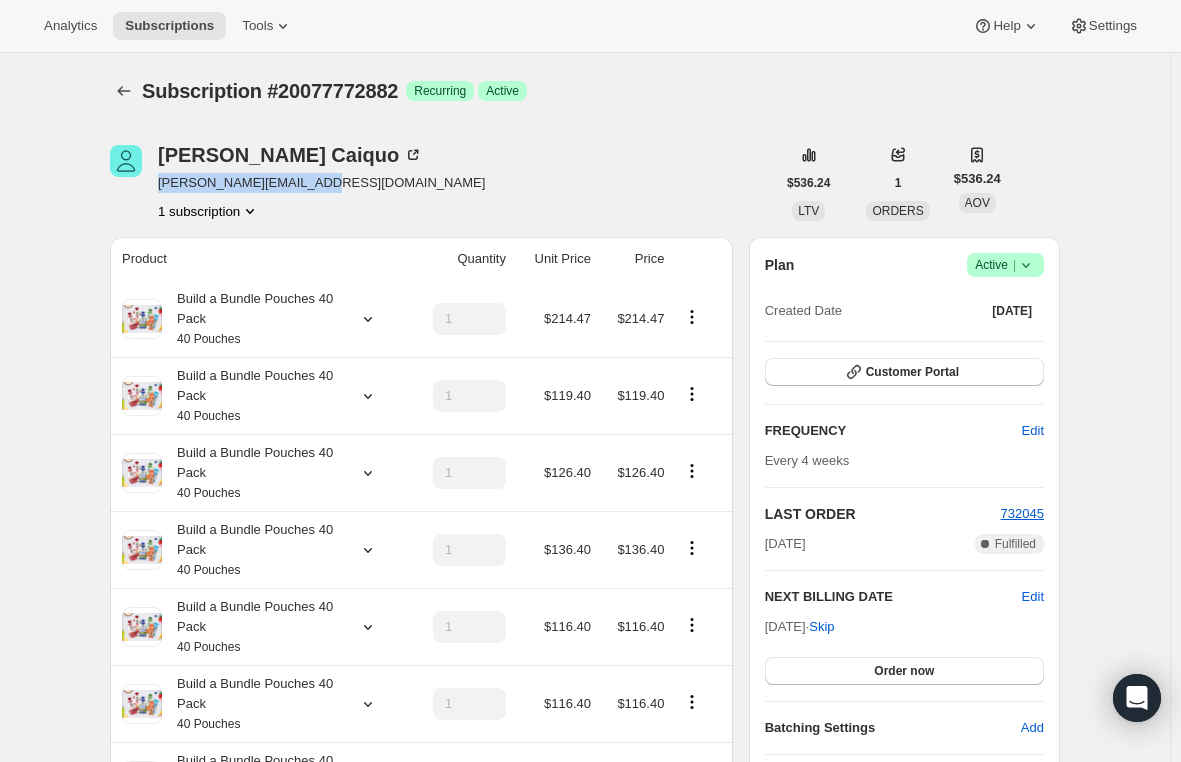 drag, startPoint x: 326, startPoint y: 186, endPoint x: 163, endPoint y: 189, distance: 163.0276 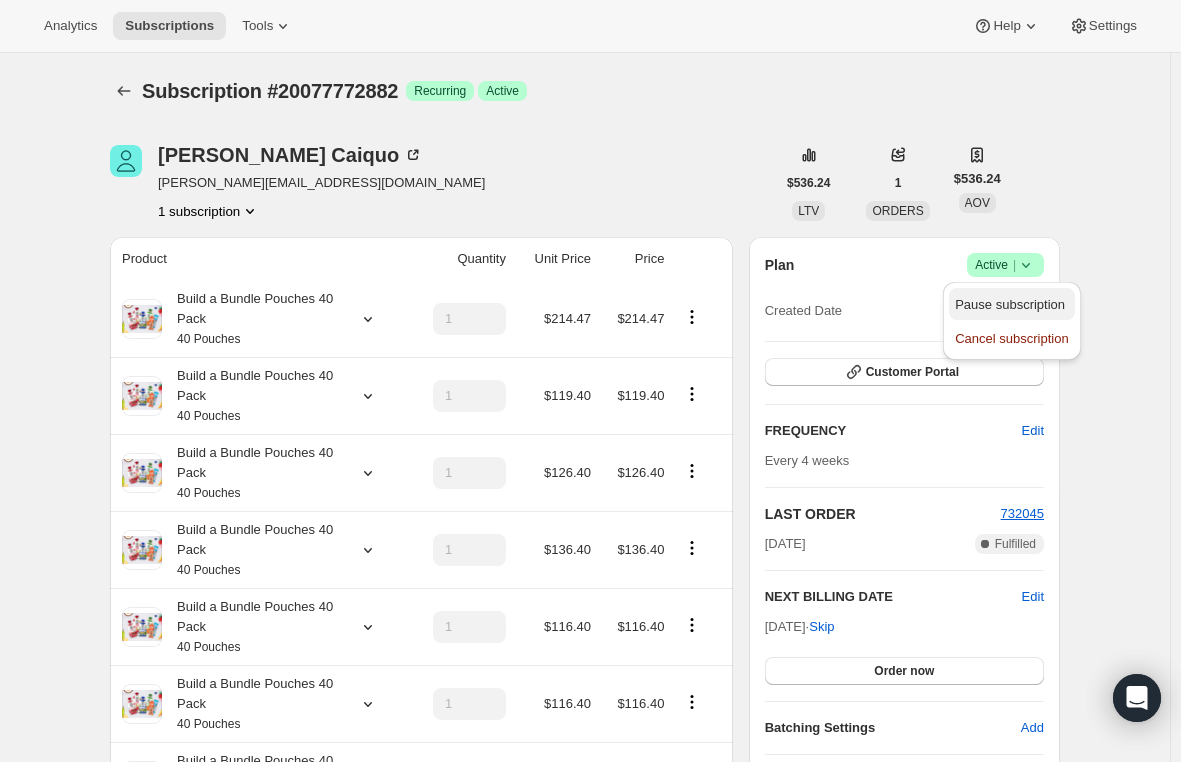 click on "Pause subscription" at bounding box center [1010, 304] 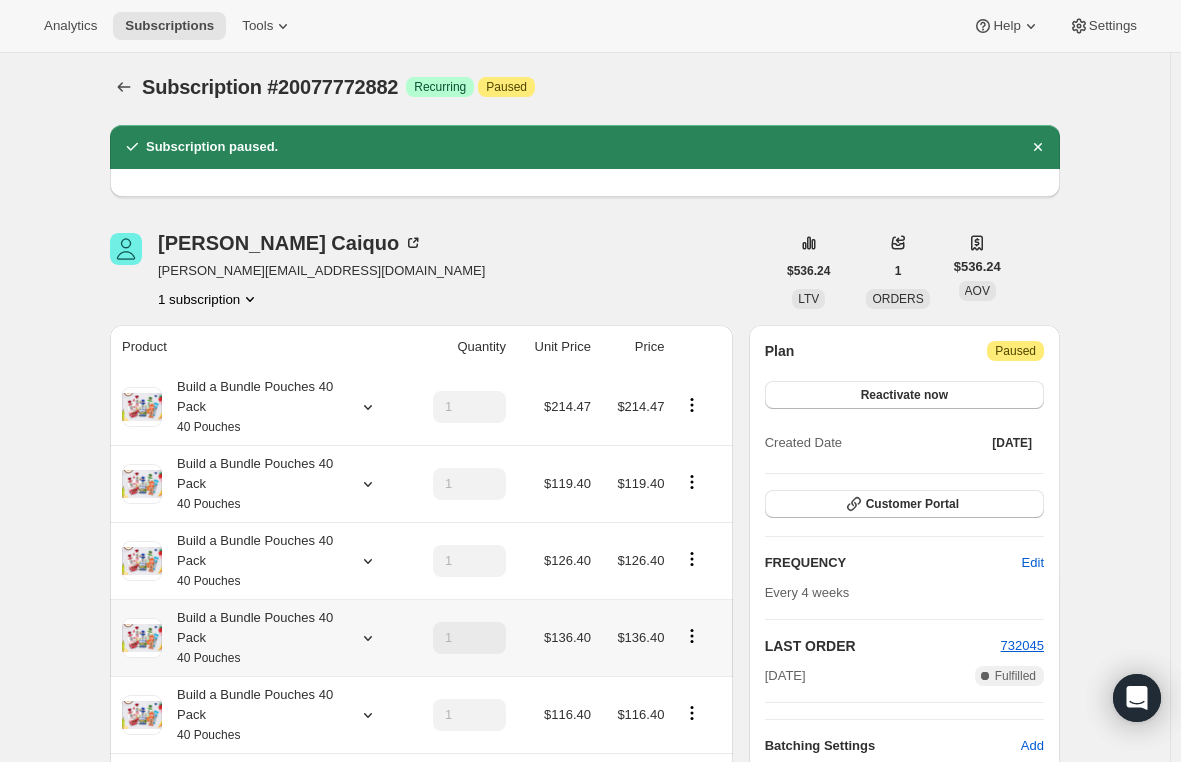 scroll, scrollTop: 0, scrollLeft: 0, axis: both 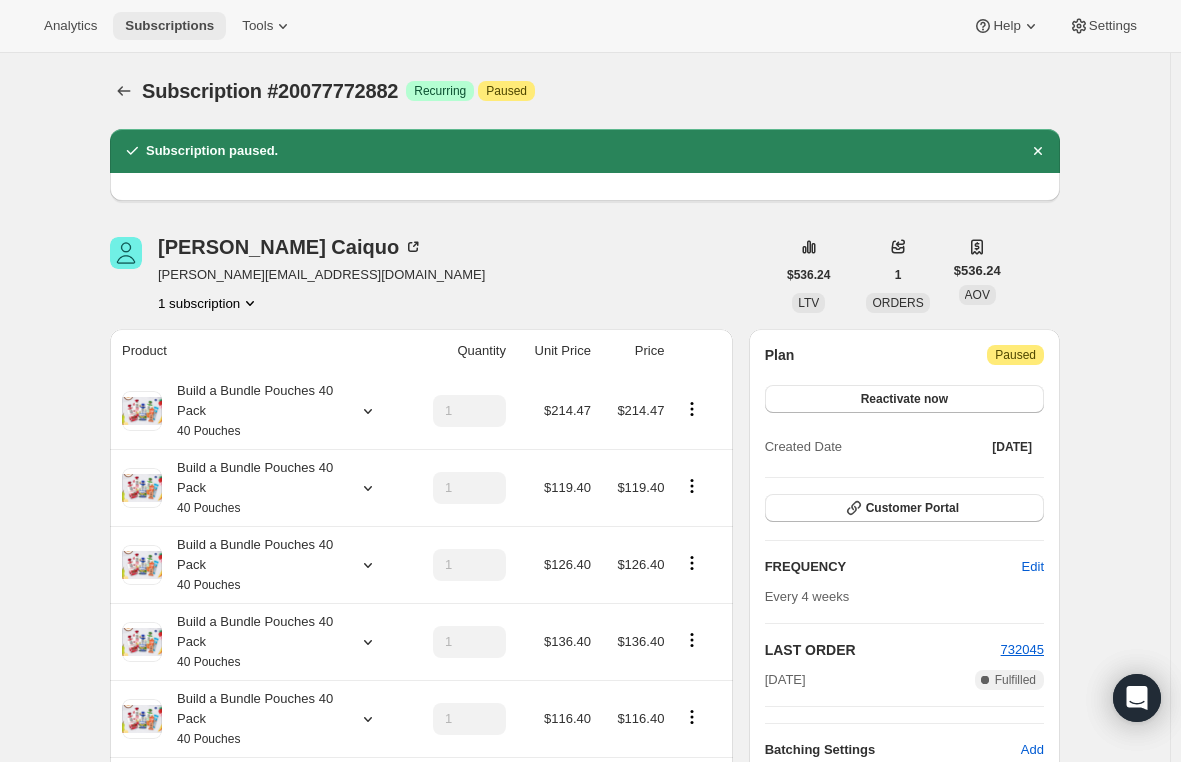 click on "Subscriptions" at bounding box center (169, 26) 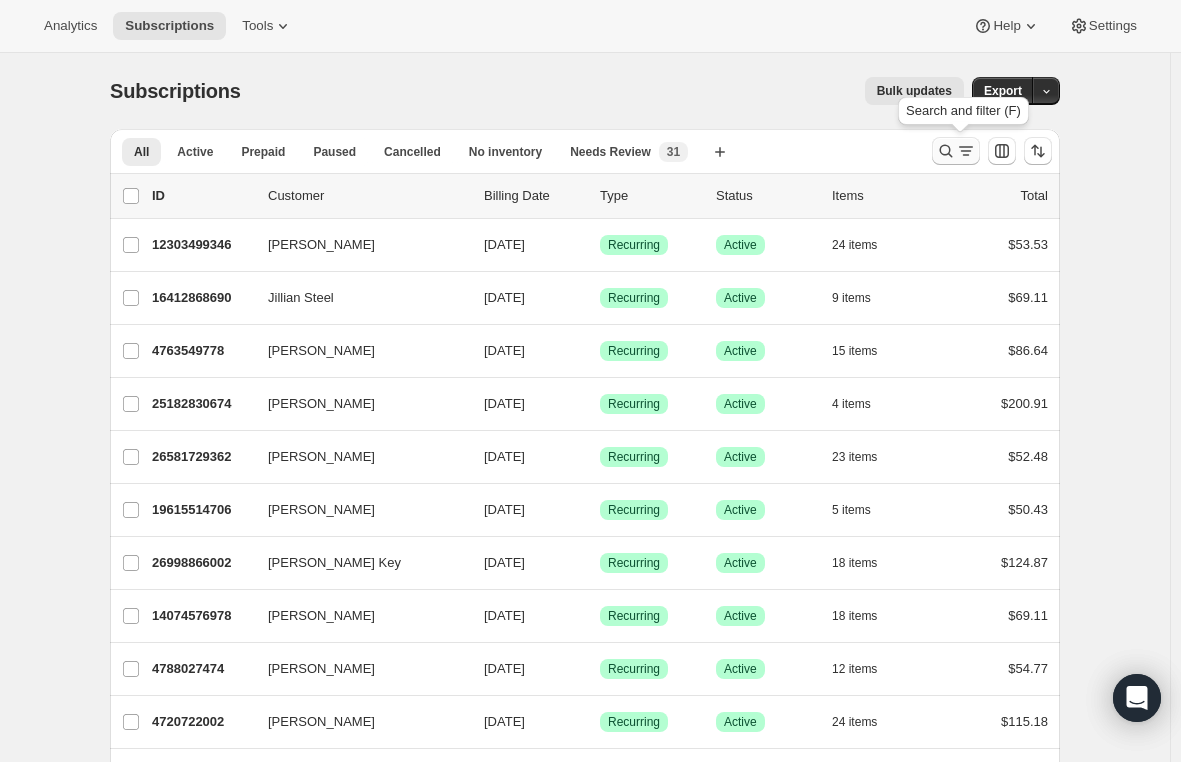 click 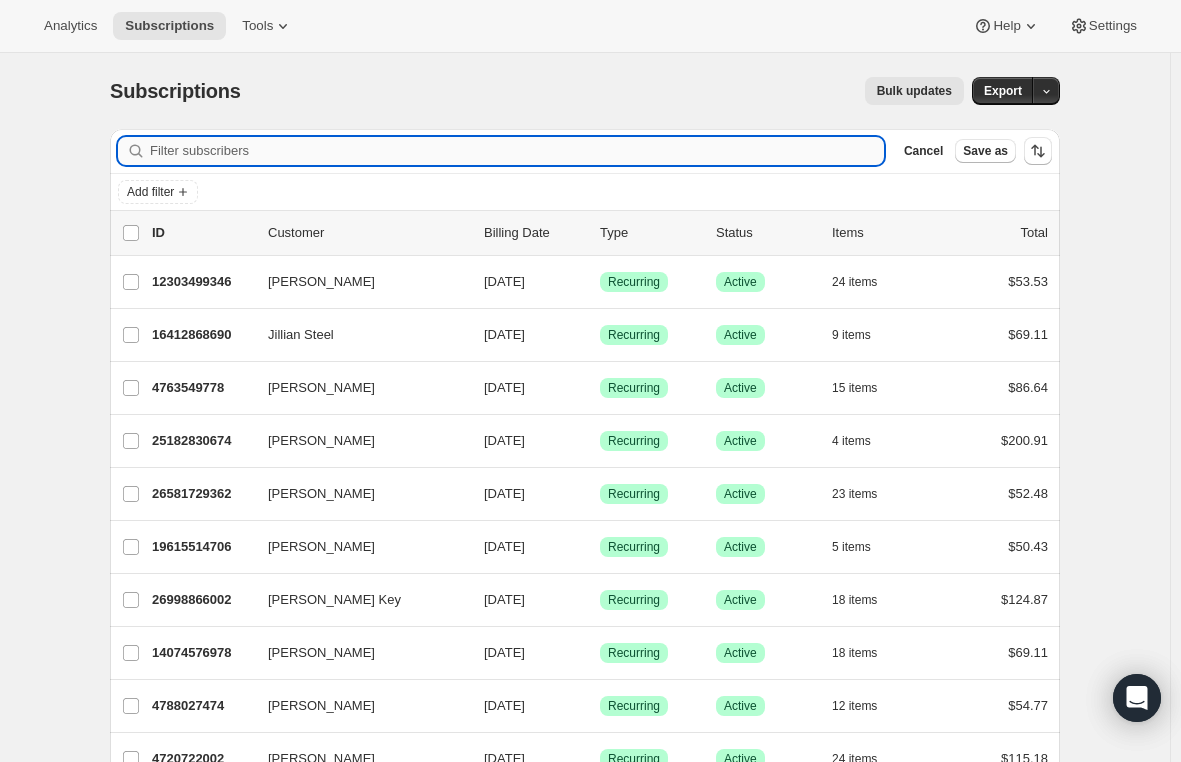 click on "Filter subscribers" at bounding box center [517, 151] 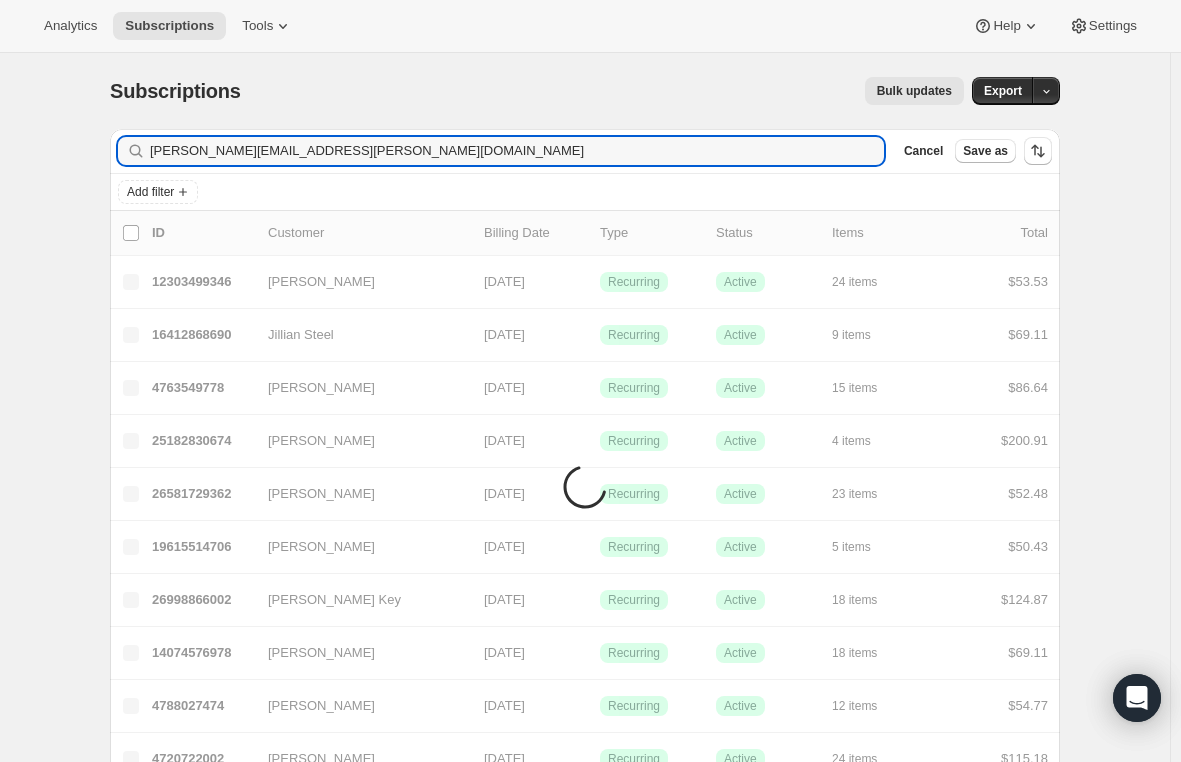 type on "anaya.adarkwa@icloud.com" 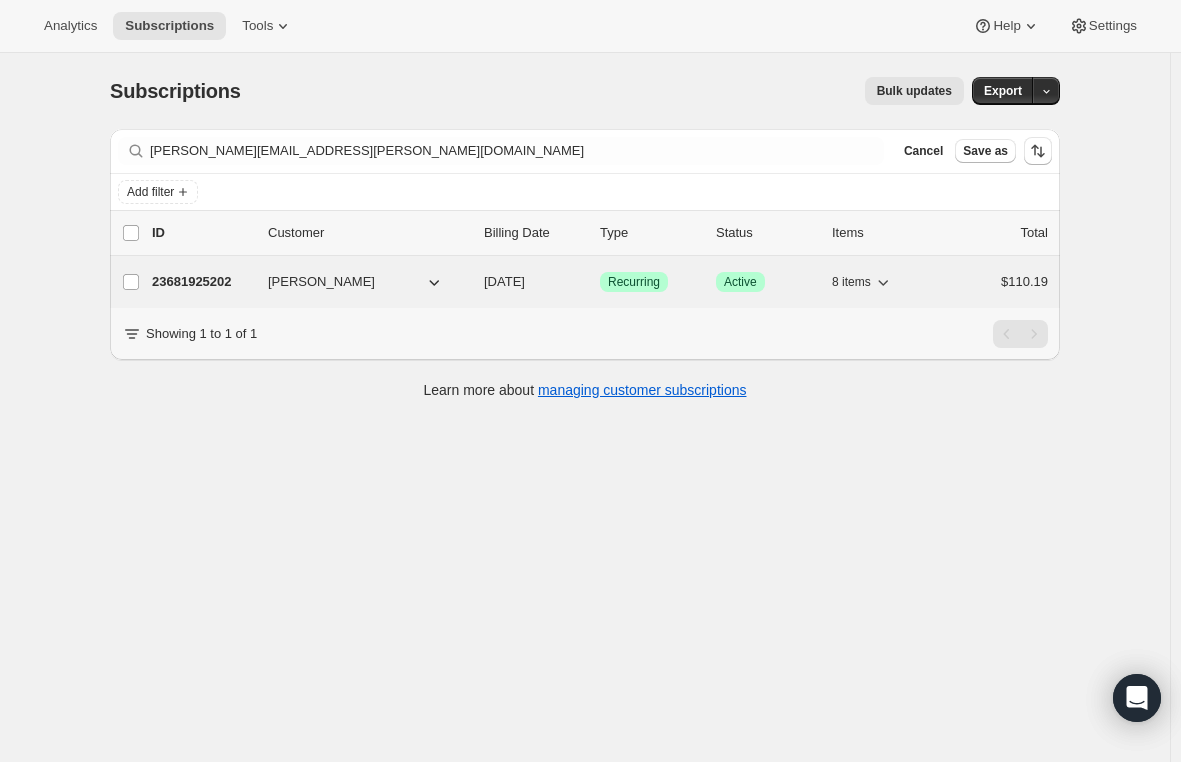 click on "23681925202" at bounding box center [202, 282] 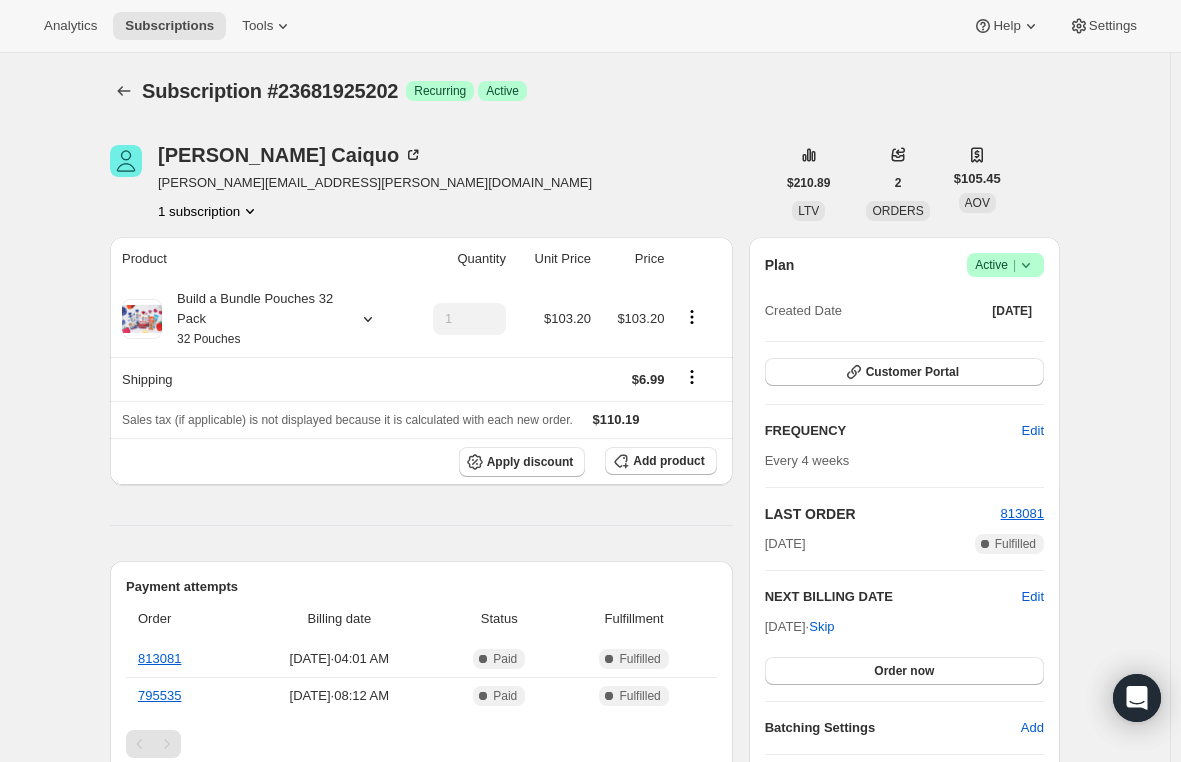 click on "Active |" at bounding box center (1005, 265) 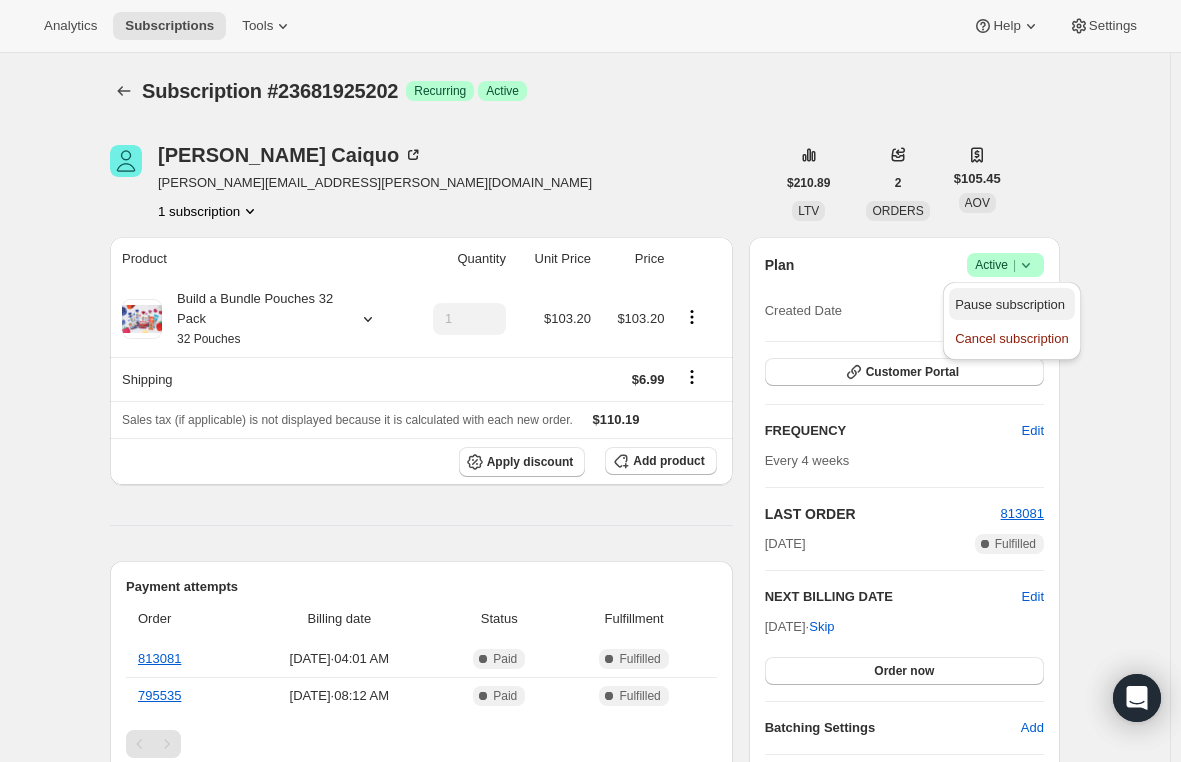 click on "Pause subscription" at bounding box center (1010, 304) 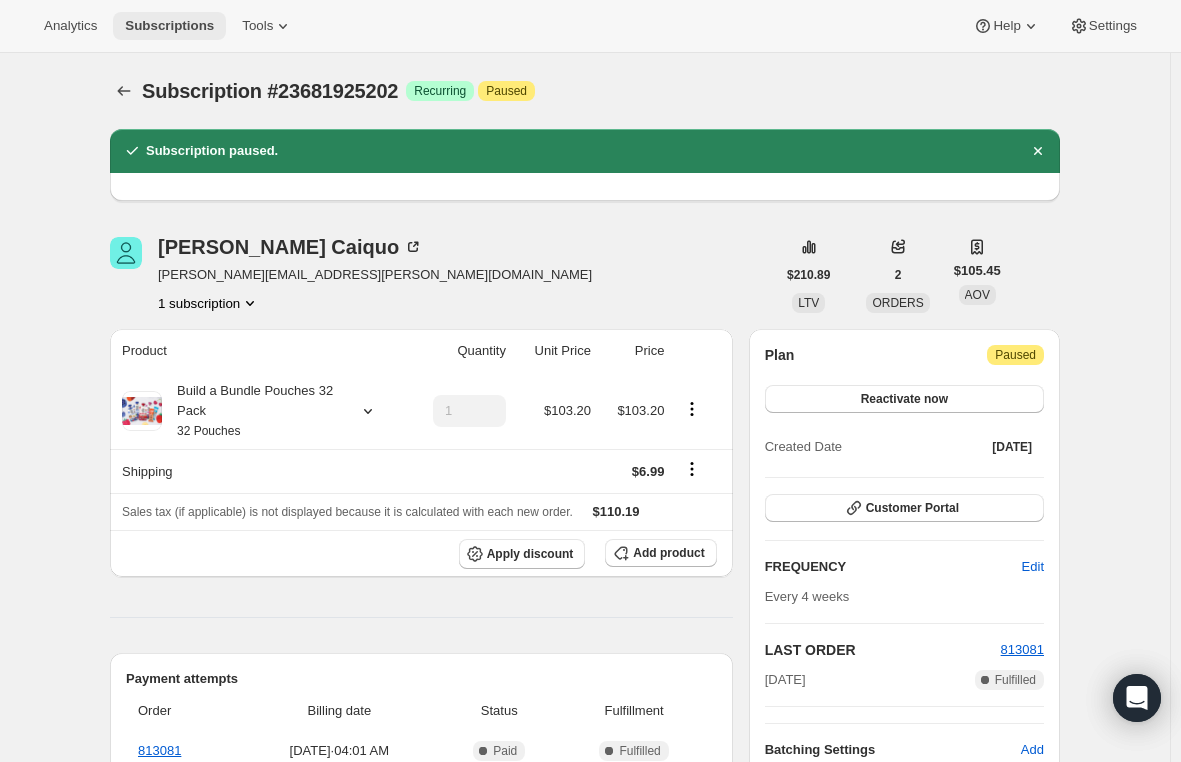 click on "Subscriptions" at bounding box center (169, 26) 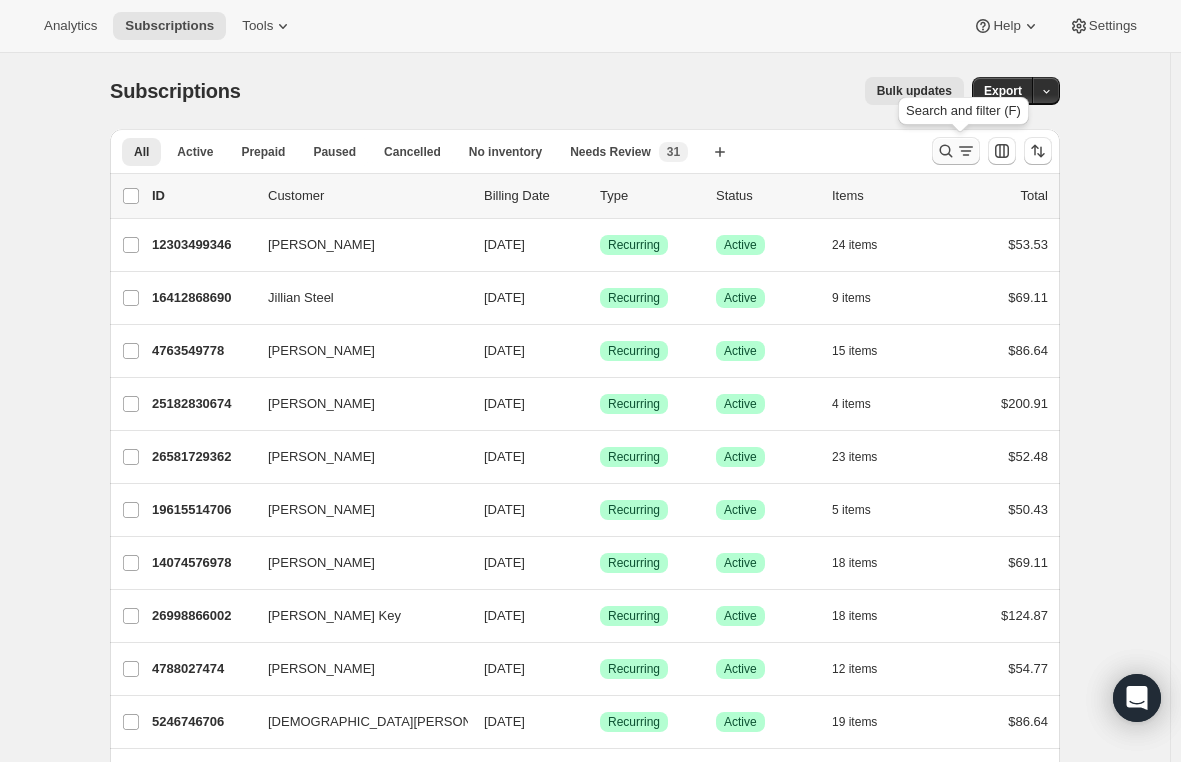 click 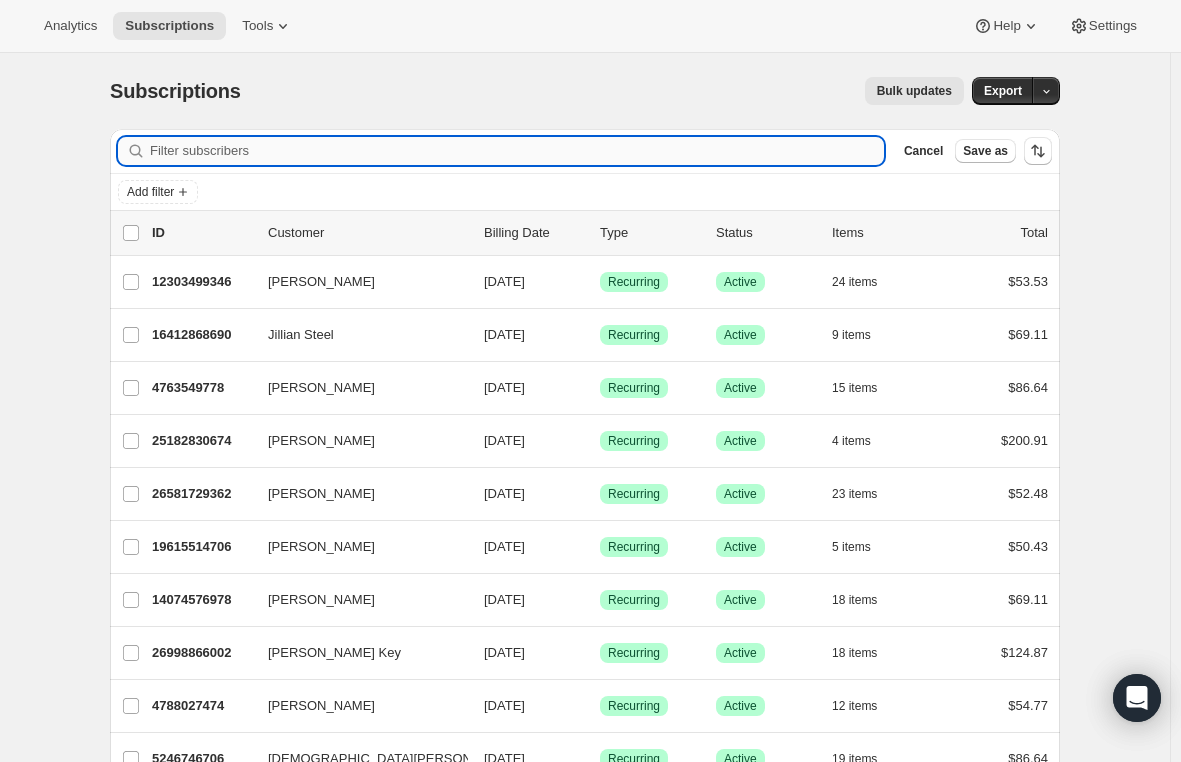 click on "Filter subscribers" at bounding box center [517, 151] 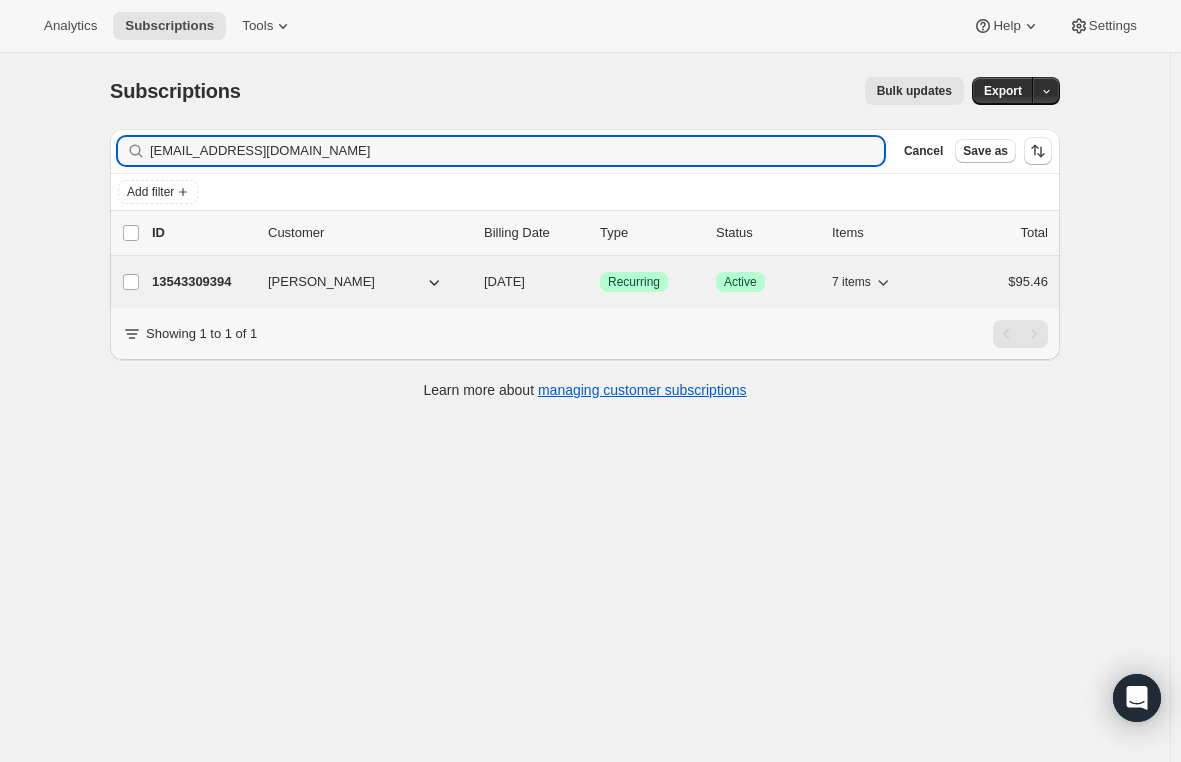 type on "sjbltrn@gmail.com" 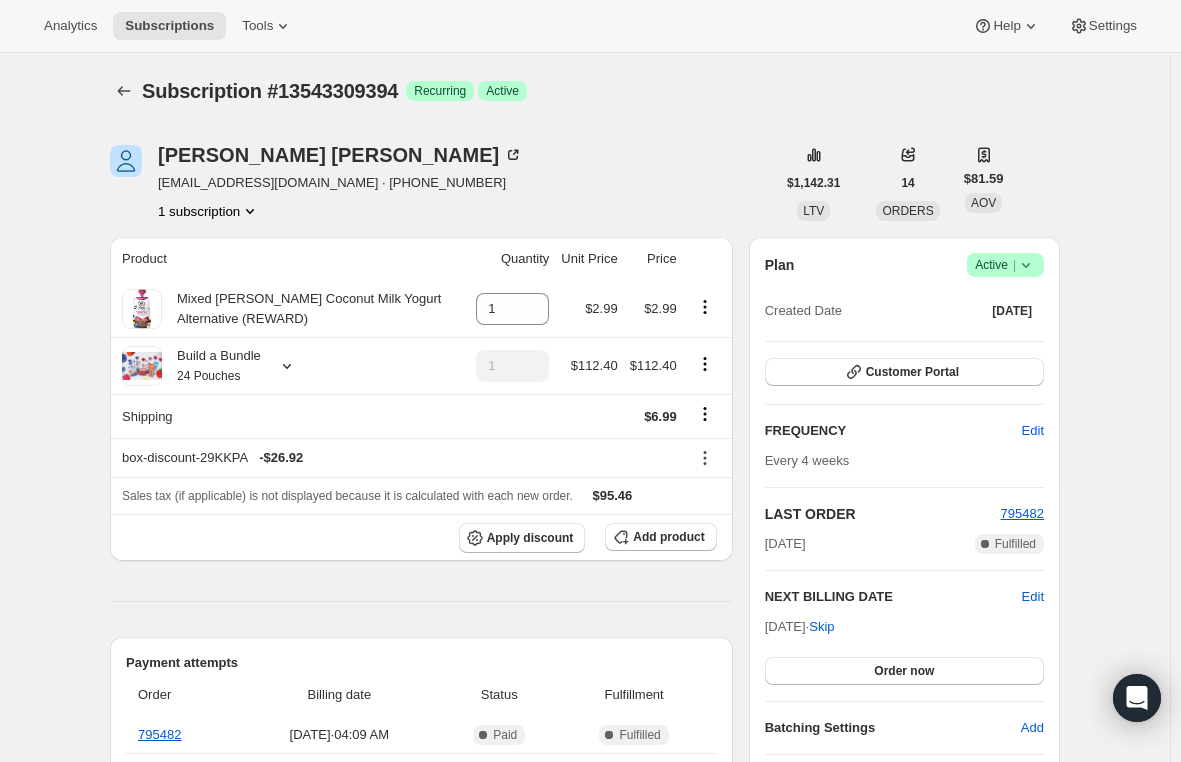 click on "Success Active |" at bounding box center (1005, 265) 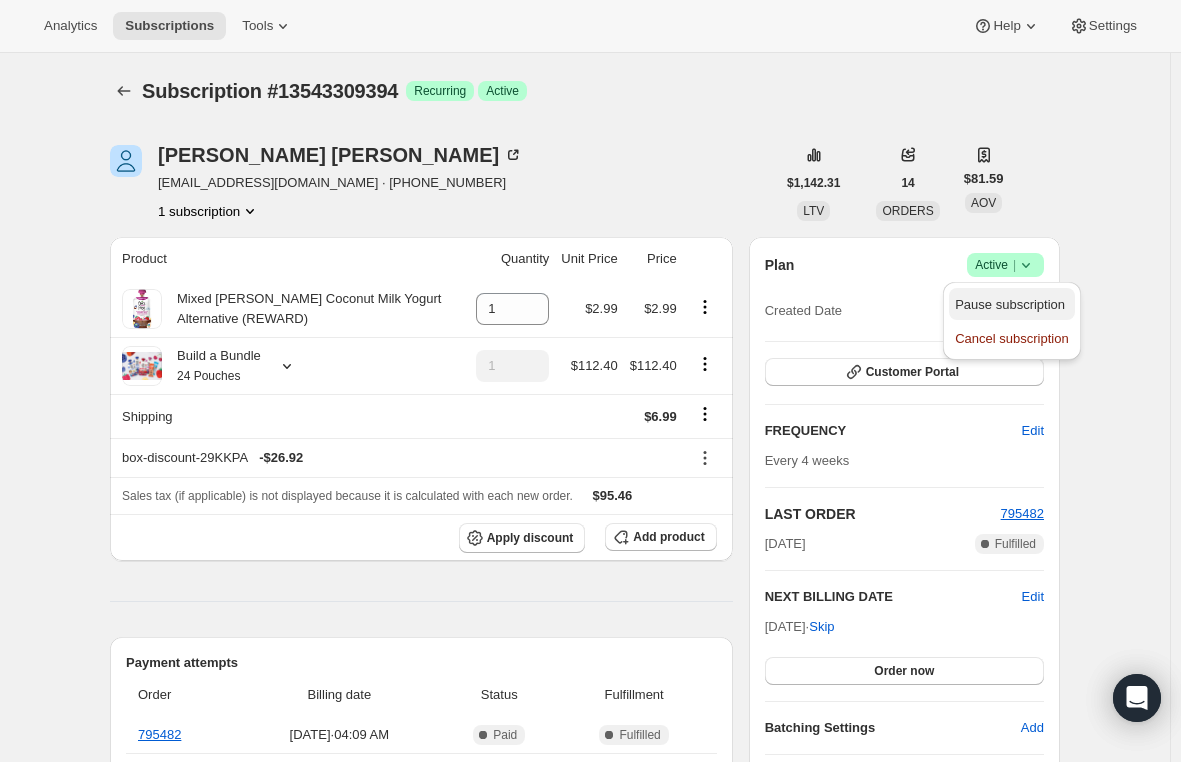 click on "Pause subscription" at bounding box center (1010, 304) 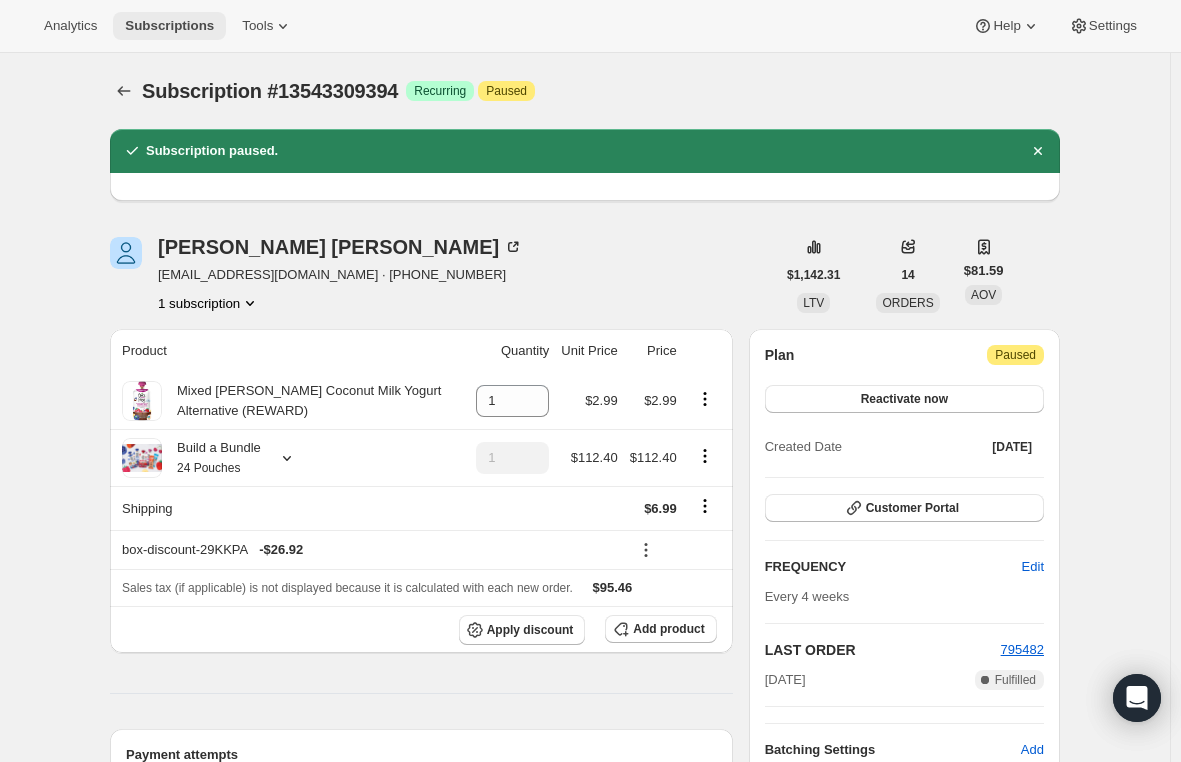 click on "Subscriptions" at bounding box center [169, 26] 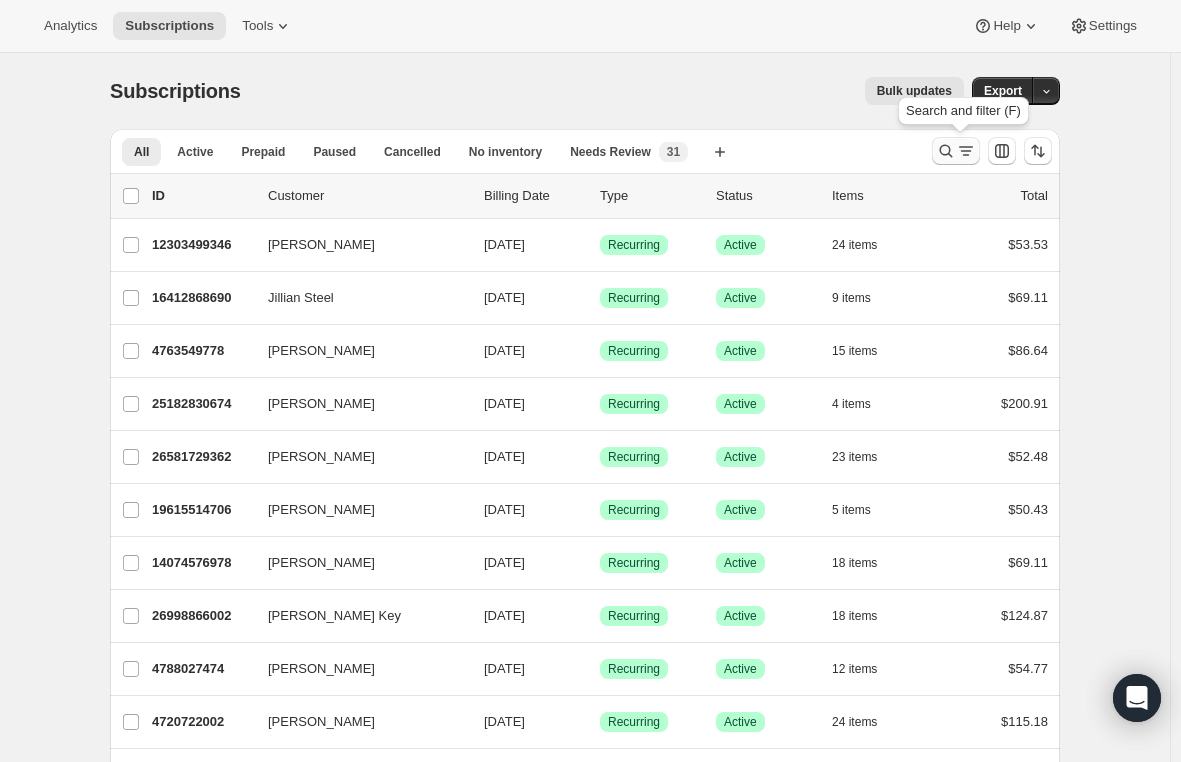 click 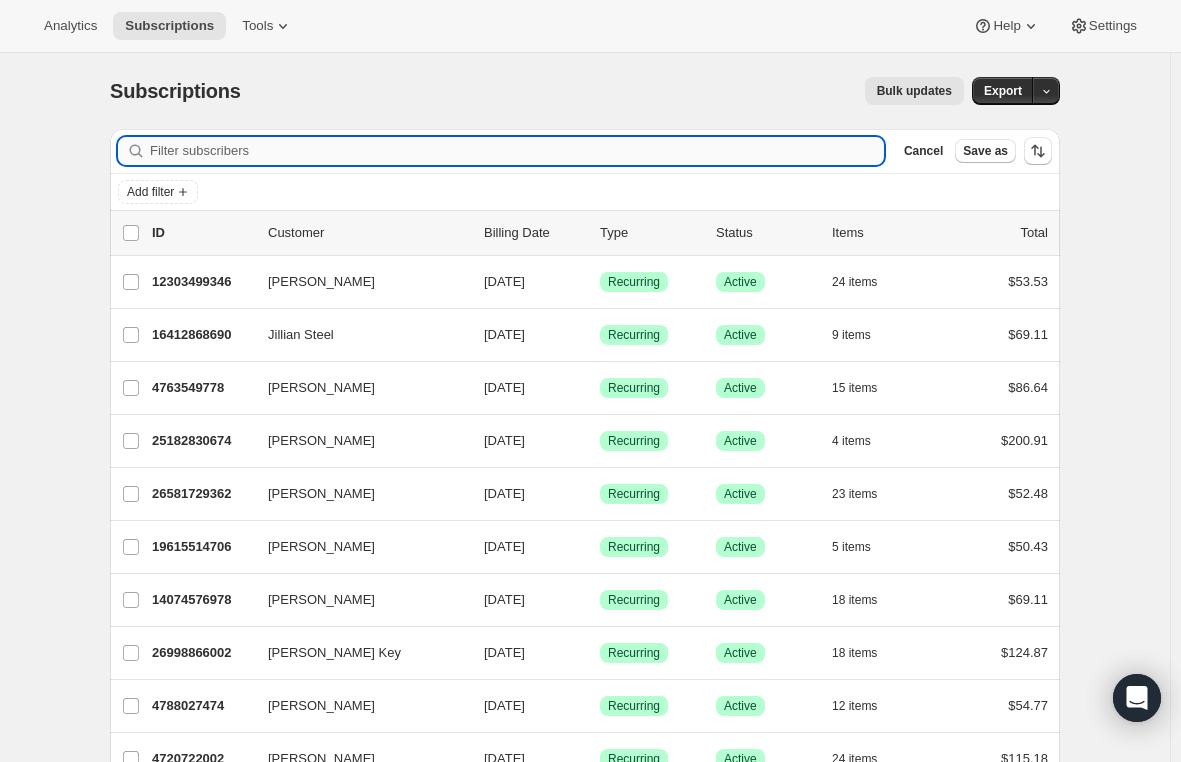 click on "Filter subscribers" at bounding box center (517, 151) 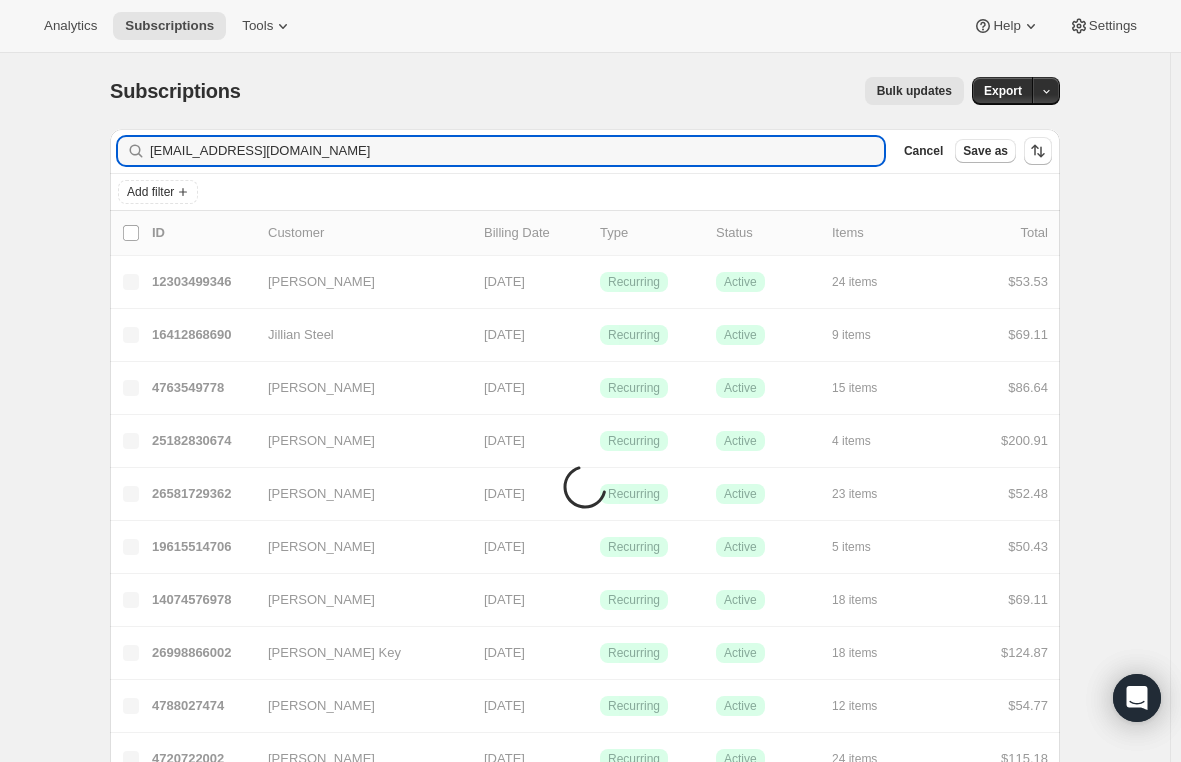 type on "kyood1@gmail.com" 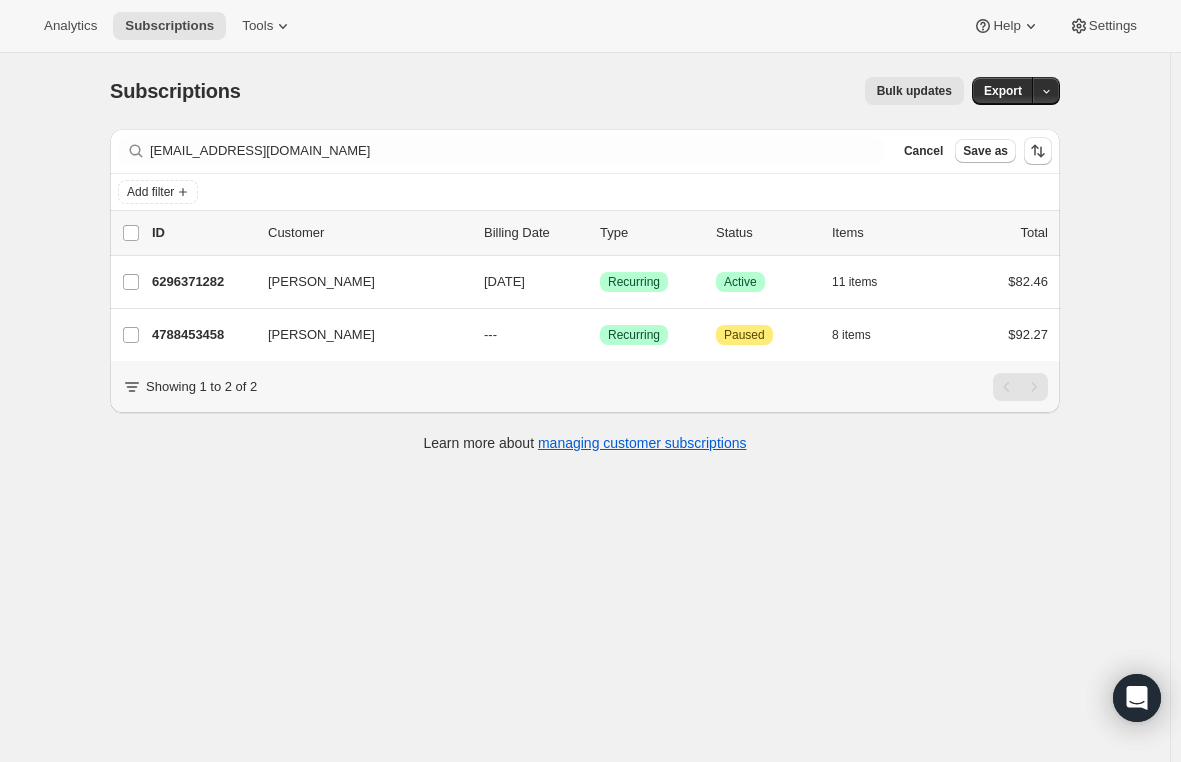 click on "Subscriptions. This page is ready Subscriptions Bulk updates More actions Bulk updates Export Filter subscribers kyood1@gmail.com Clear Cancel Save as Add filter   0 selected Update next billing date Change status Showing 3 subscriptions Select all 3 subscriptions Showing 3 subscriptions Select Select all 3 subscriptions 0 selected list header ID Customer Billing Date Type Status Items Total Kimberly Kenyon 6296371282 Kimberly Kenyon 02/02/2026 Success Recurring Success Active 11   items $82.46 Kimberly Kenyon 4788453458 Kimberly Kenyon --- Success Recurring Attention Paused 8   items $92.27 Showing 1 to 2 of 2 Learn more about   managing customer subscriptions" at bounding box center [585, 434] 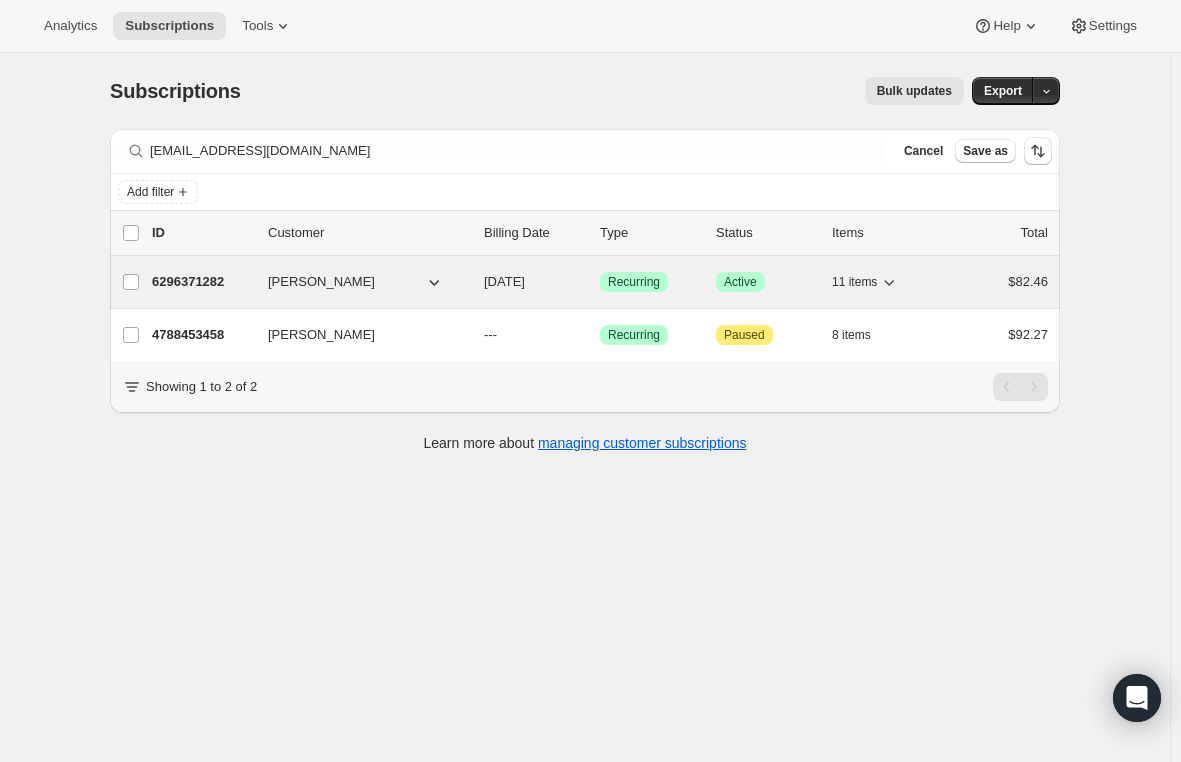 click on "6296371282" at bounding box center (202, 282) 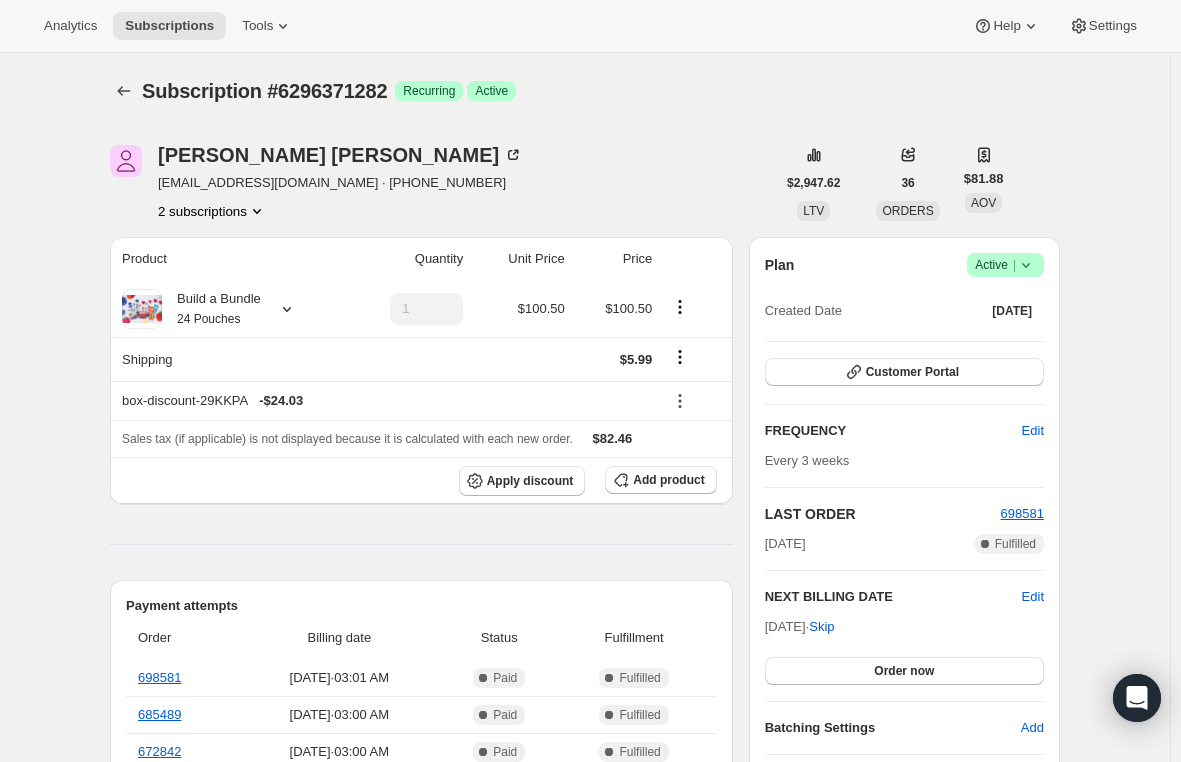 click on "Active |" at bounding box center [1005, 265] 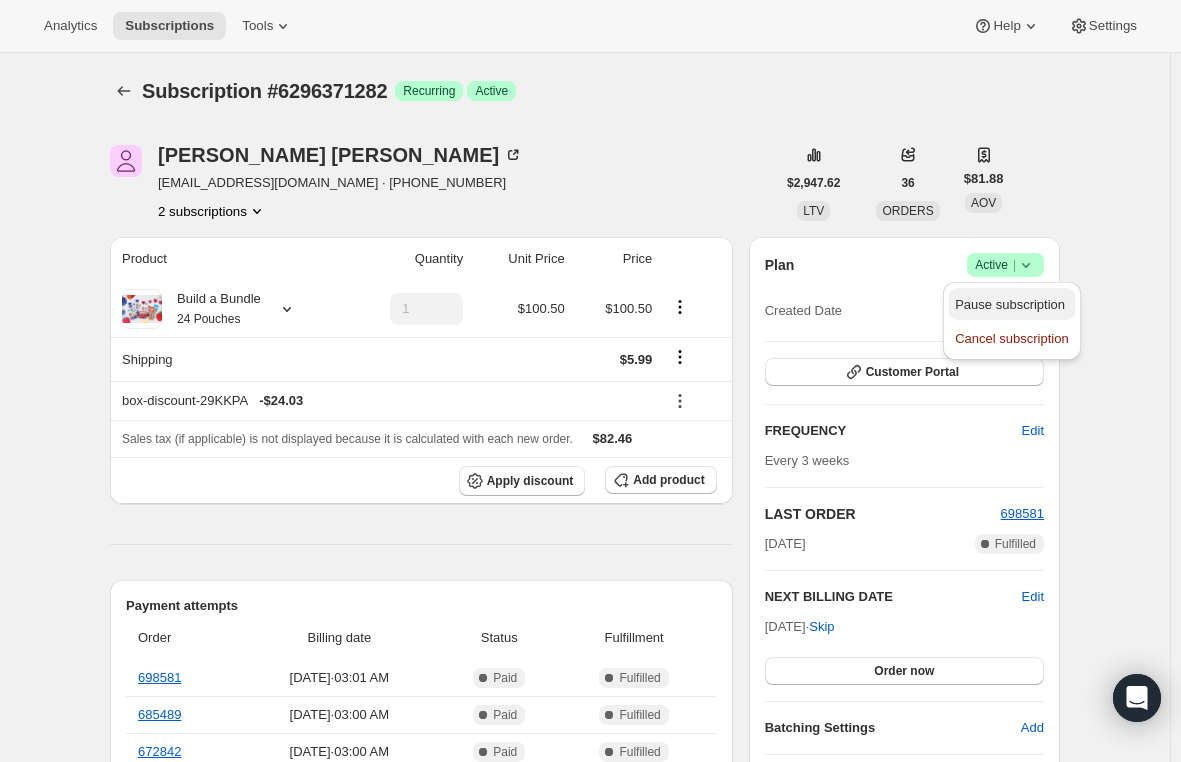 click on "Pause subscription" at bounding box center [1010, 304] 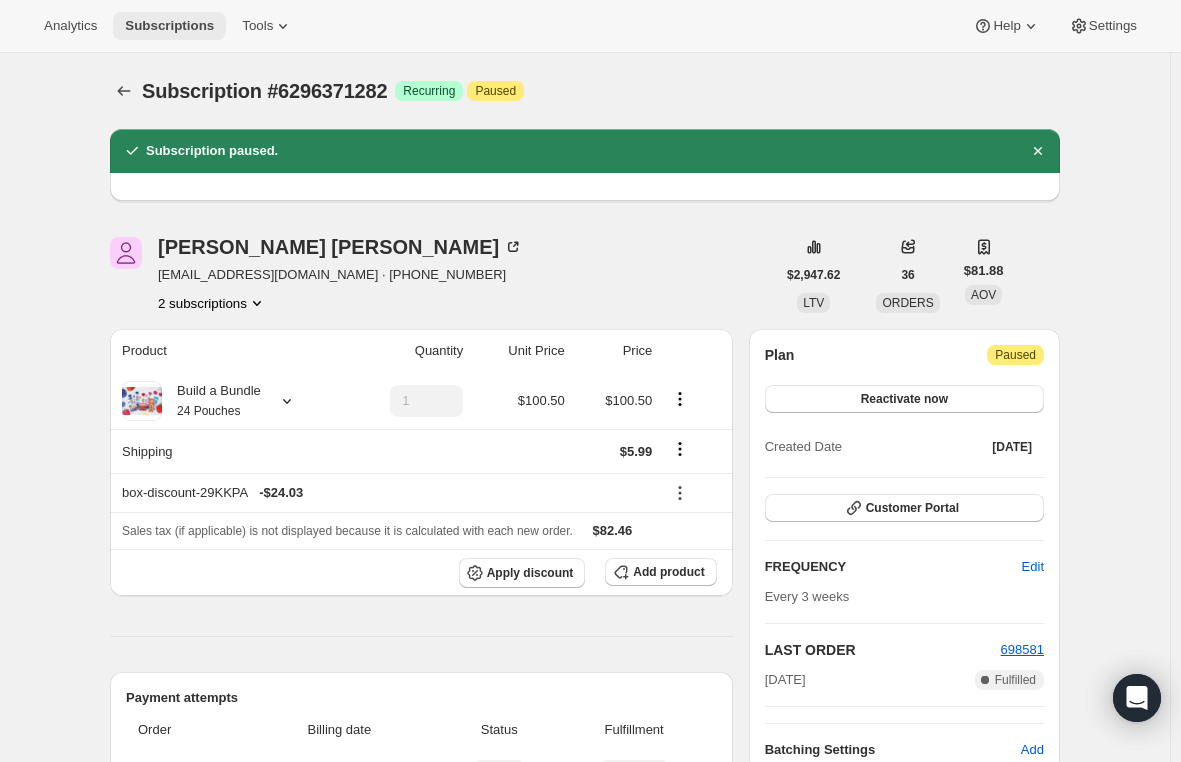 click on "Subscriptions" at bounding box center (169, 26) 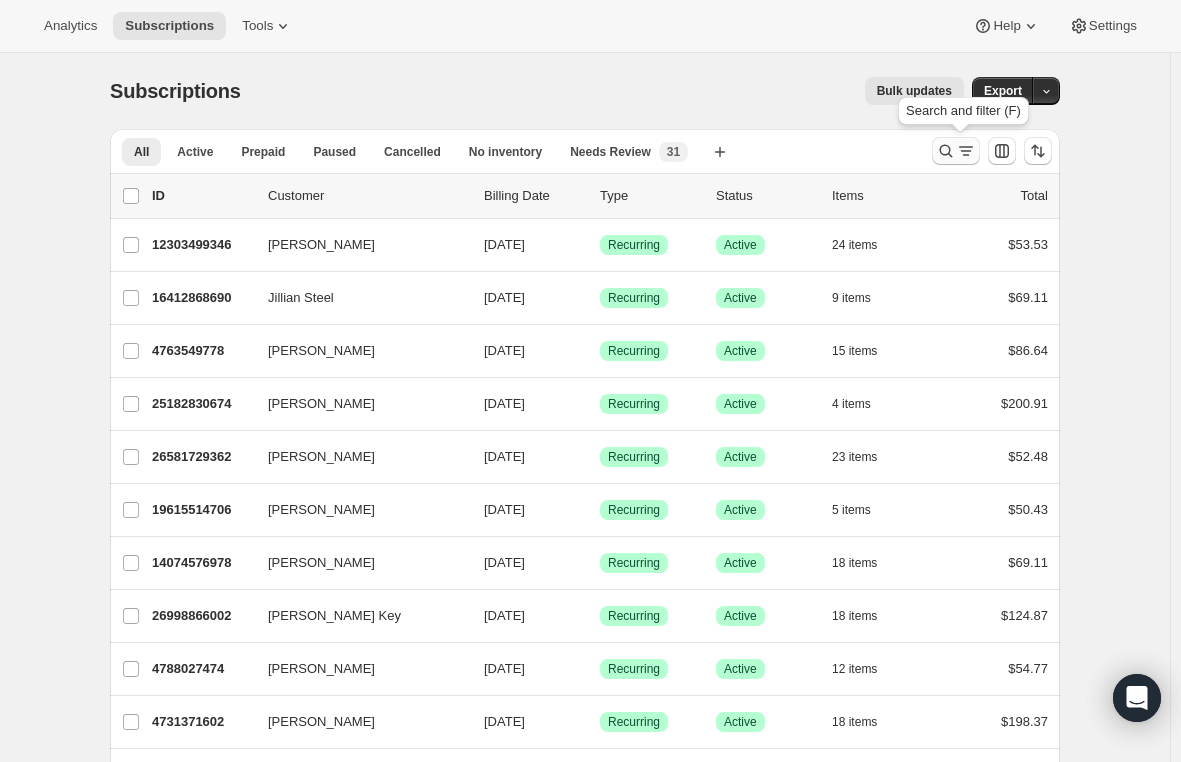 click 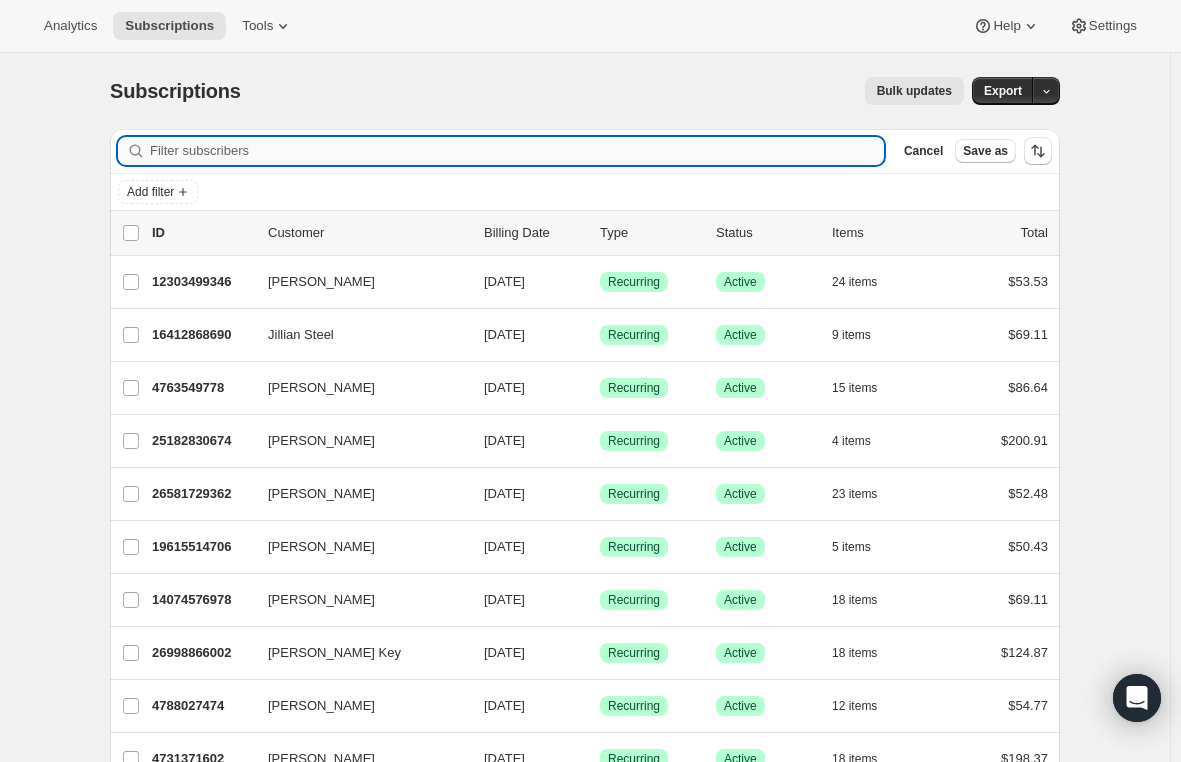 click on "Filter subscribers" at bounding box center (517, 151) 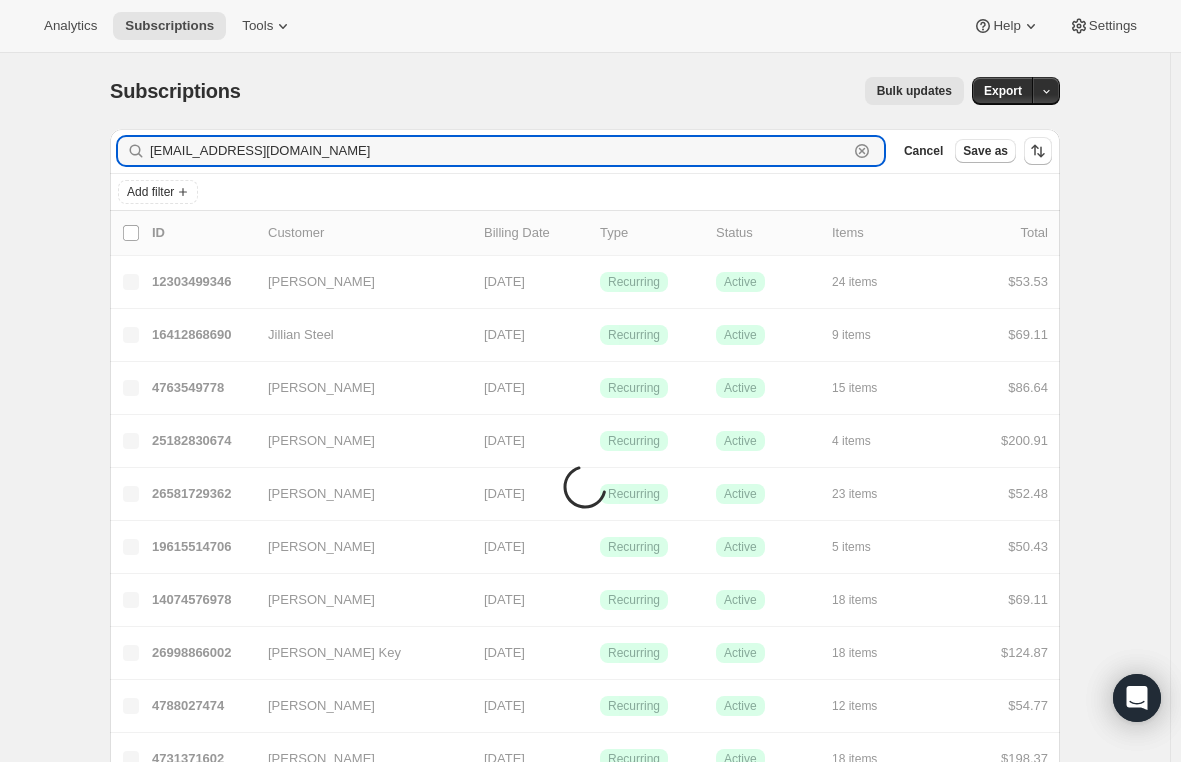 type on "al492@cornell.edu" 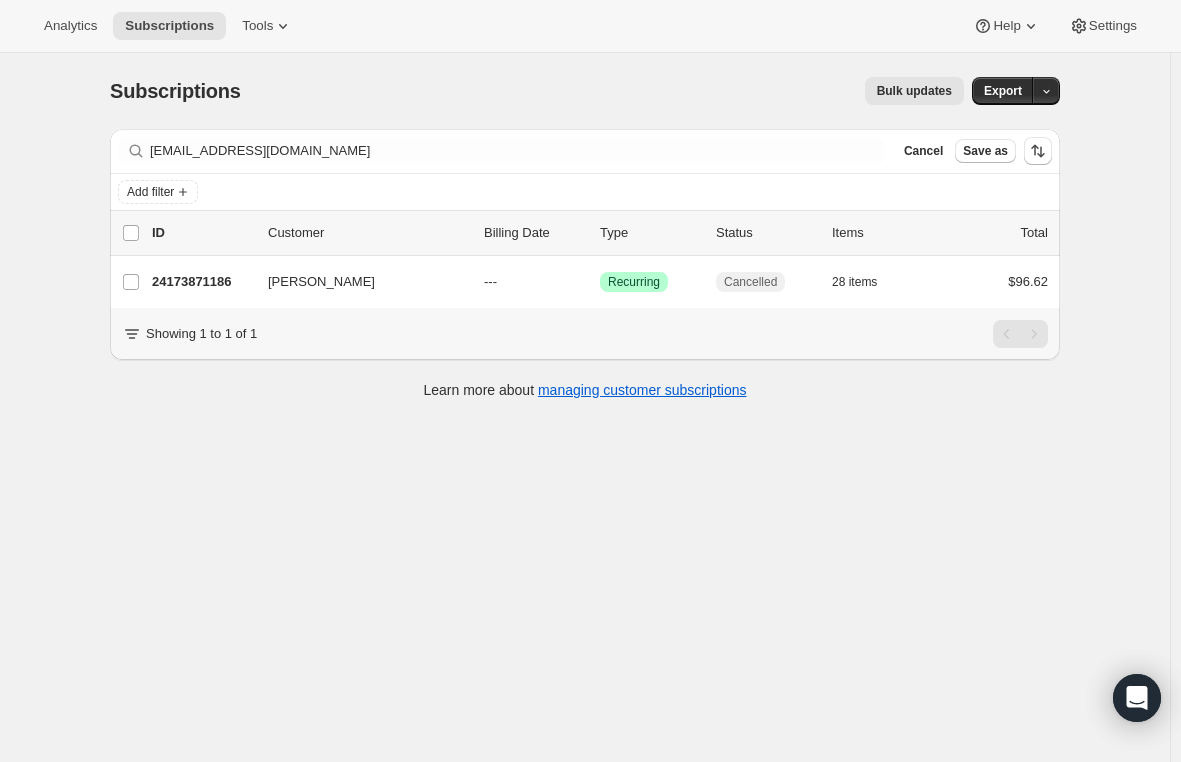 click on "Subscriptions. This page is ready Subscriptions Bulk updates More actions Bulk updates Export Filter subscribers al492@cornell.edu Clear Cancel Save as Add filter   0 selected Update next billing date Change status Showing 2 subscriptions Select all 2 subscriptions Showing 2 subscriptions Select Select all 2 subscriptions 0 selected list header ID Customer Billing Date Type Status Items Total Angela Lee 24173871186 Angela Lee --- Success Recurring Cancelled 28   items $96.62 Showing 1 to 1 of 1 Learn more about   managing customer subscriptions" at bounding box center [585, 434] 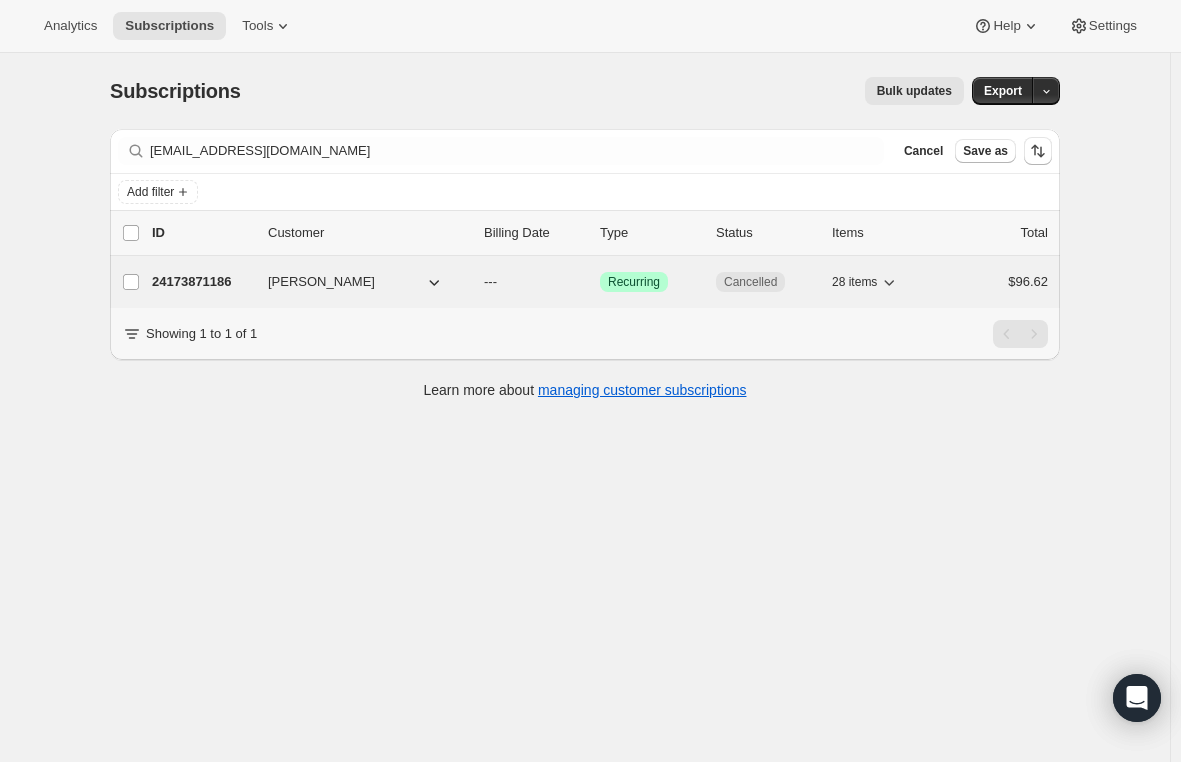 click on "Angela Lee" at bounding box center (321, 282) 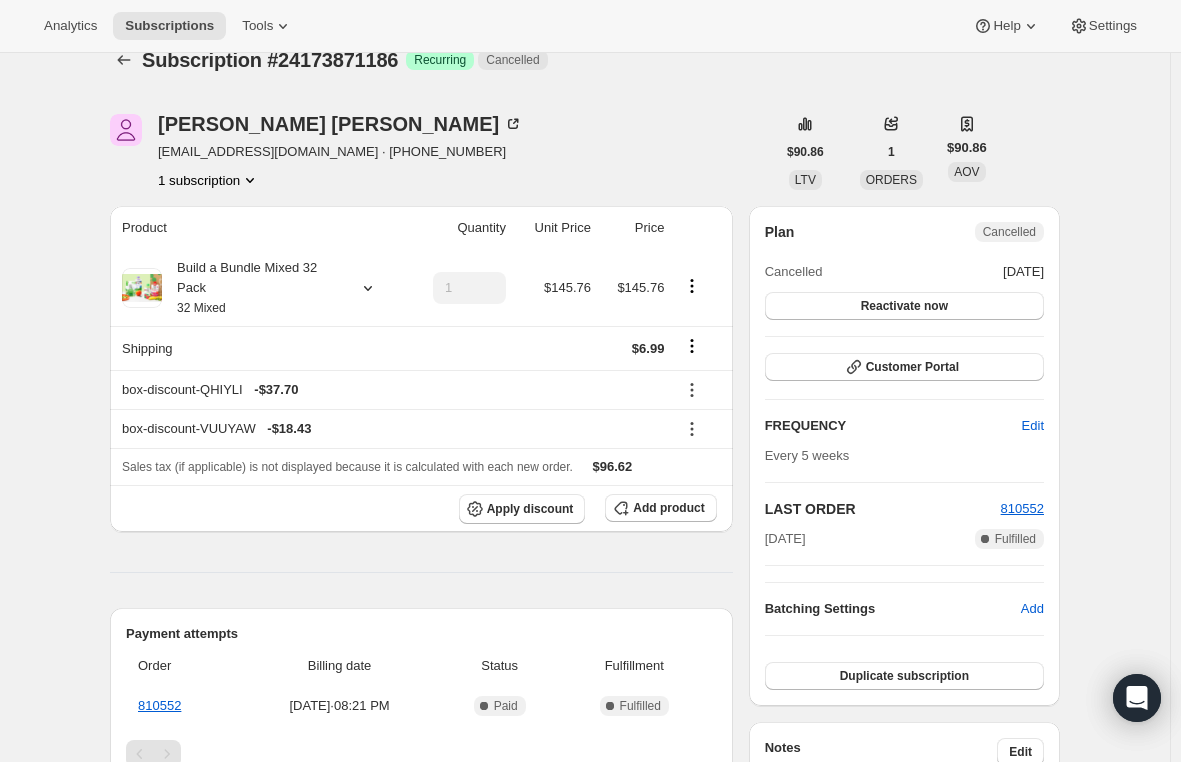 scroll, scrollTop: 0, scrollLeft: 0, axis: both 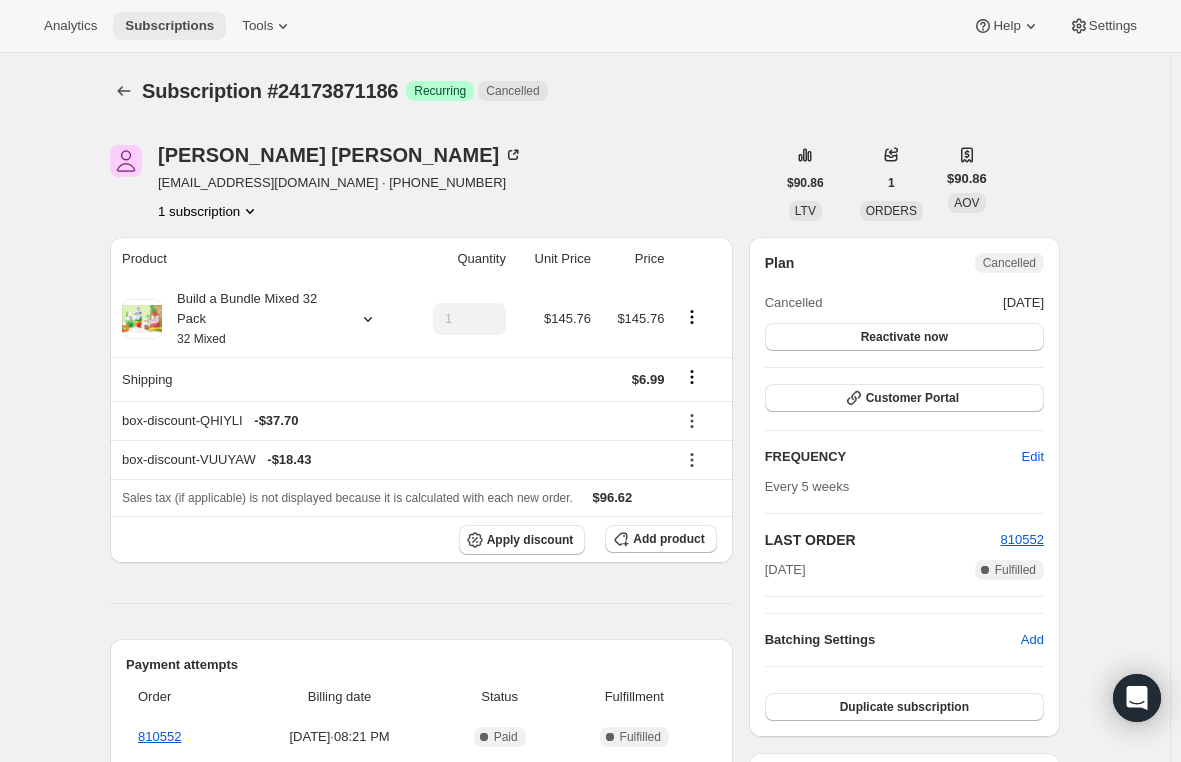 click on "Subscriptions" at bounding box center (169, 26) 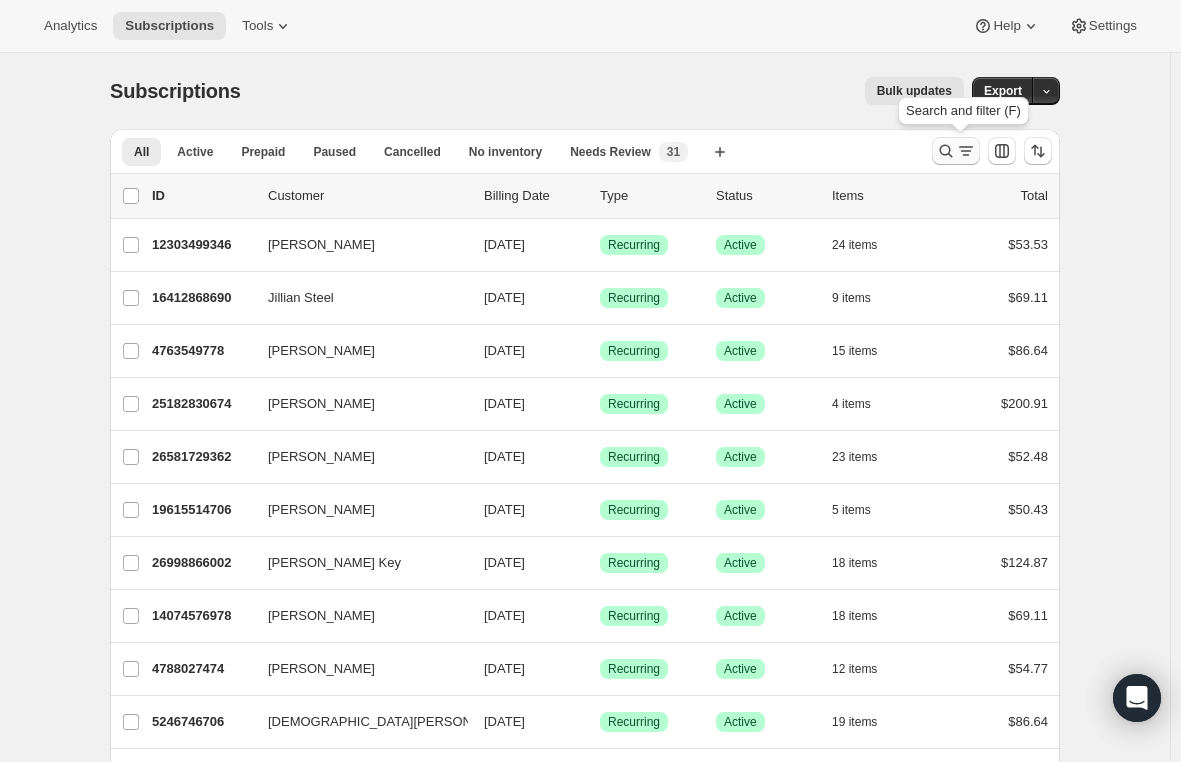 click 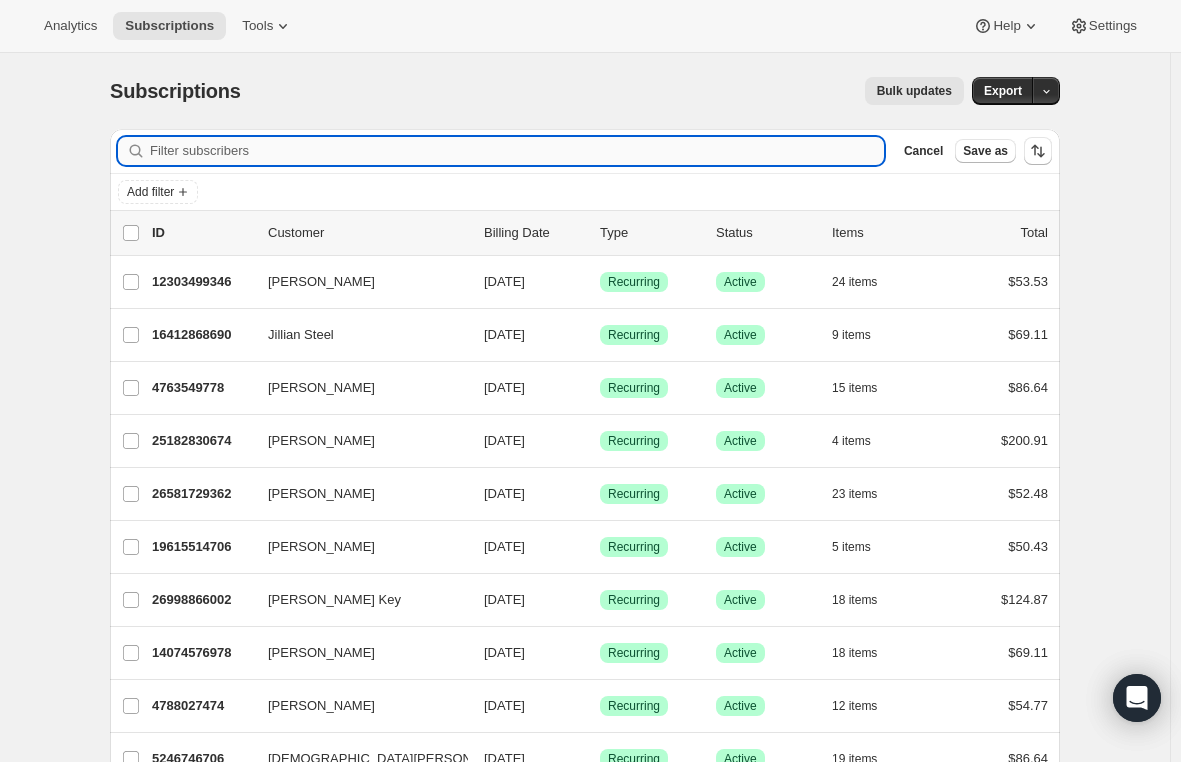 click on "Filter subscribers" at bounding box center (517, 151) 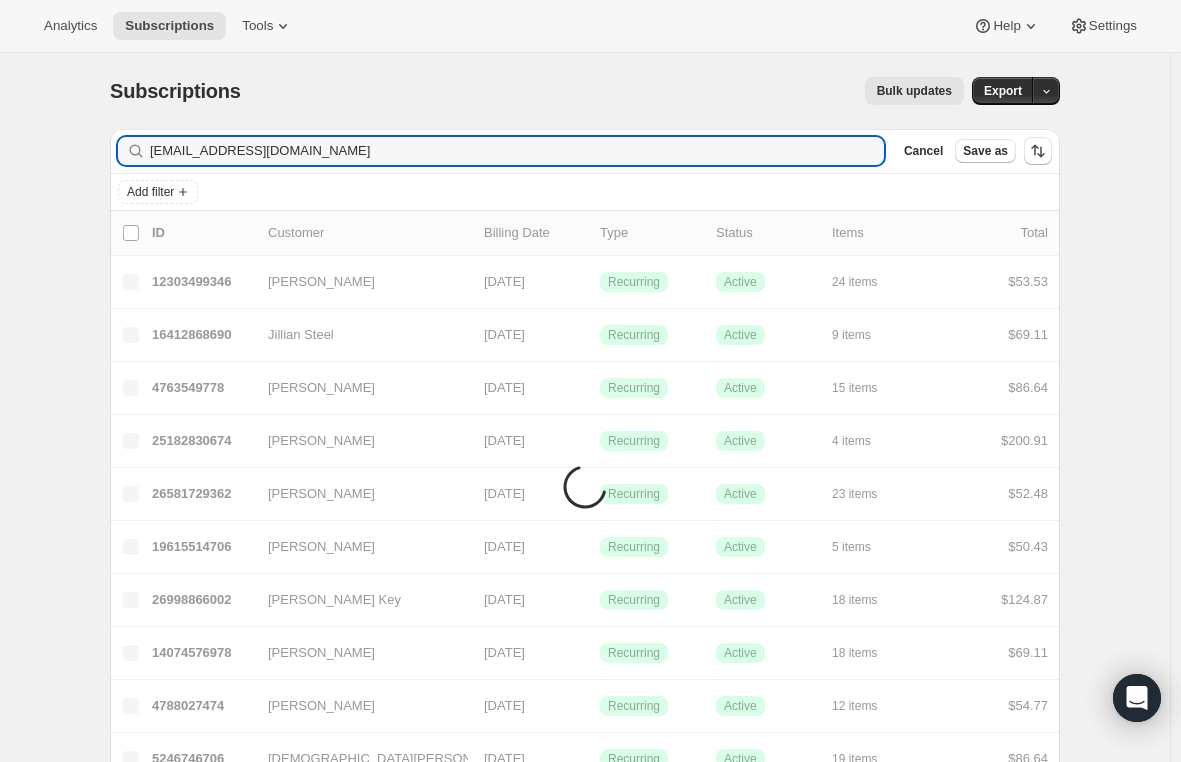 type on "sharonlau999@gmail.com" 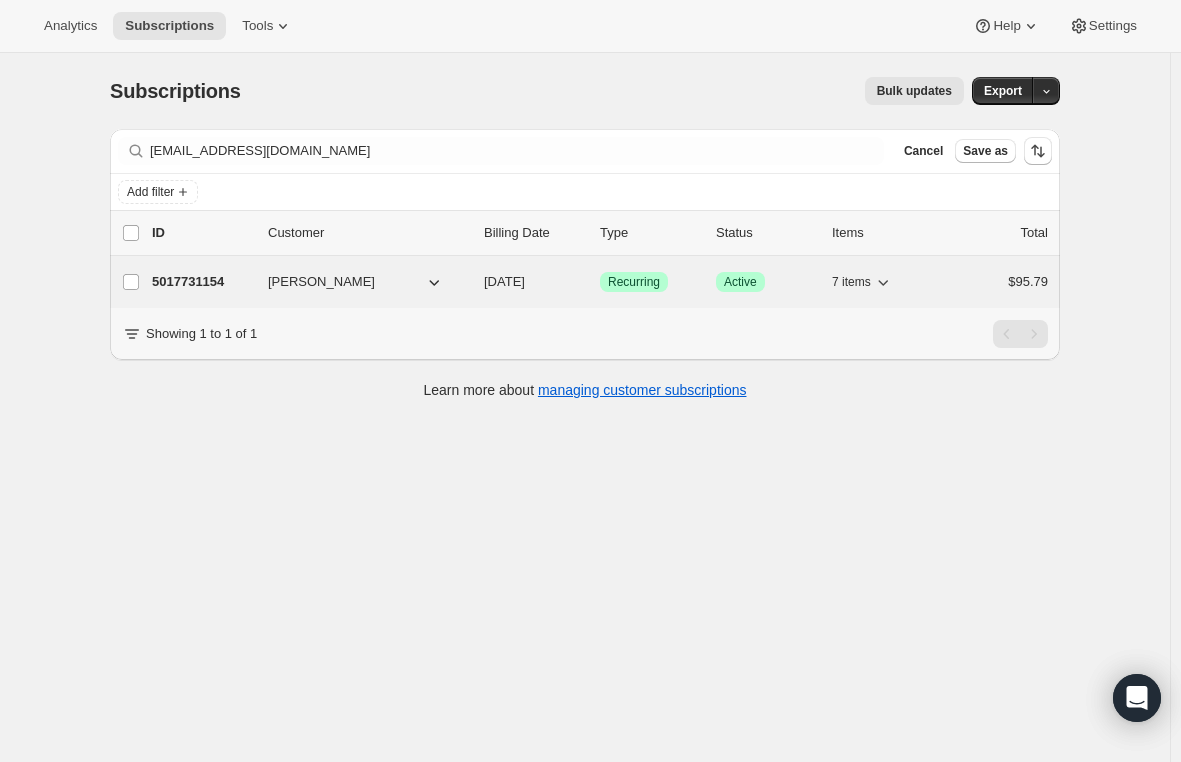 click on "5017731154" at bounding box center (202, 282) 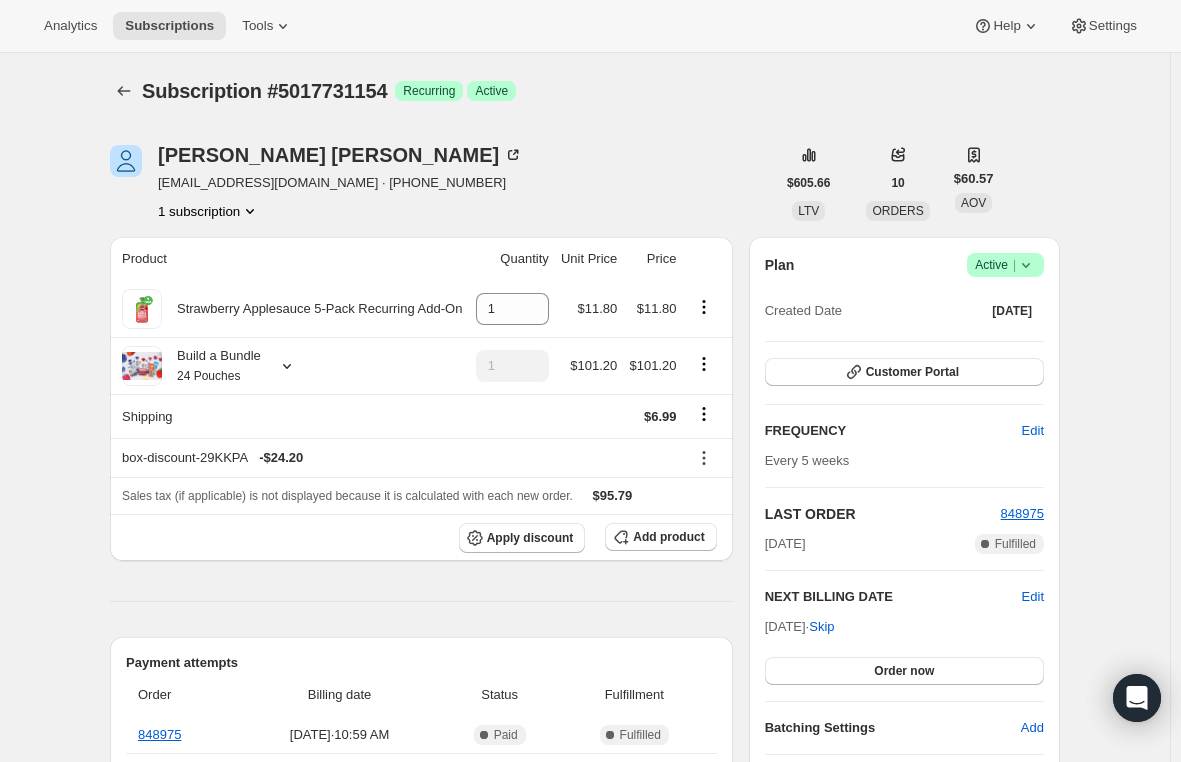 click on "Active |" at bounding box center (1005, 265) 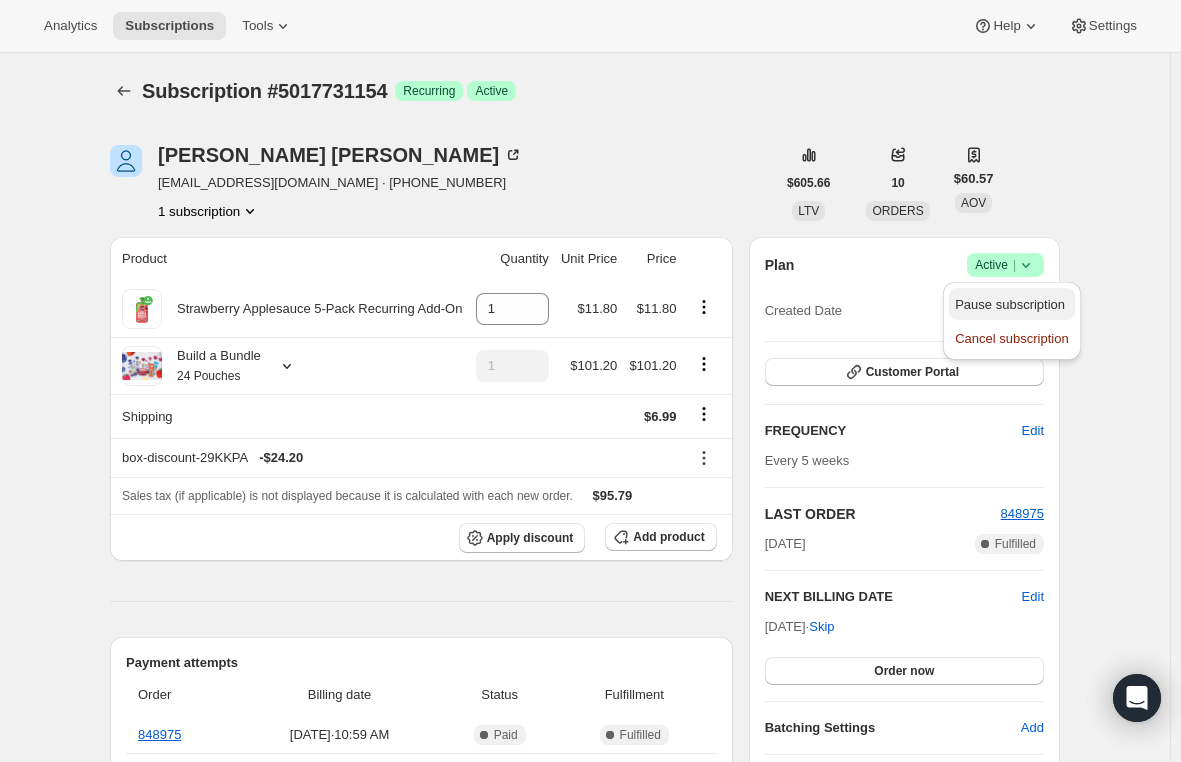 click on "Pause subscription" at bounding box center (1010, 304) 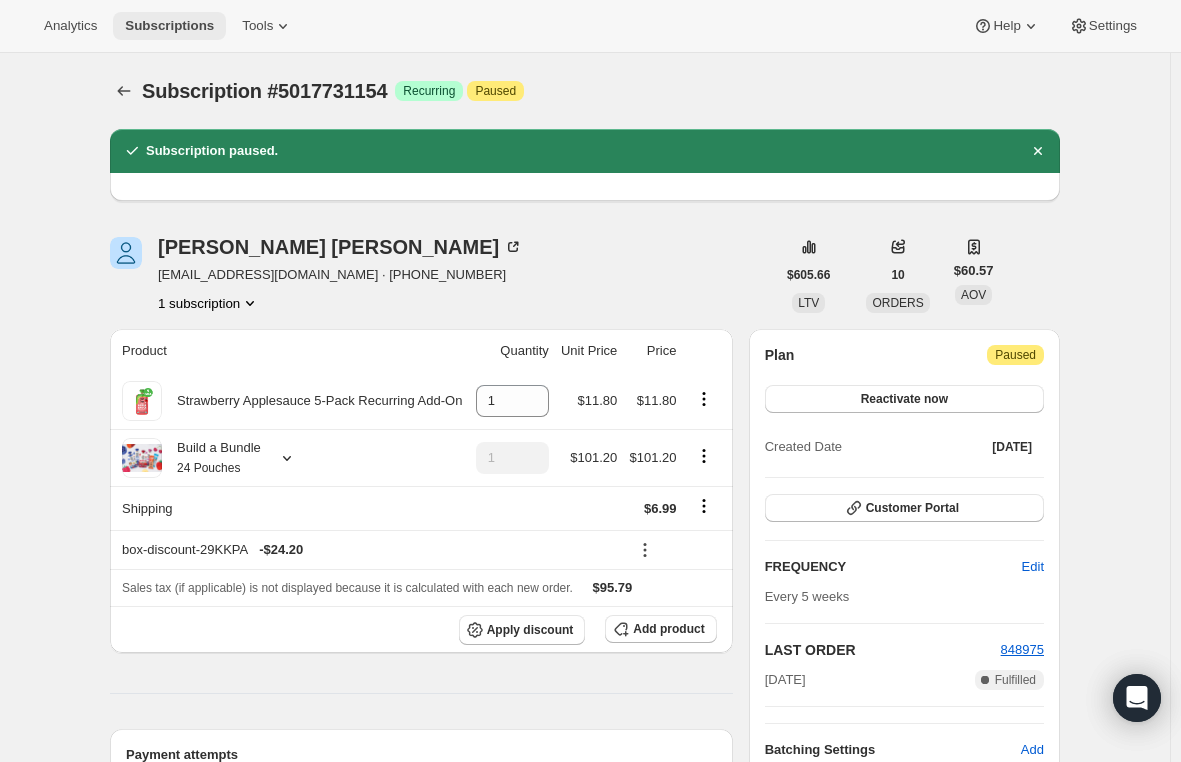 click on "Subscriptions" at bounding box center (169, 26) 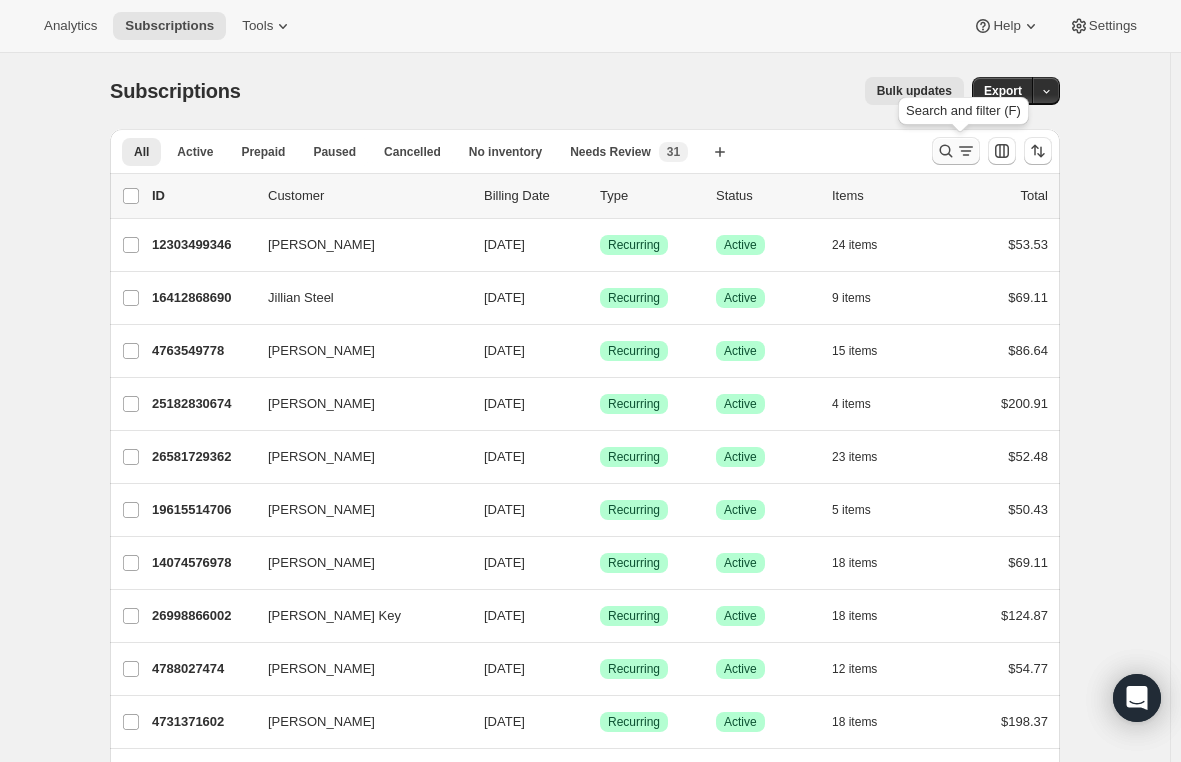 click 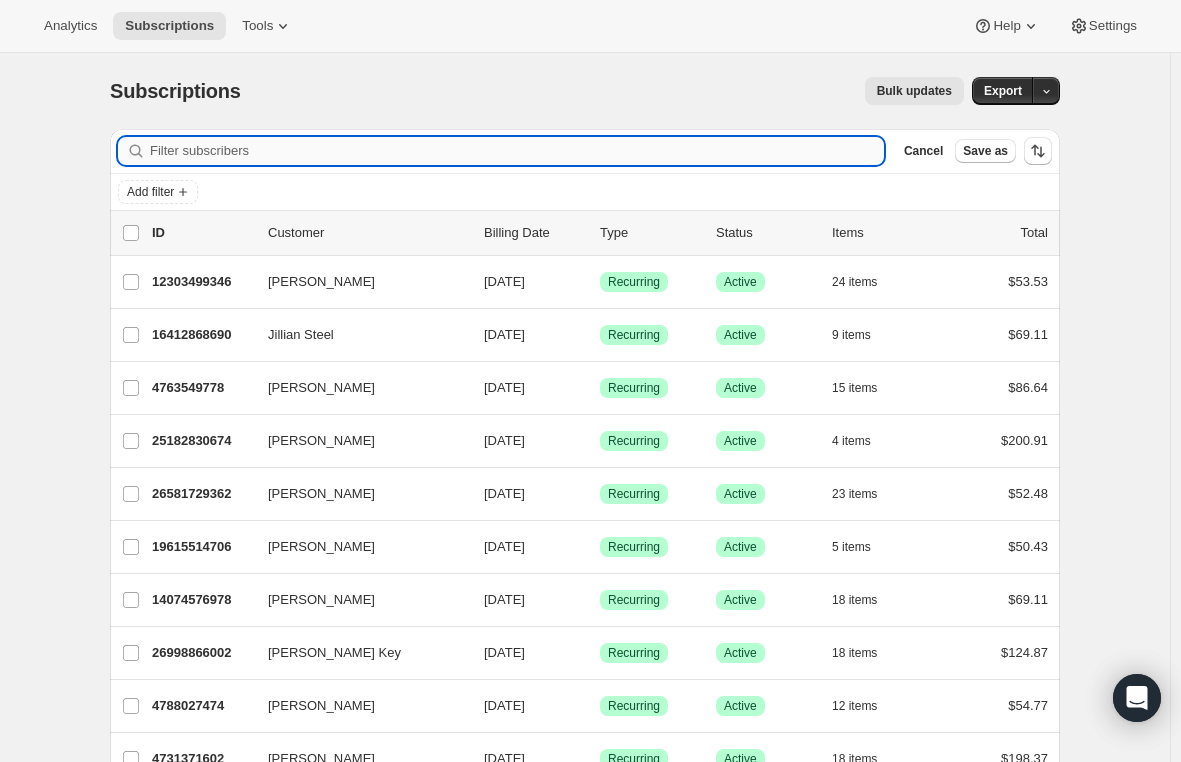 click on "Filter subscribers" at bounding box center [517, 151] 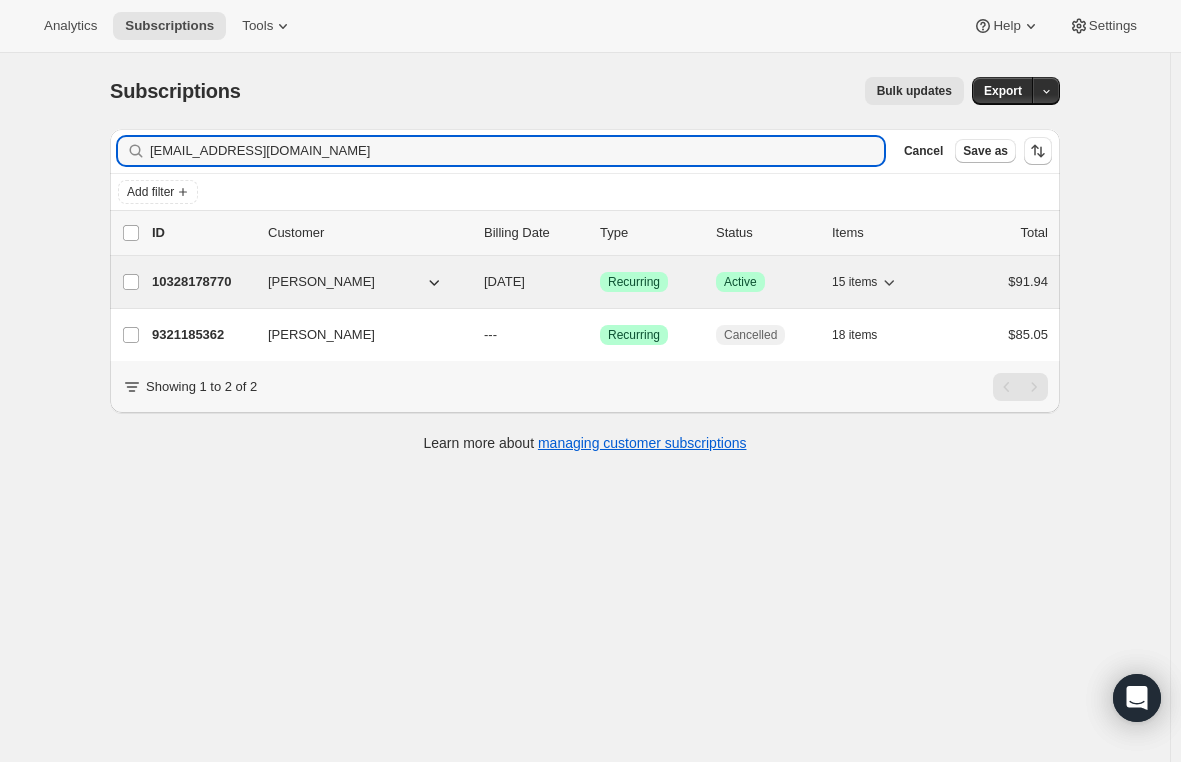 type on "mizoadriana@gmail.com" 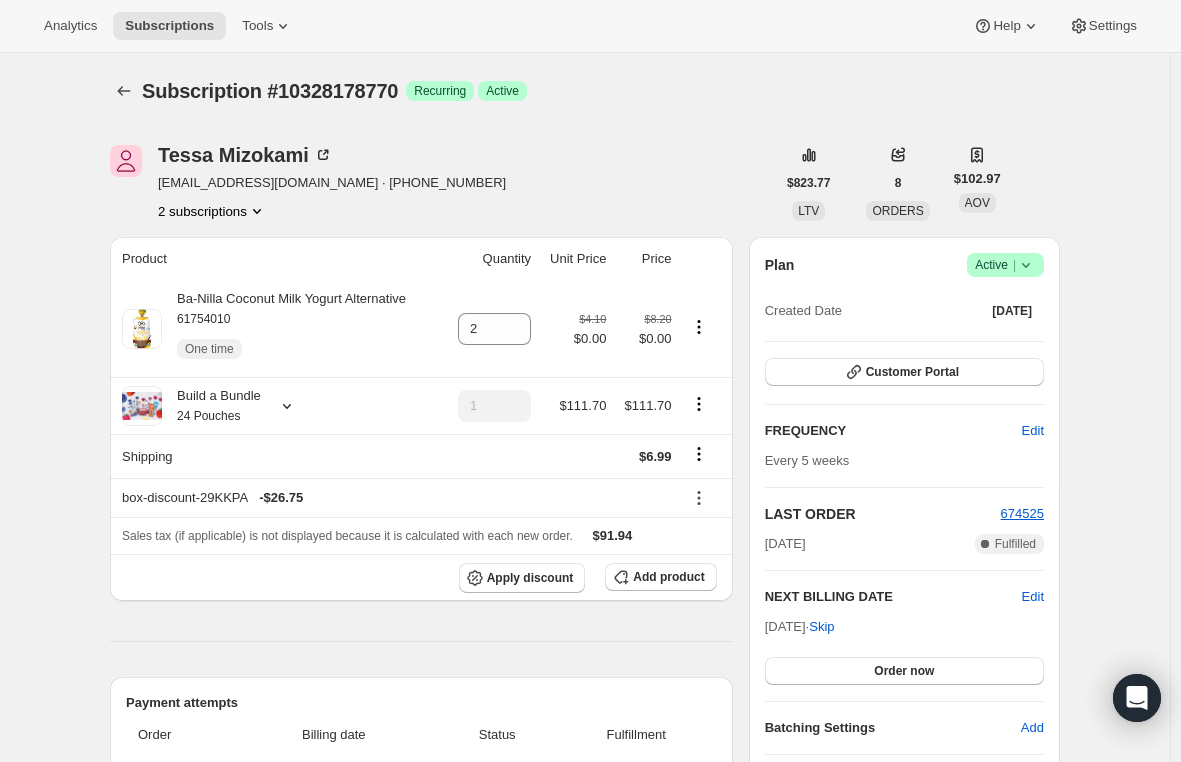 click on "Active |" at bounding box center (1005, 265) 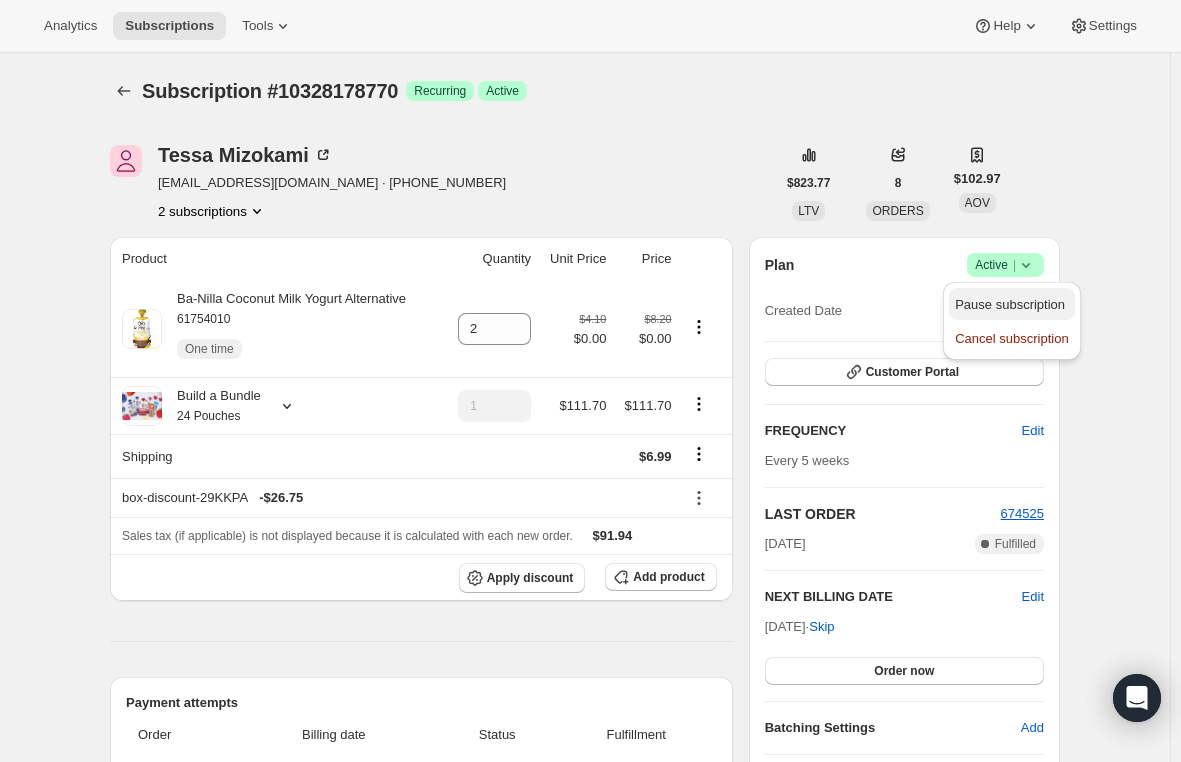 click on "Pause subscription" at bounding box center [1010, 304] 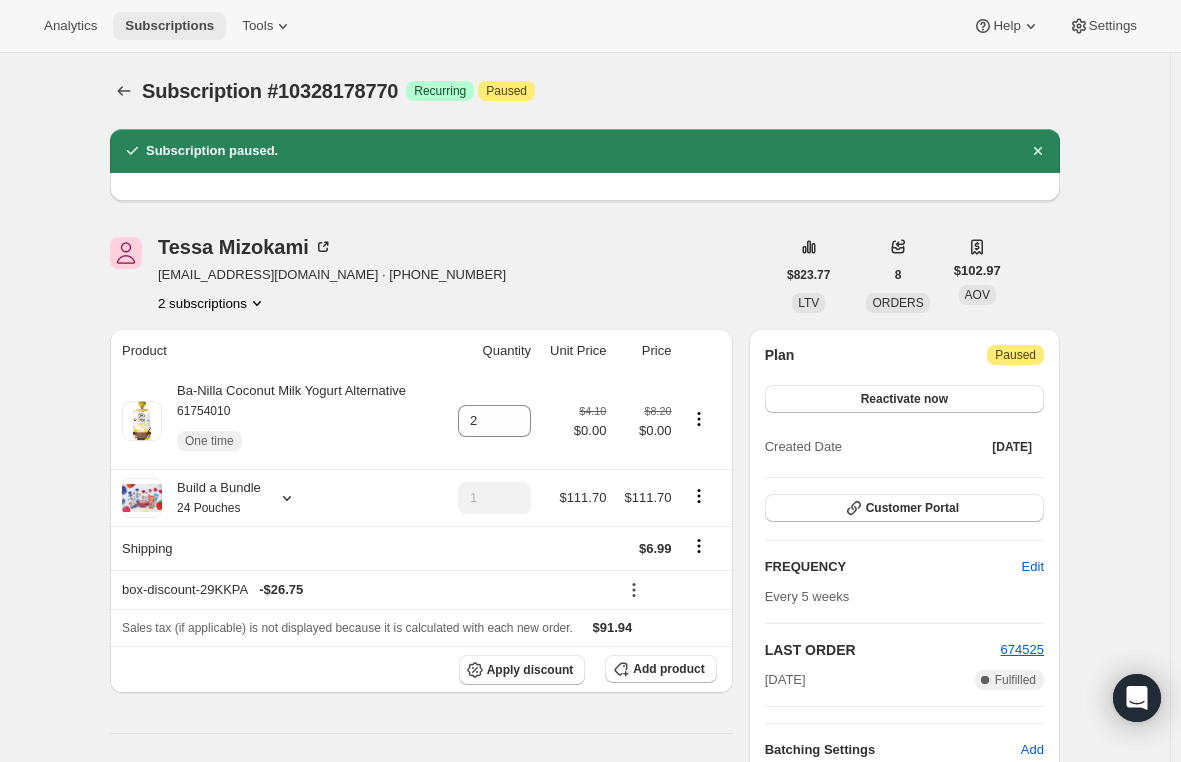 click on "Subscriptions" at bounding box center [169, 26] 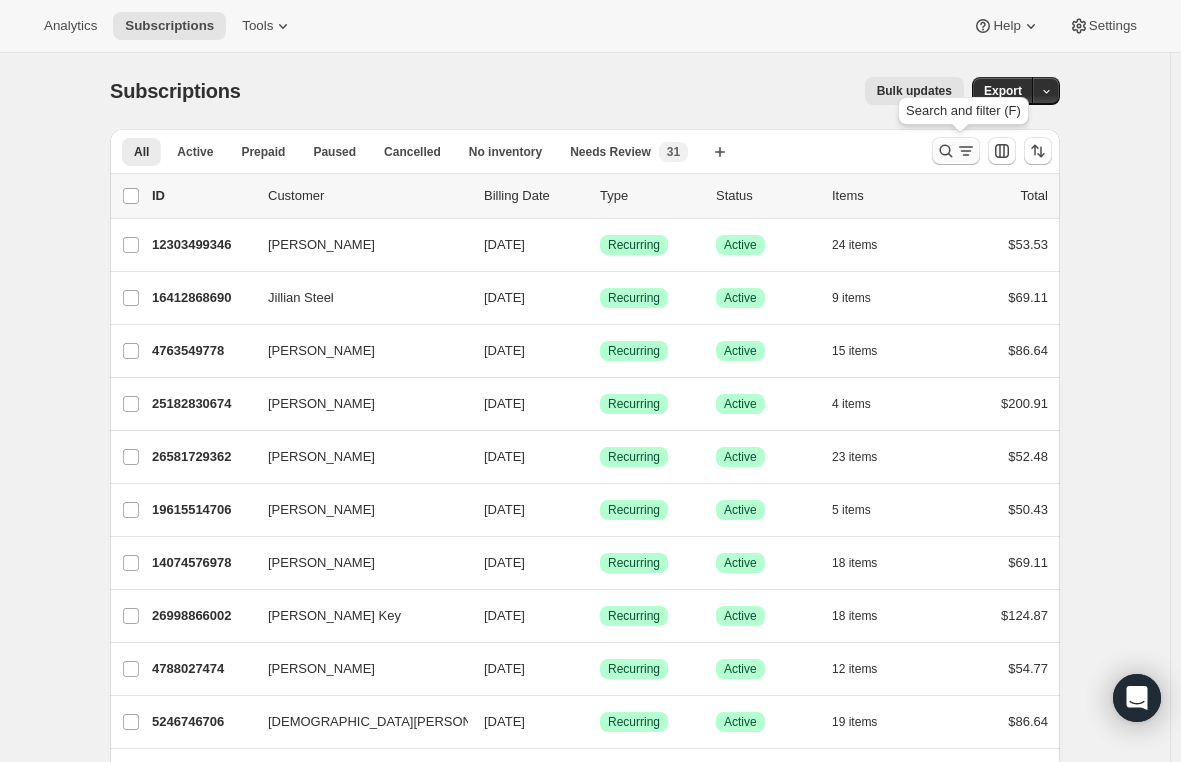 click 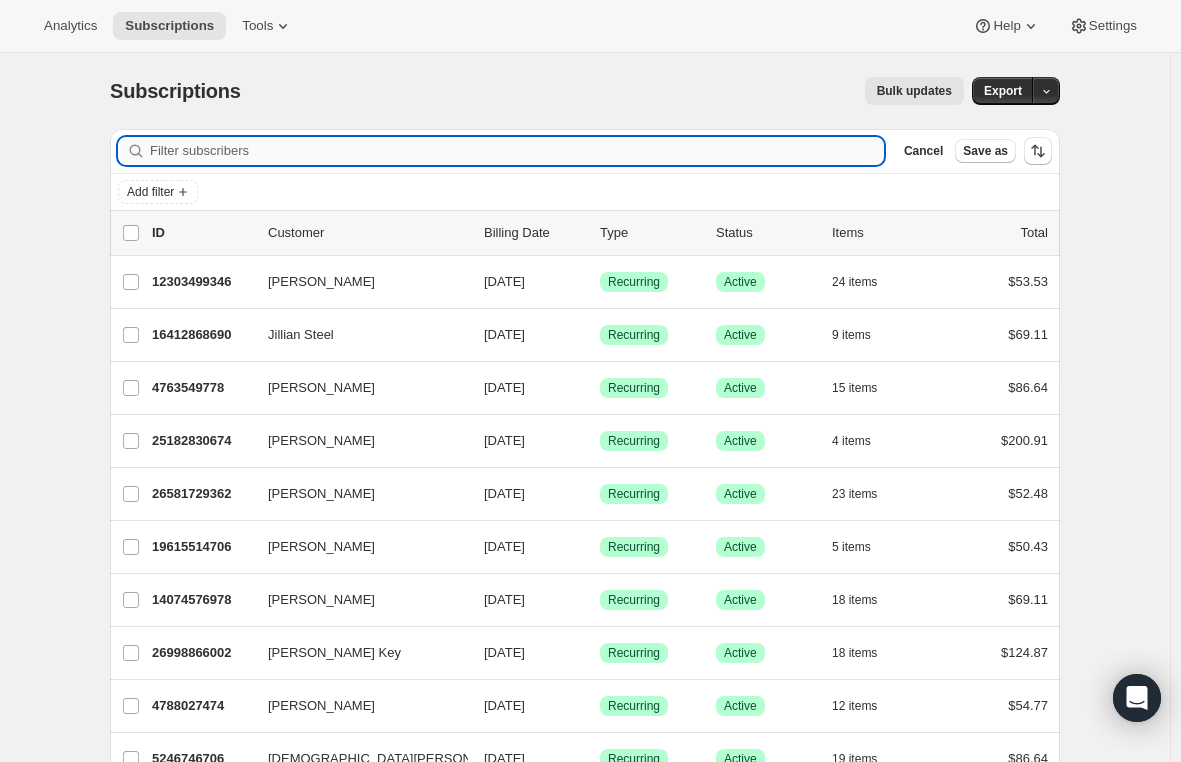 click on "Filter subscribers" at bounding box center [517, 151] 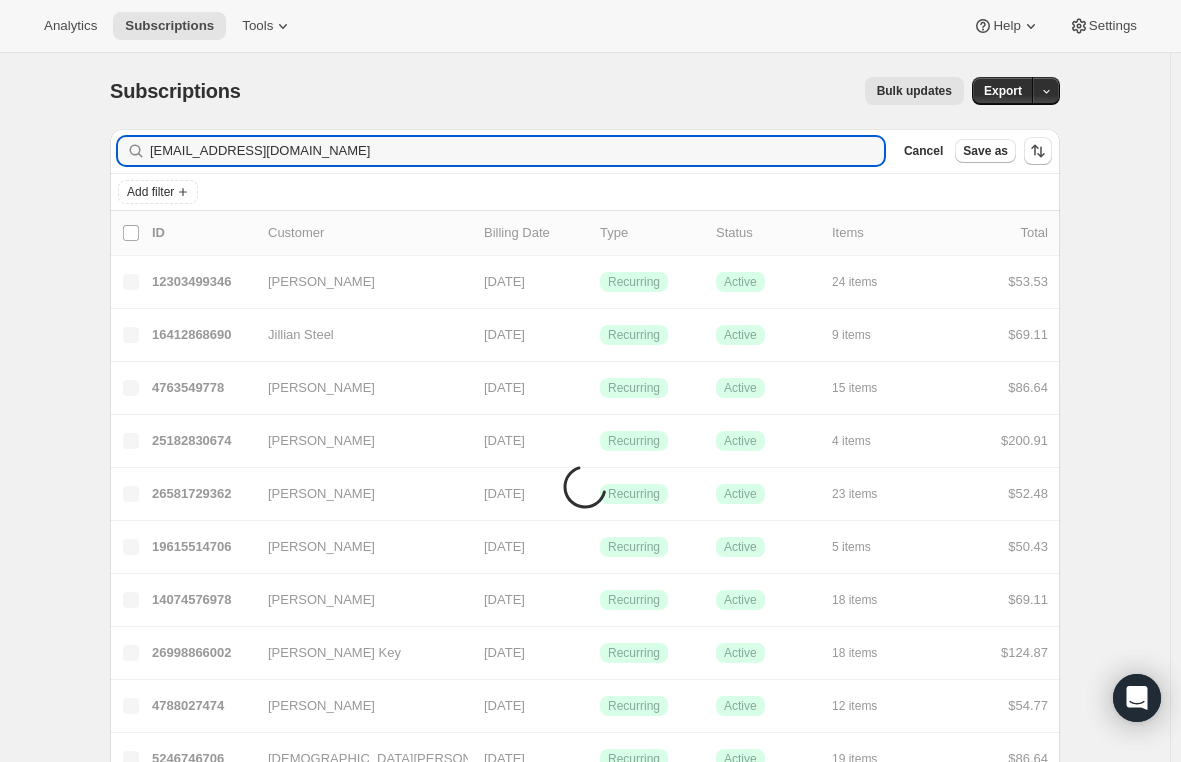 type on "marissaschomaker@gmail.com" 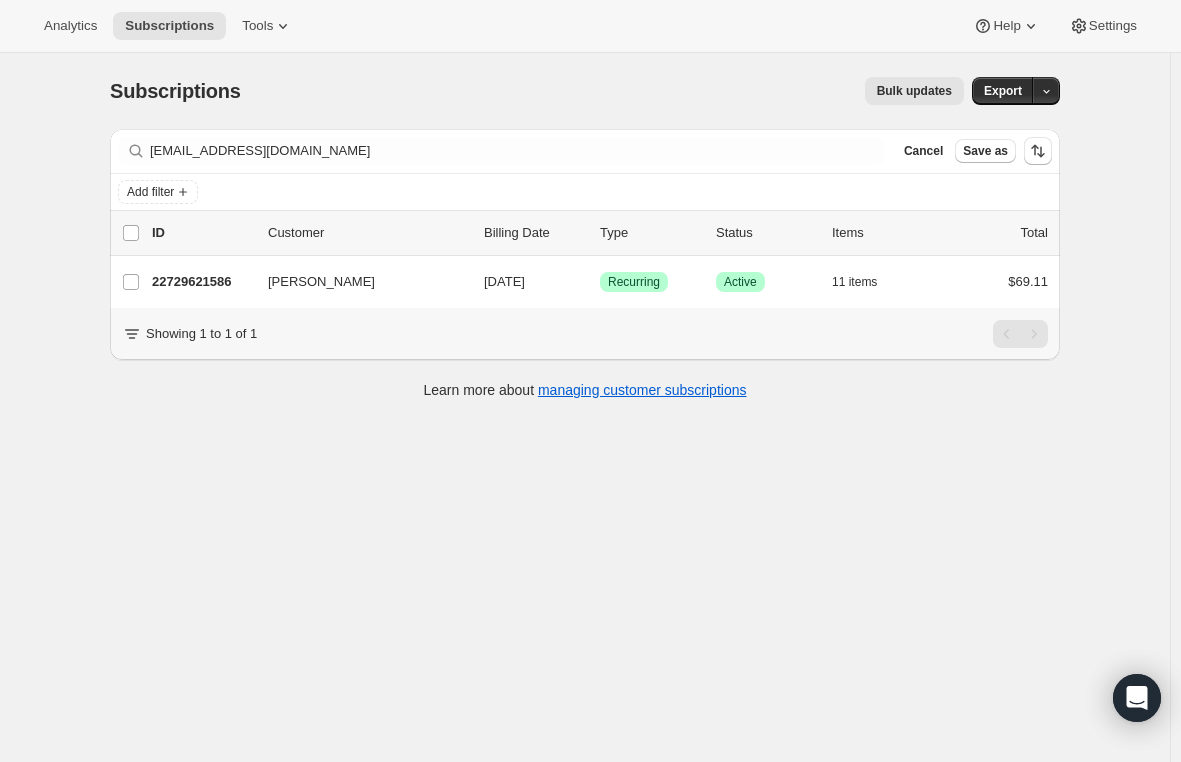drag, startPoint x: 335, startPoint y: 490, endPoint x: 334, endPoint y: 463, distance: 27.018513 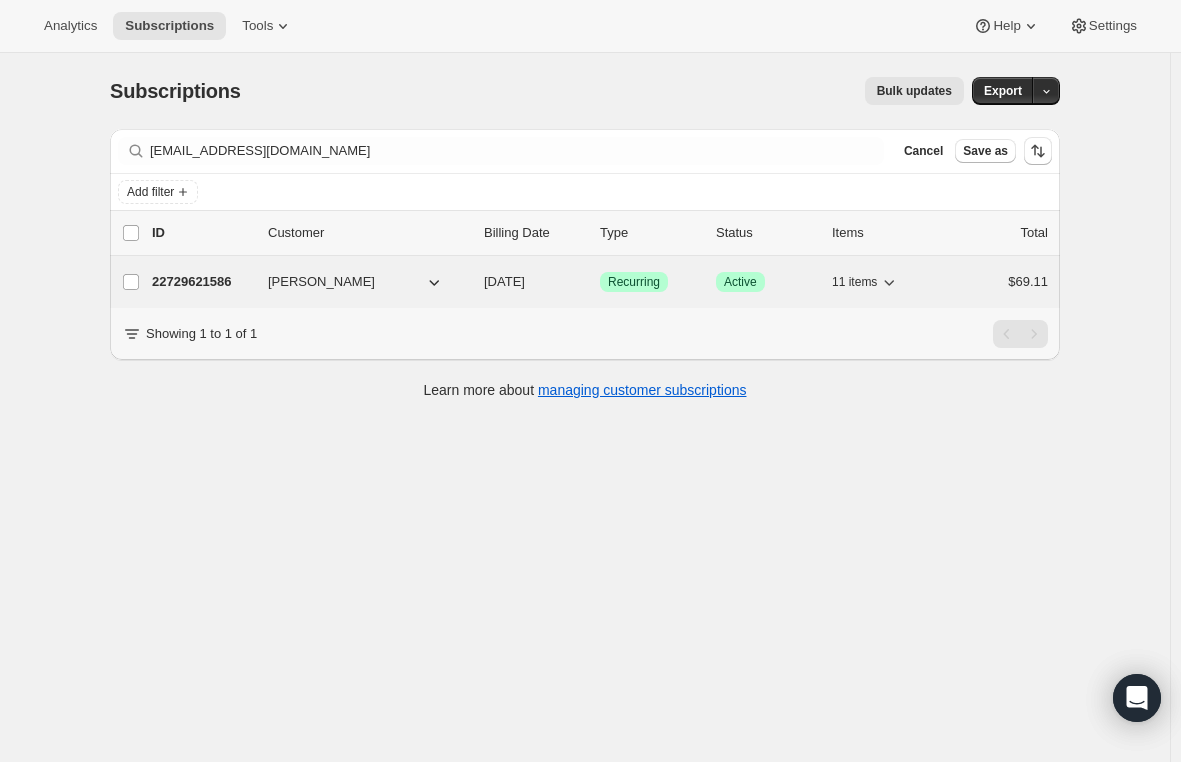 click on "22729621586" at bounding box center (202, 282) 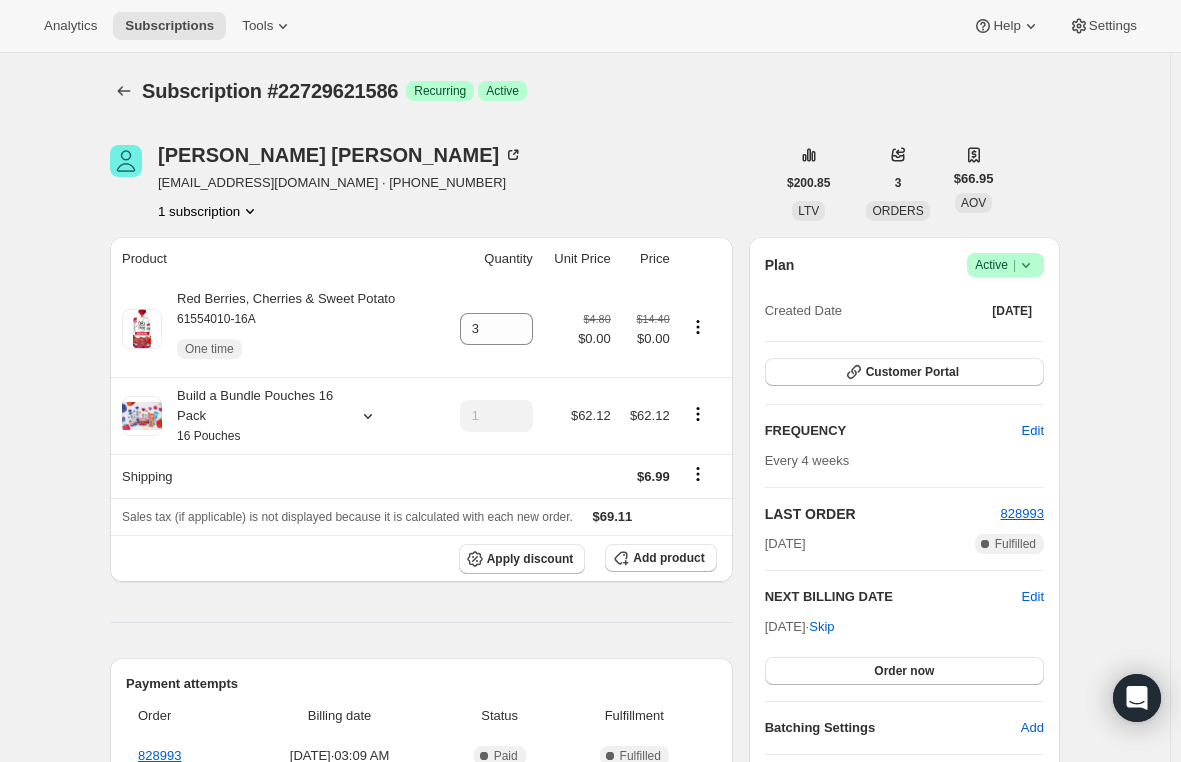 click on "Active |" at bounding box center [1005, 265] 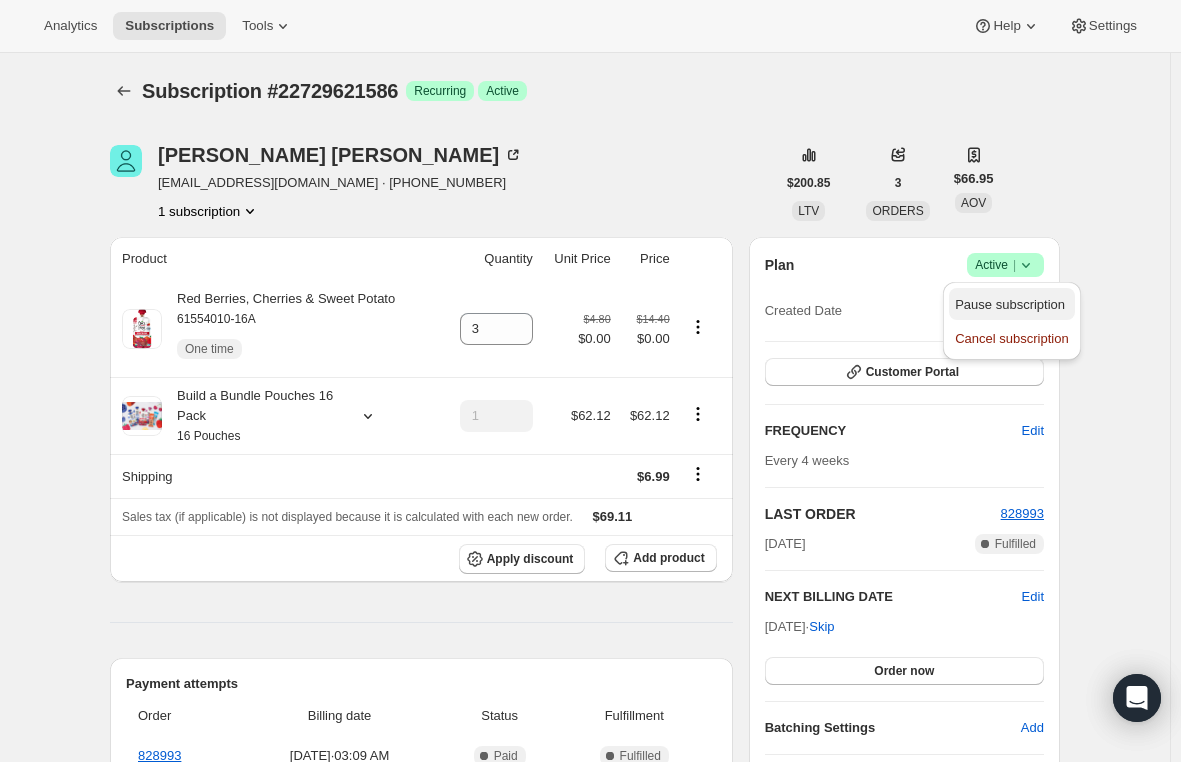 click on "Pause subscription" at bounding box center [1010, 304] 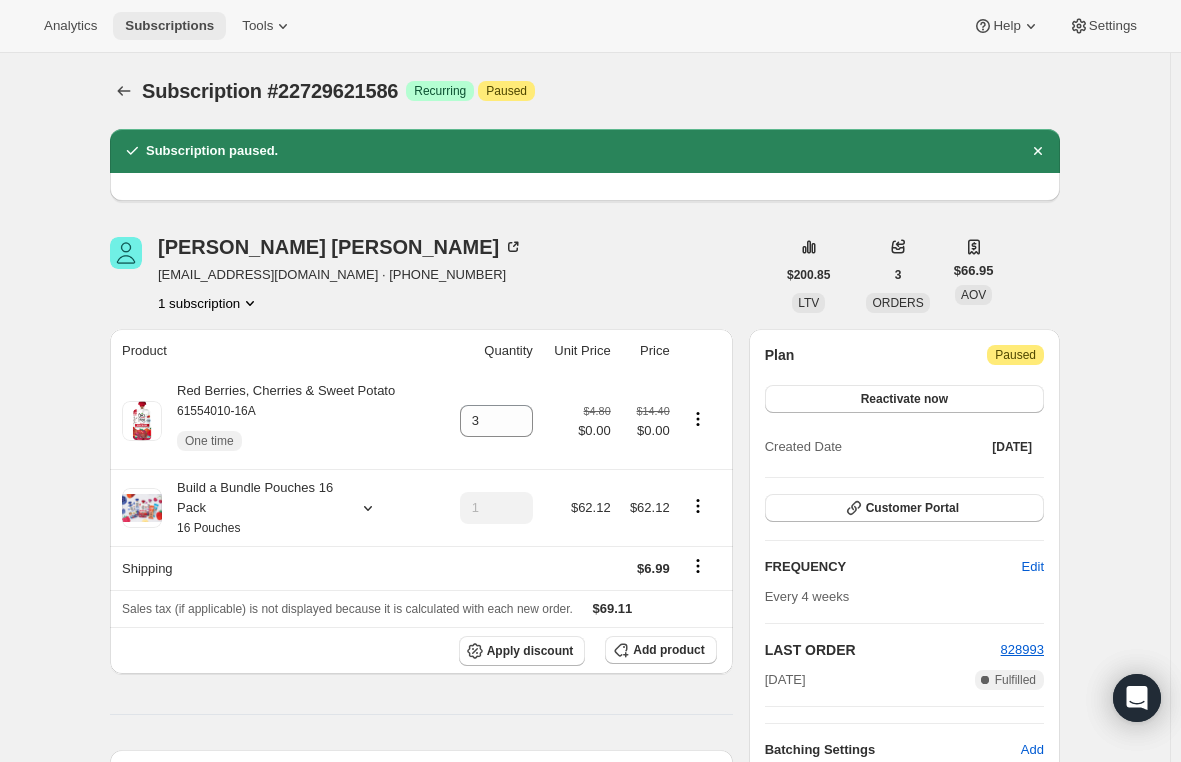 click on "Subscriptions" at bounding box center [169, 26] 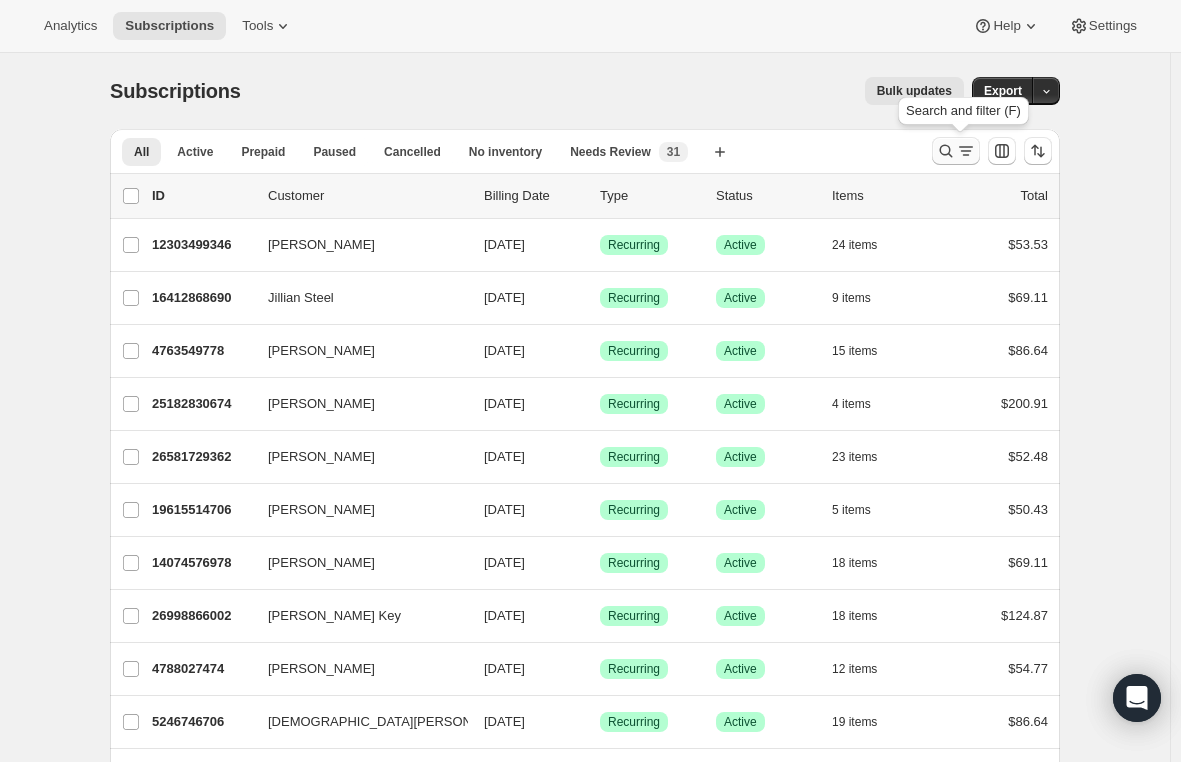 click 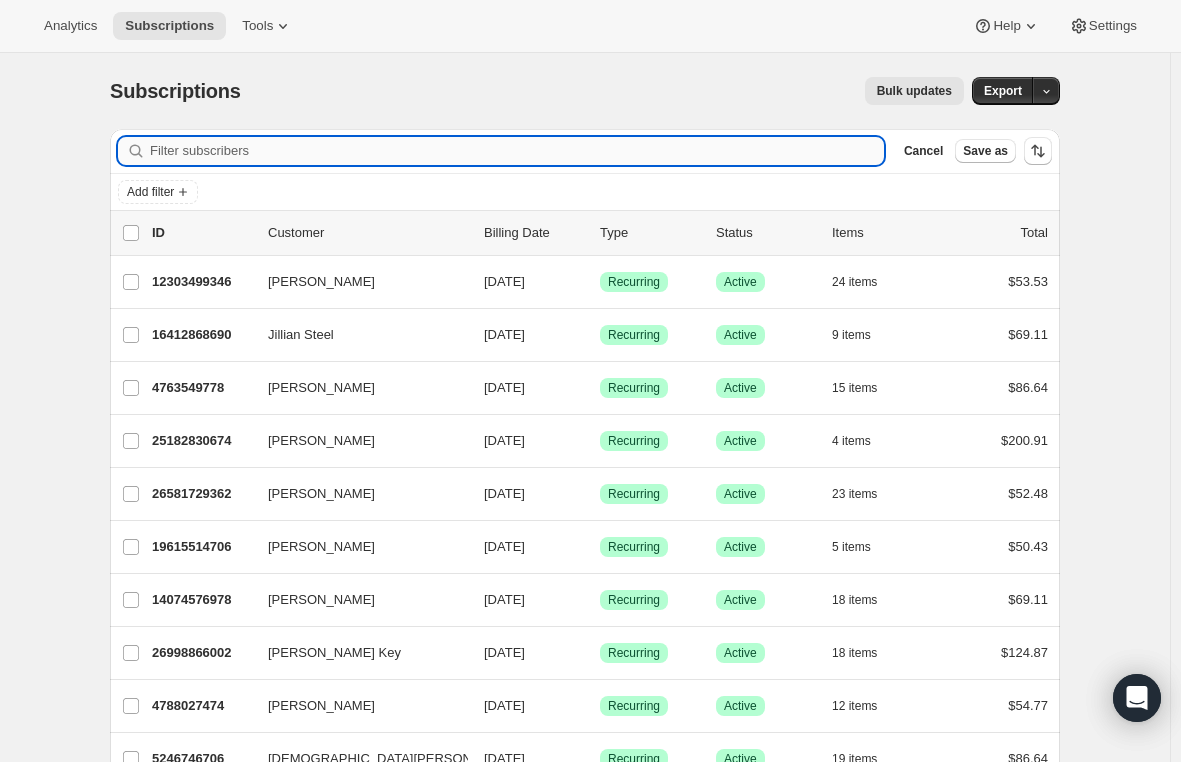click on "Filter subscribers" at bounding box center [517, 151] 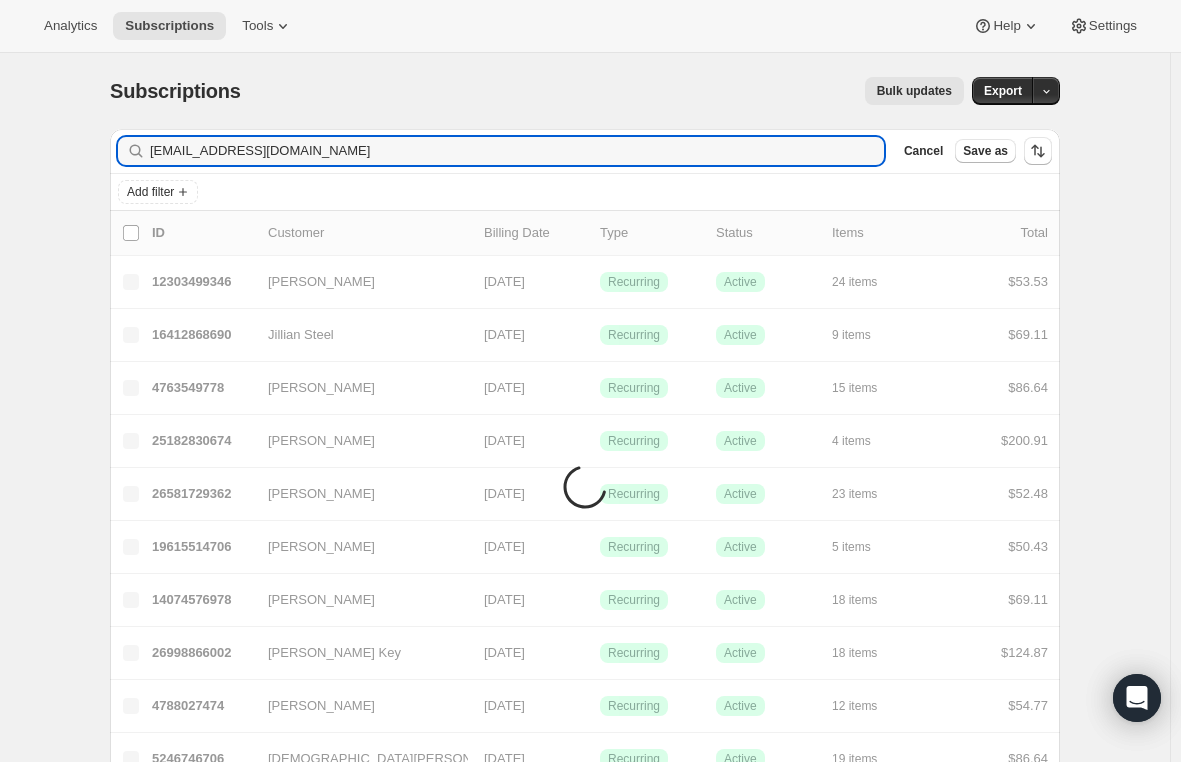 type on "oliviaweitzel@comcast.net" 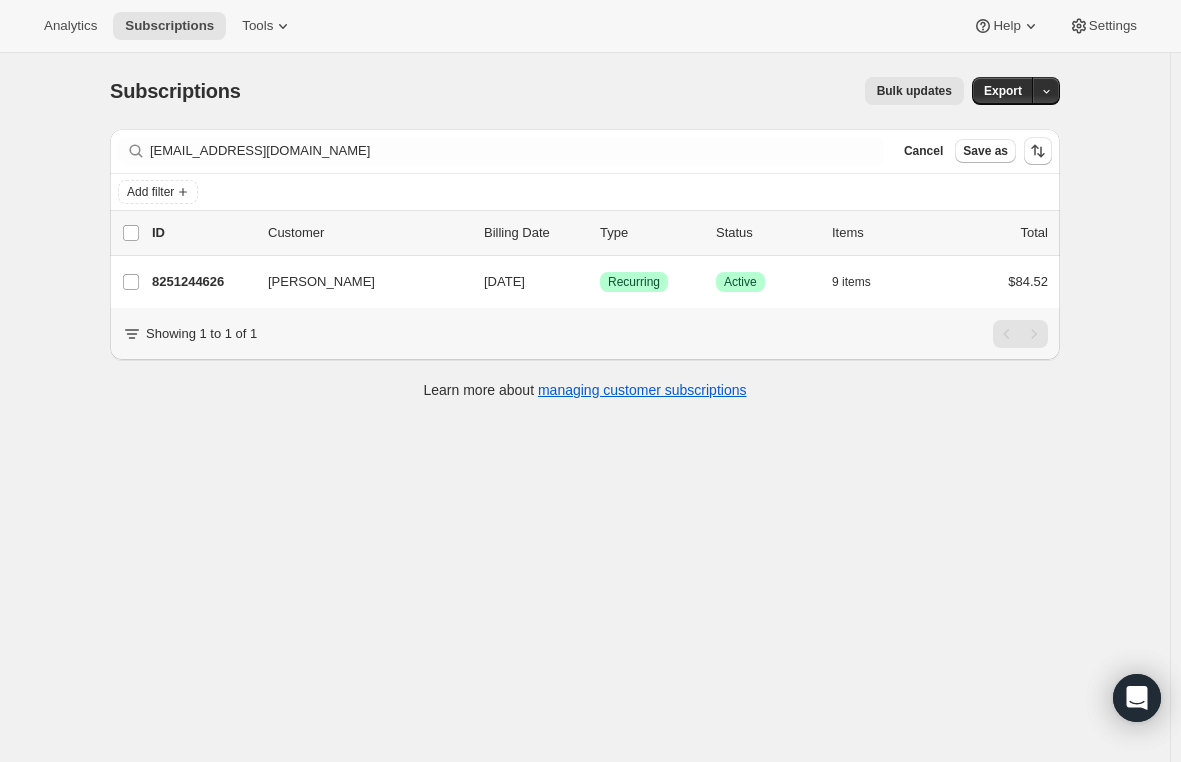 drag, startPoint x: 293, startPoint y: 512, endPoint x: 275, endPoint y: 490, distance: 28.42534 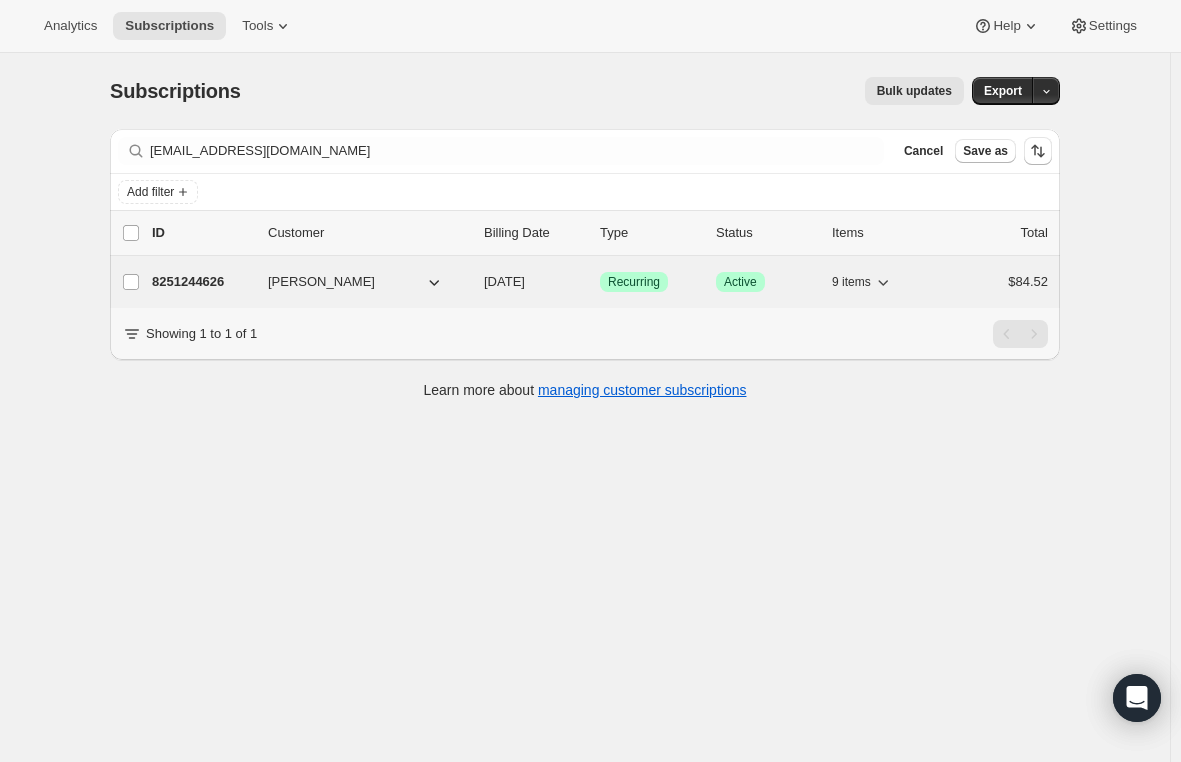 click on "8251244626" at bounding box center [202, 282] 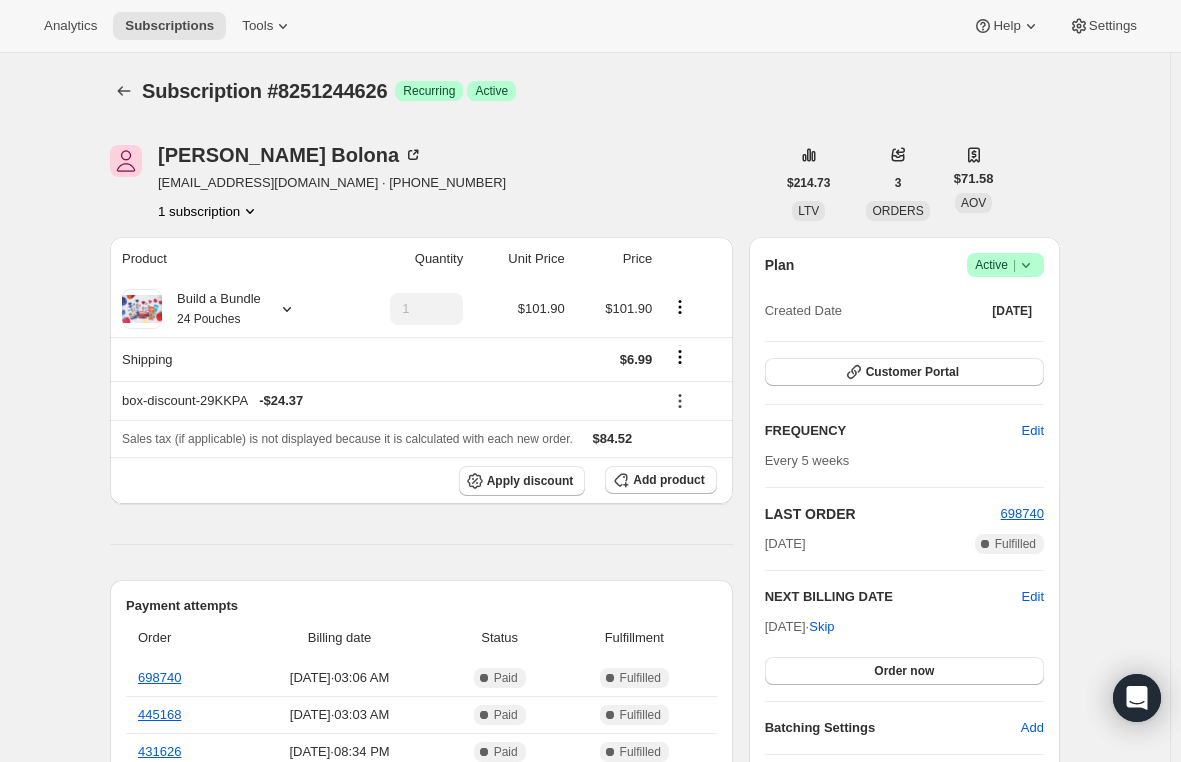 click on "Active |" at bounding box center (1005, 265) 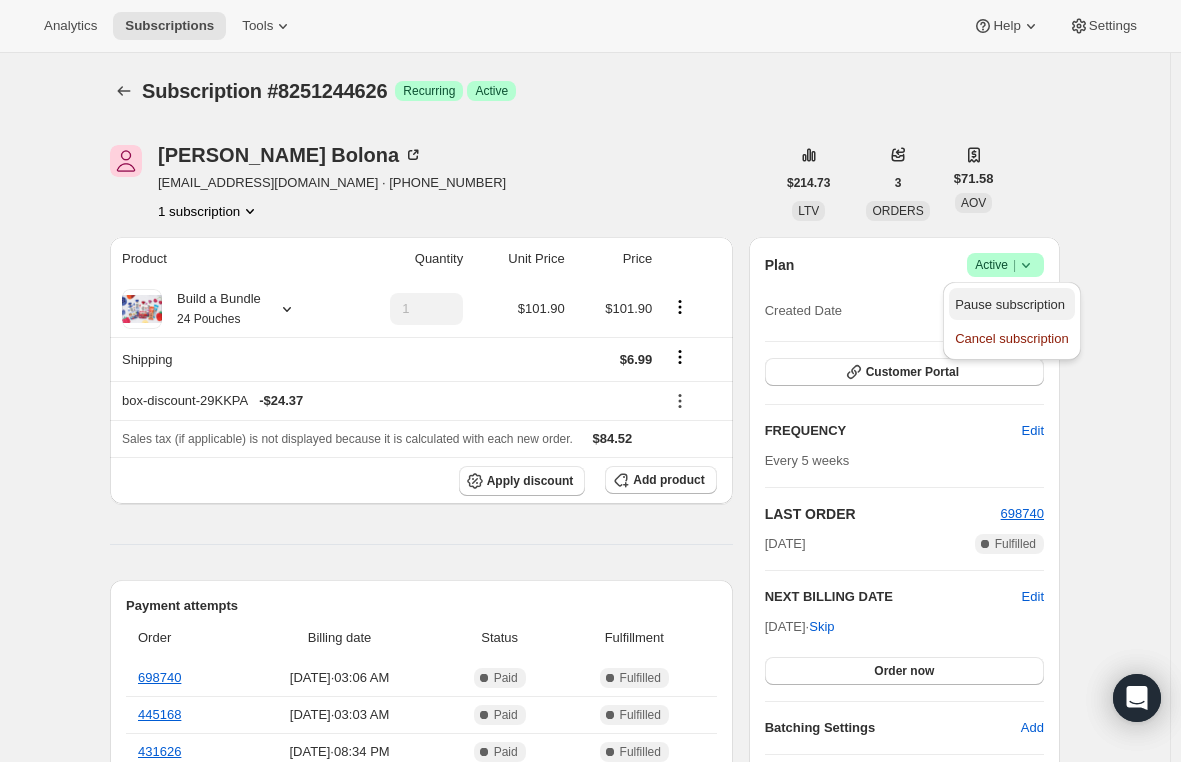click on "Pause subscription" at bounding box center [1010, 304] 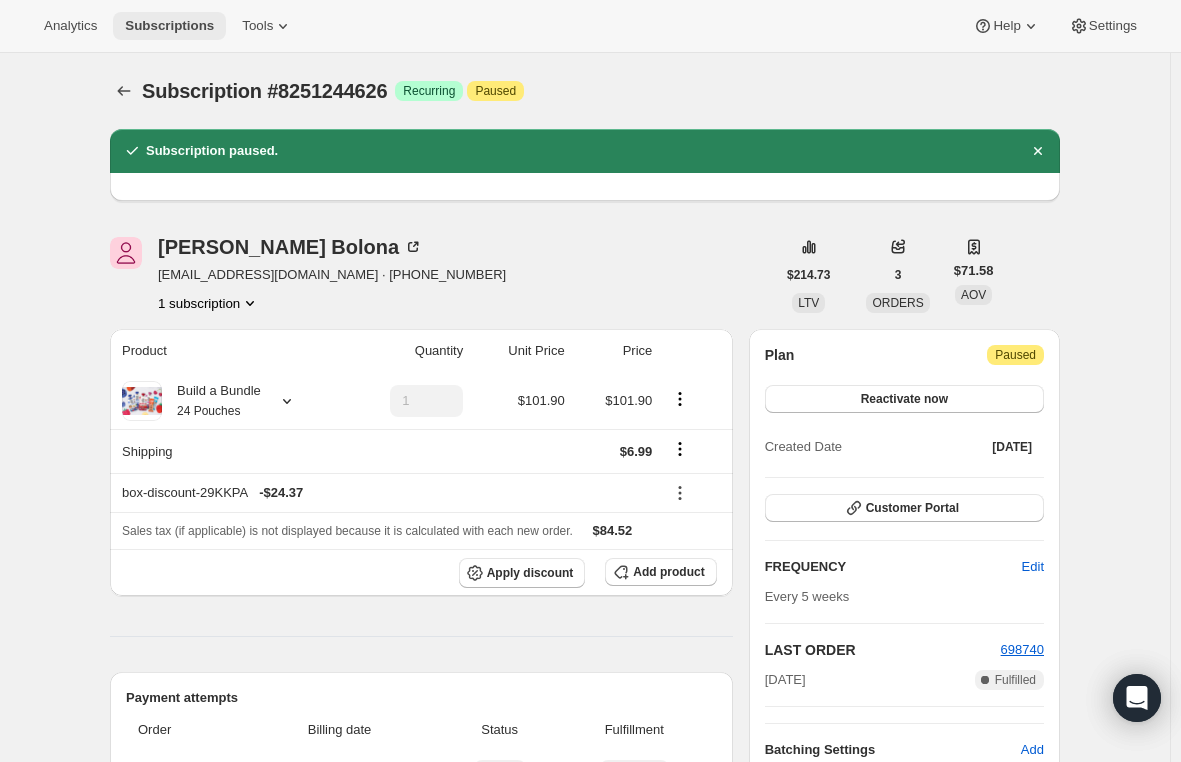 click on "Subscriptions" at bounding box center (169, 26) 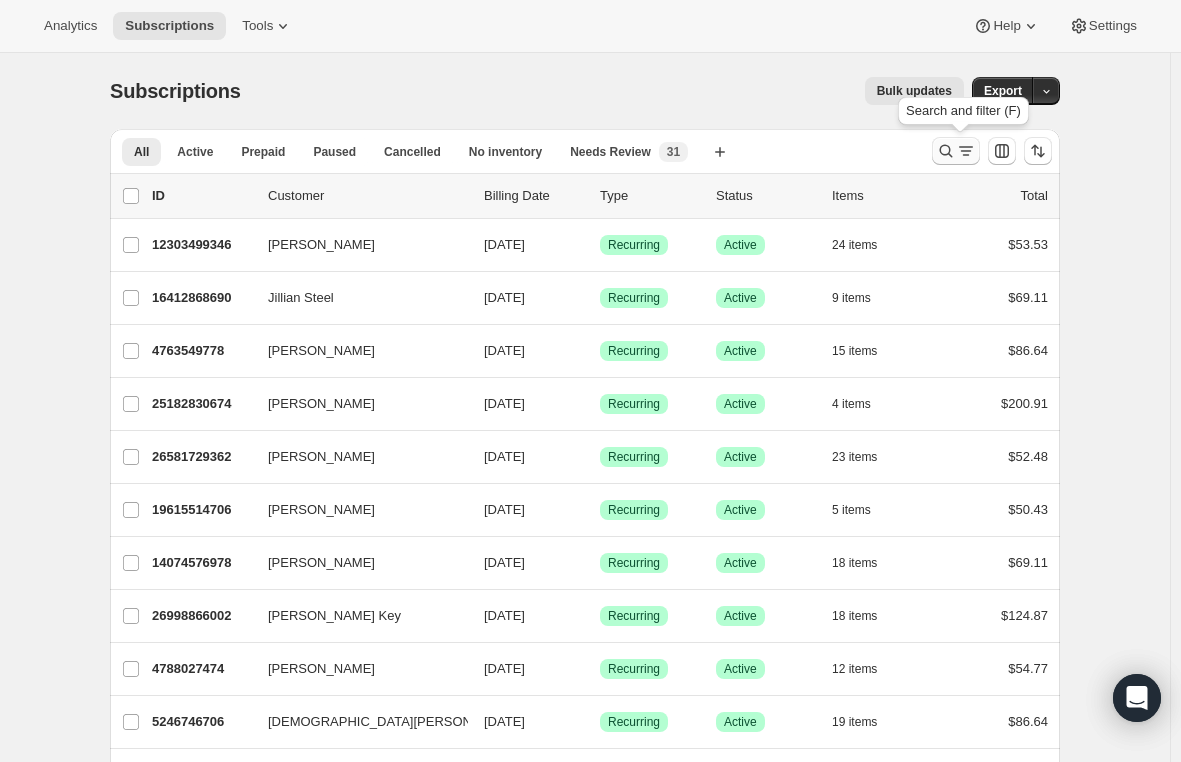 click 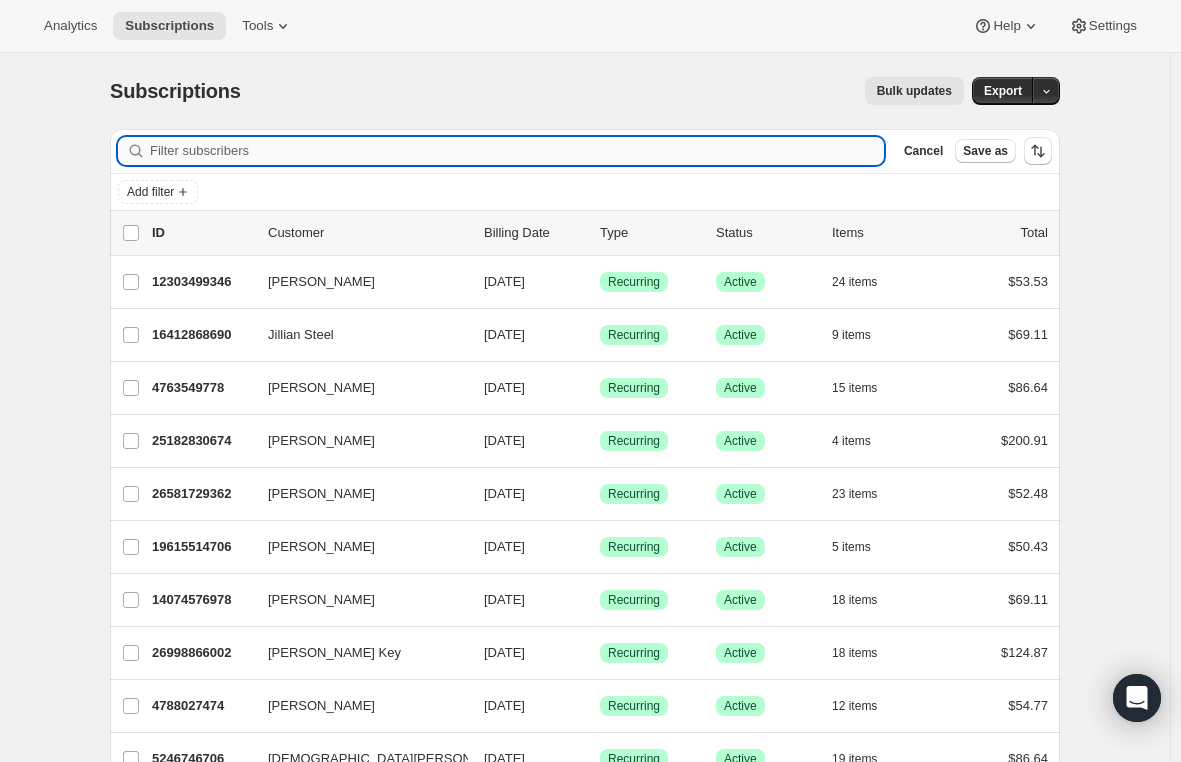 click on "Filter subscribers" at bounding box center [517, 151] 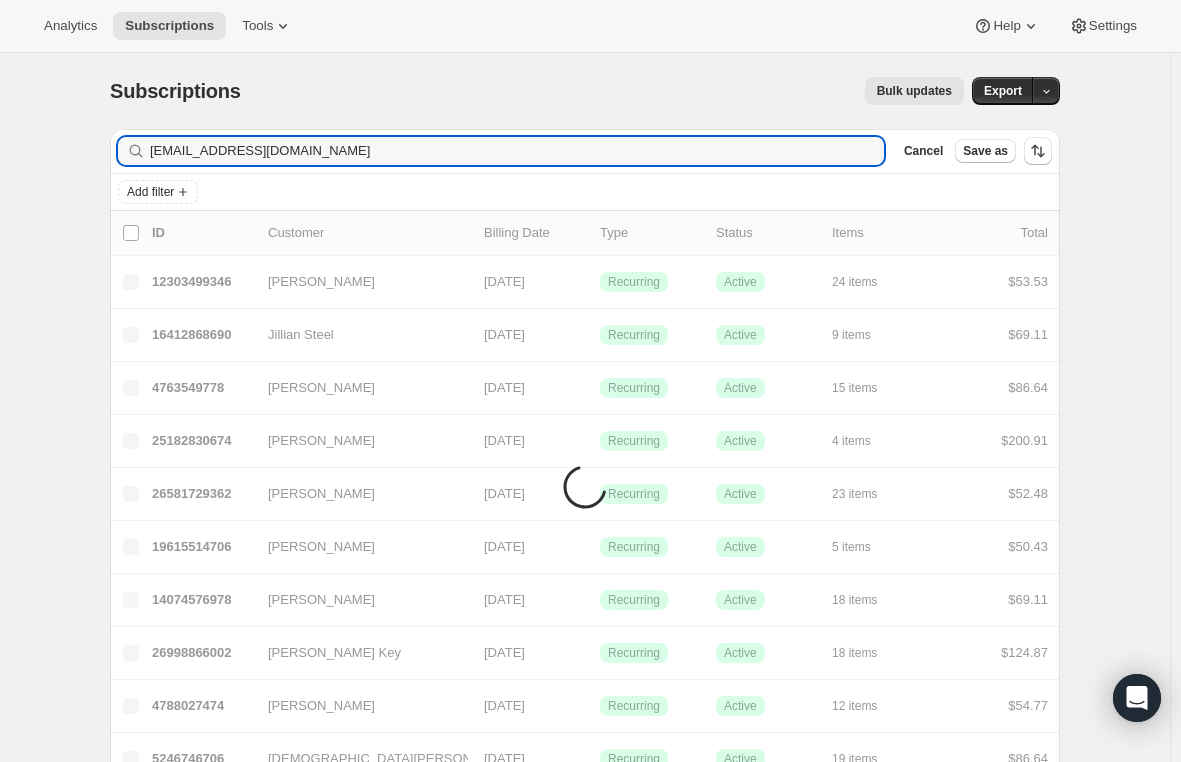 type on "yuri.heike@gmail.com" 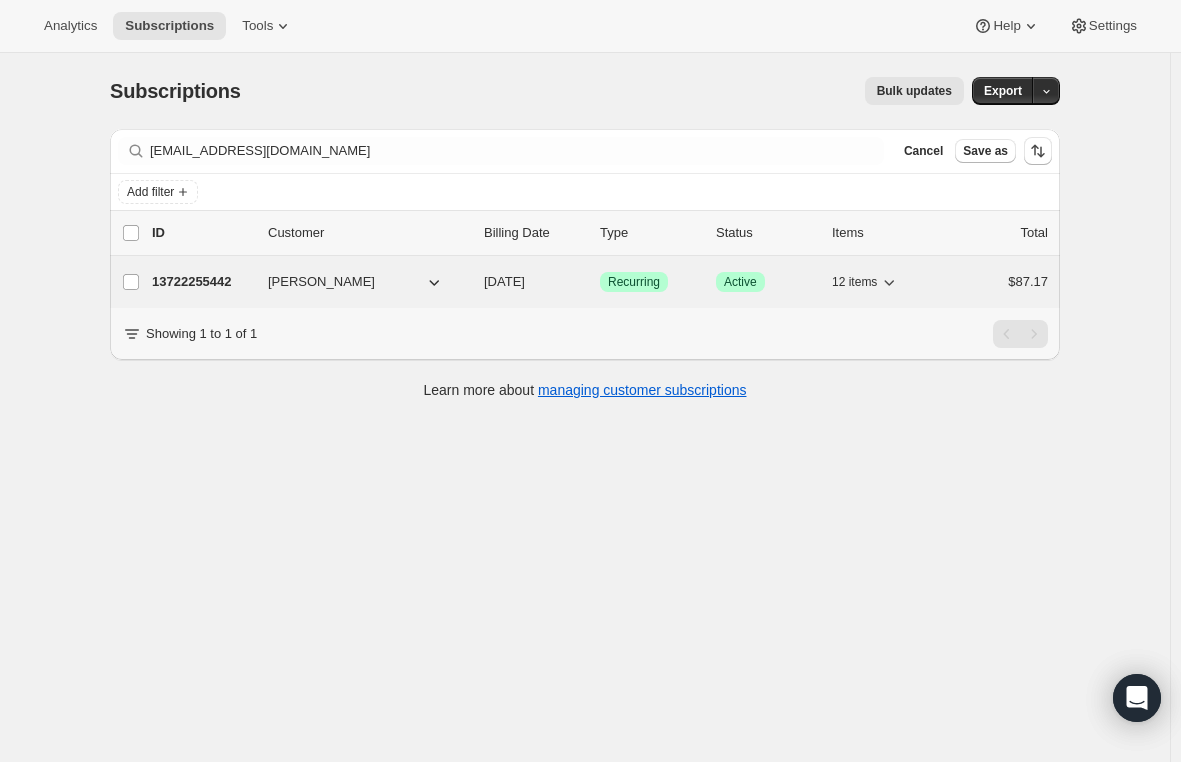 click on "13722255442" at bounding box center (202, 282) 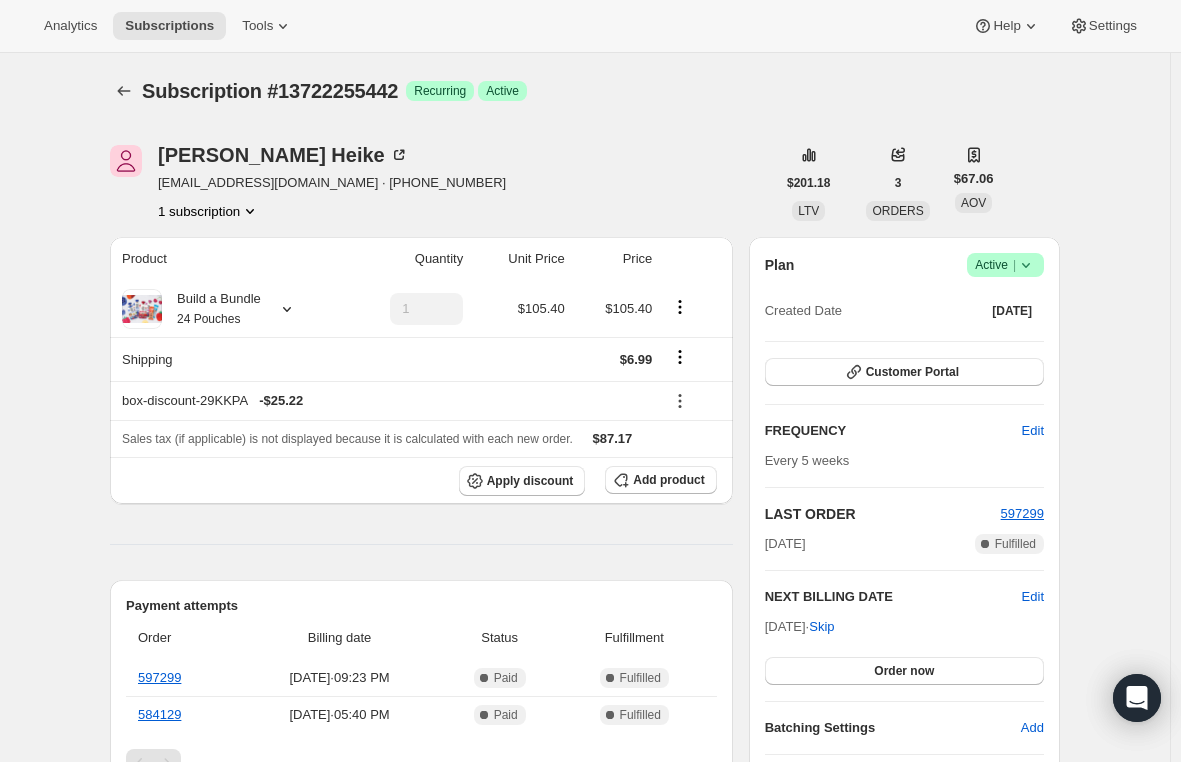 click on "Active |" at bounding box center [1005, 265] 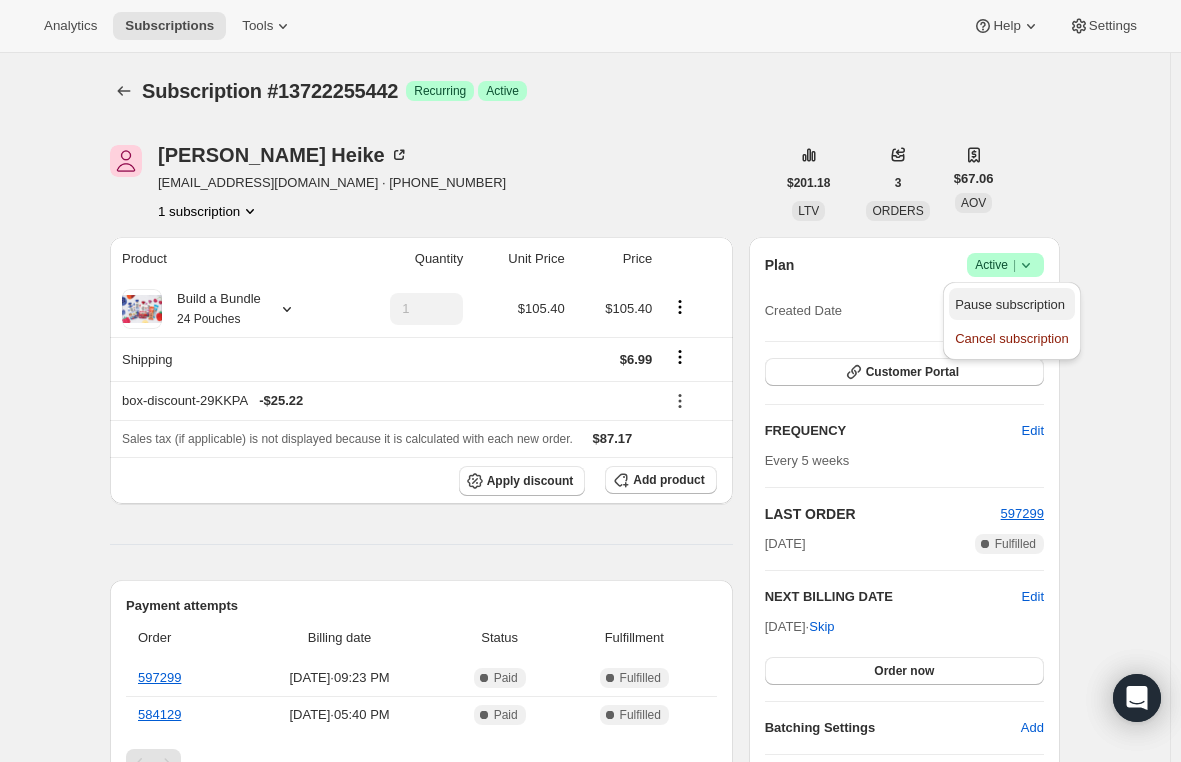 click on "Pause subscription" at bounding box center [1010, 304] 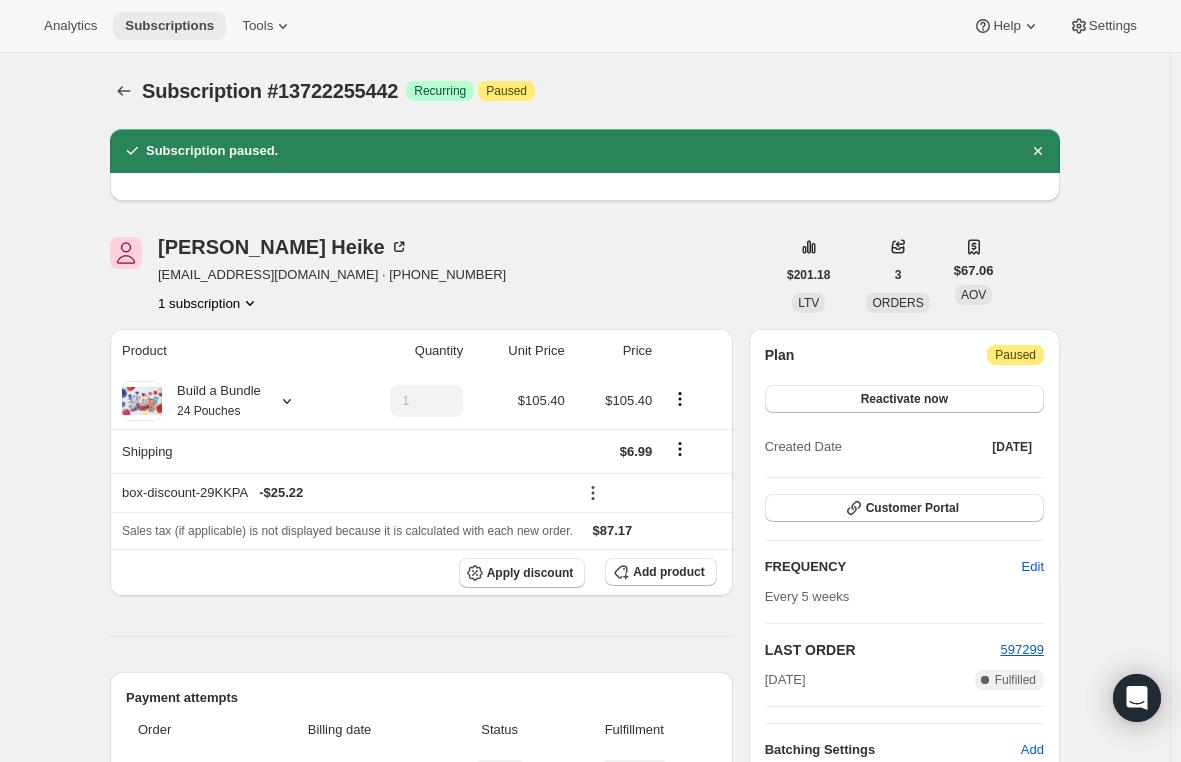 click on "Subscriptions" at bounding box center [169, 26] 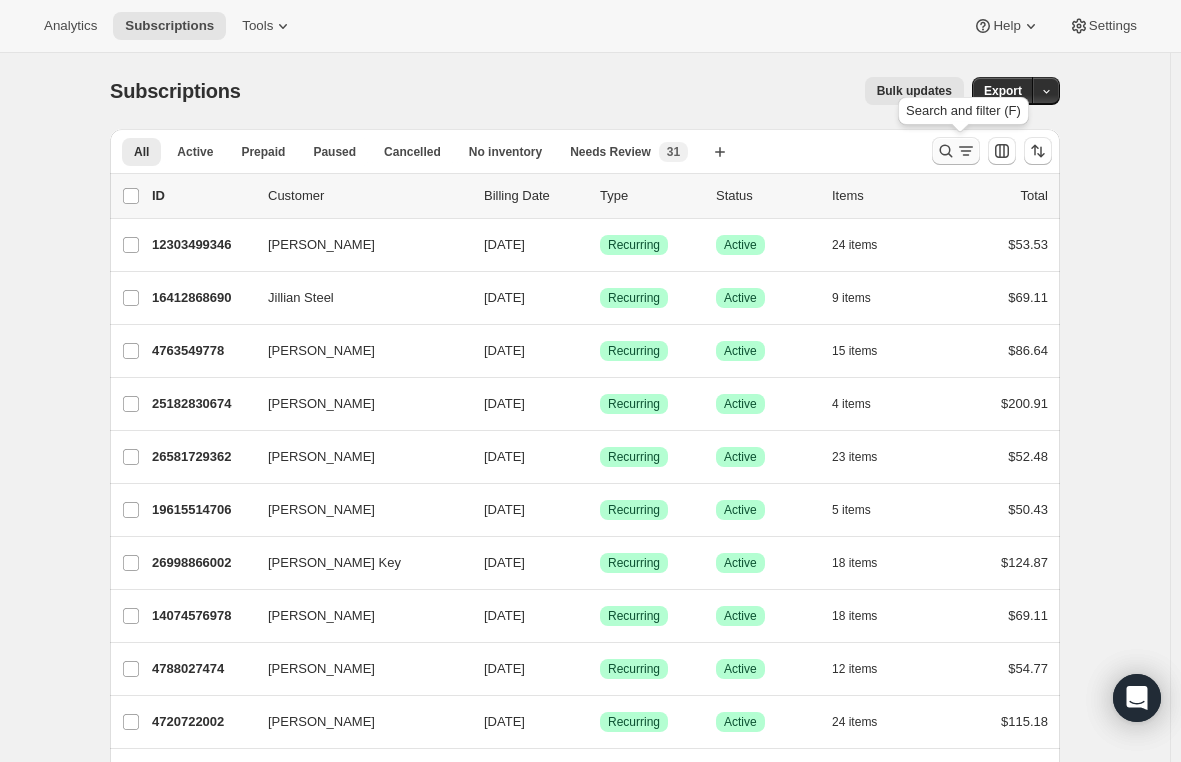 click at bounding box center (956, 151) 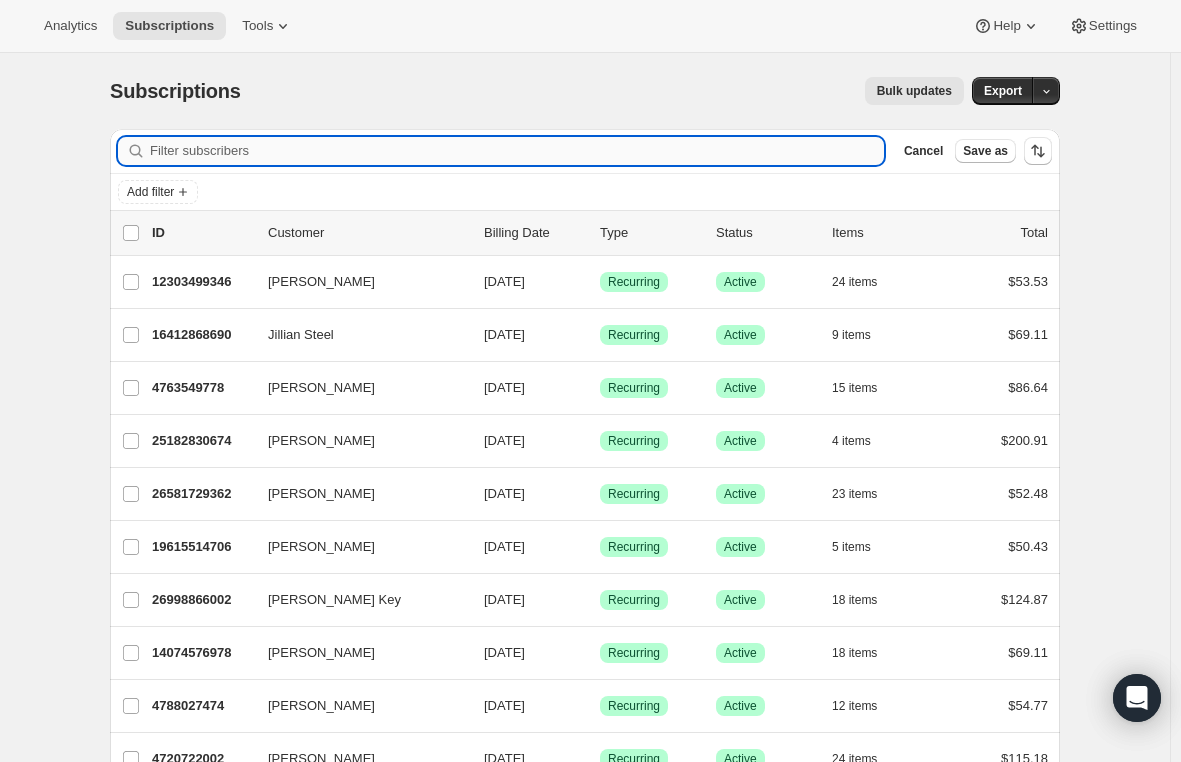 click on "Filter subscribers" at bounding box center (517, 151) 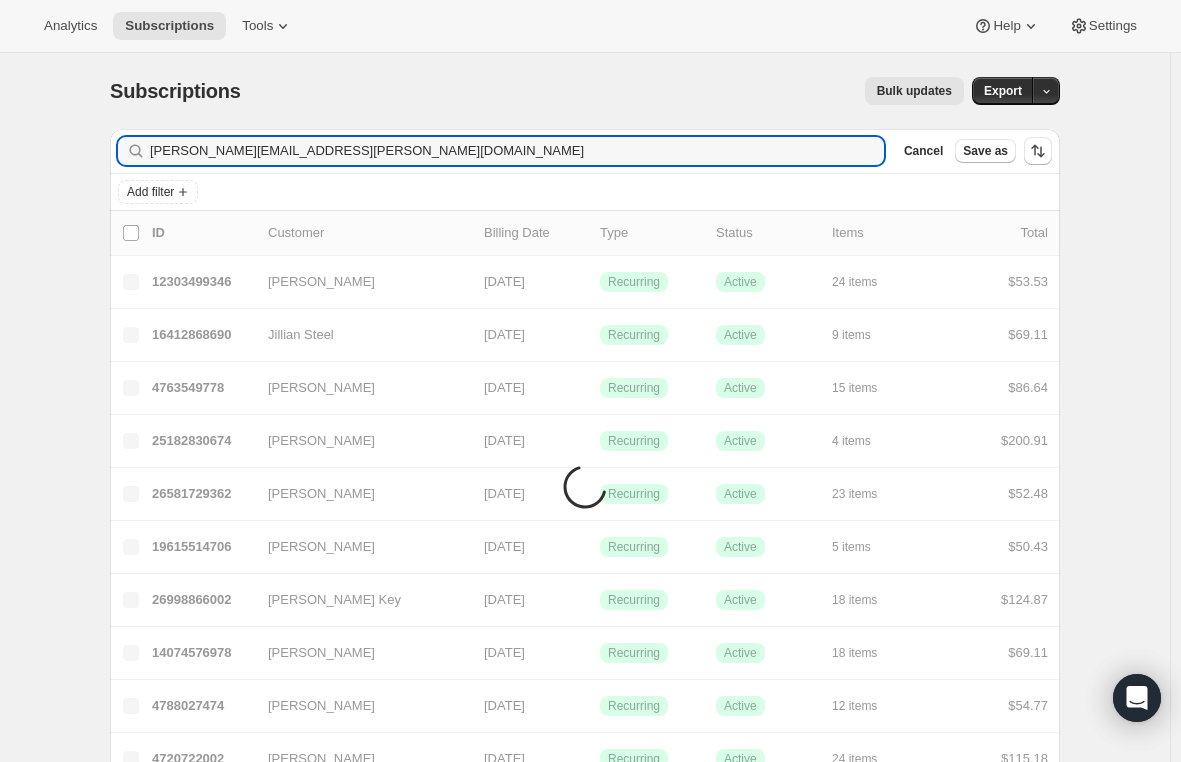 type on "helene.zackrison@gmail.com" 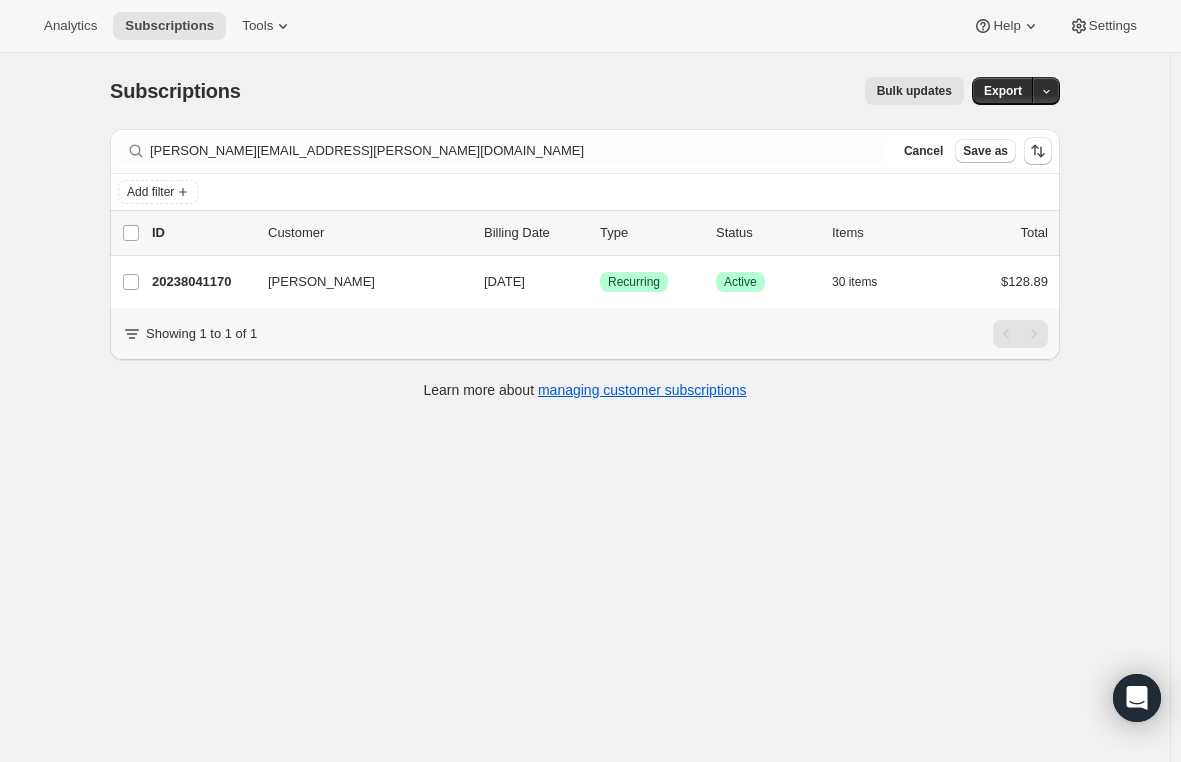 drag, startPoint x: 302, startPoint y: 515, endPoint x: 246, endPoint y: 429, distance: 102.625534 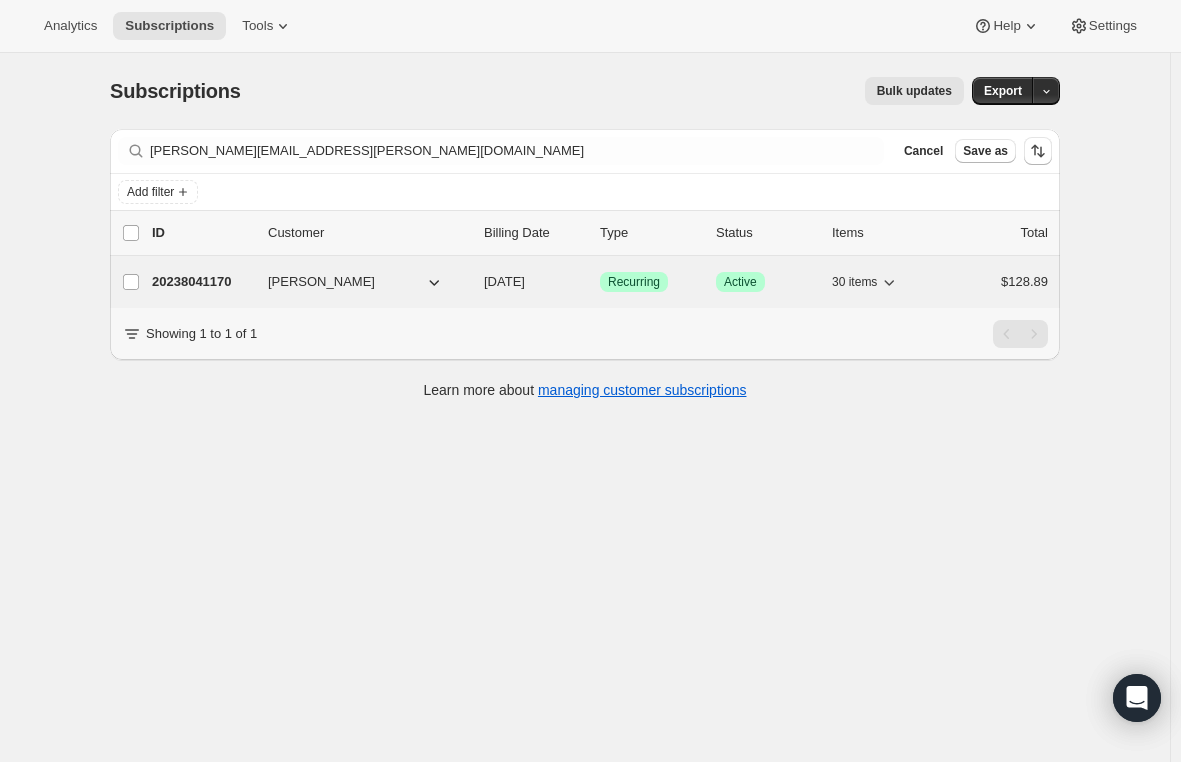 click on "20238041170" at bounding box center (202, 282) 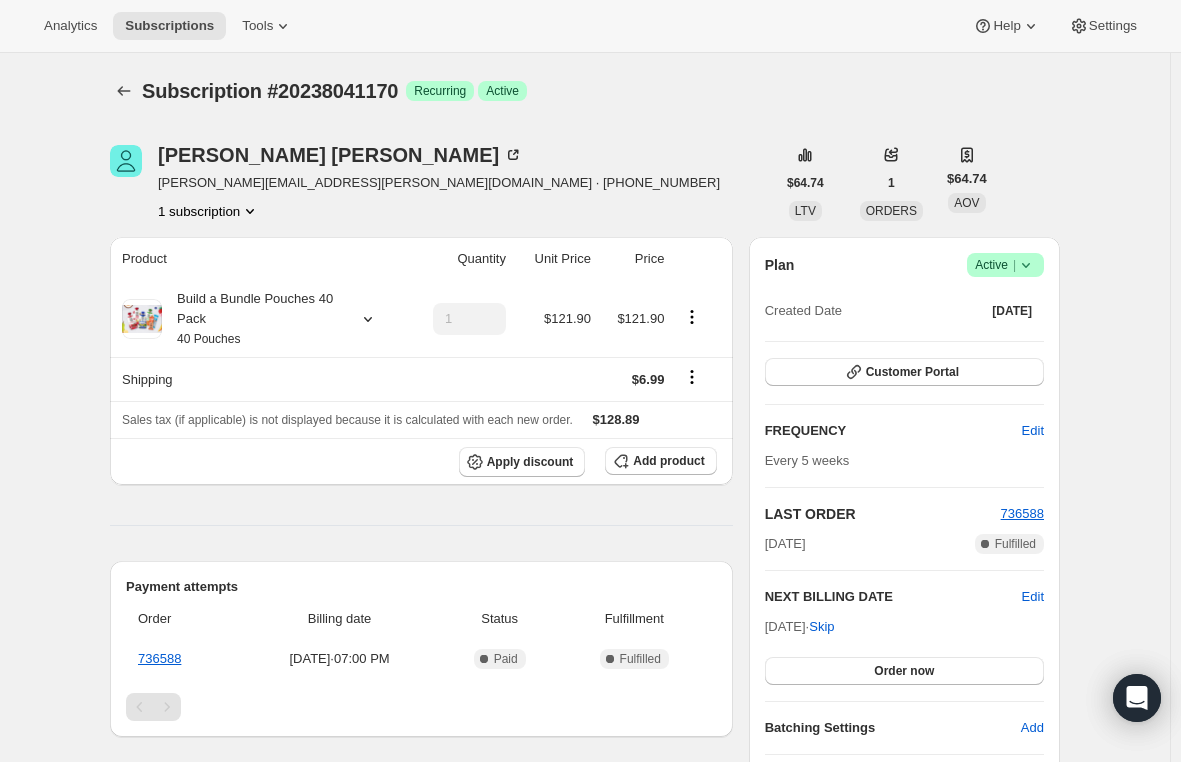 click on "Active |" at bounding box center [1005, 265] 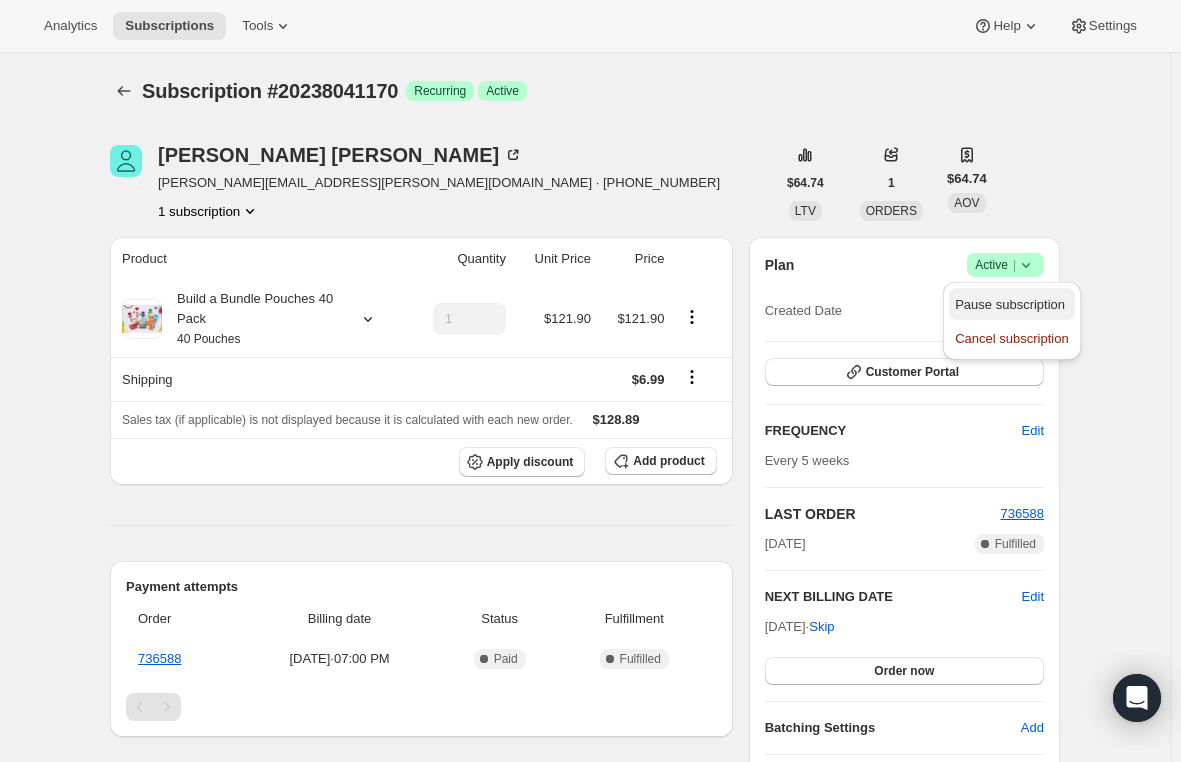 click on "Pause subscription" at bounding box center (1010, 304) 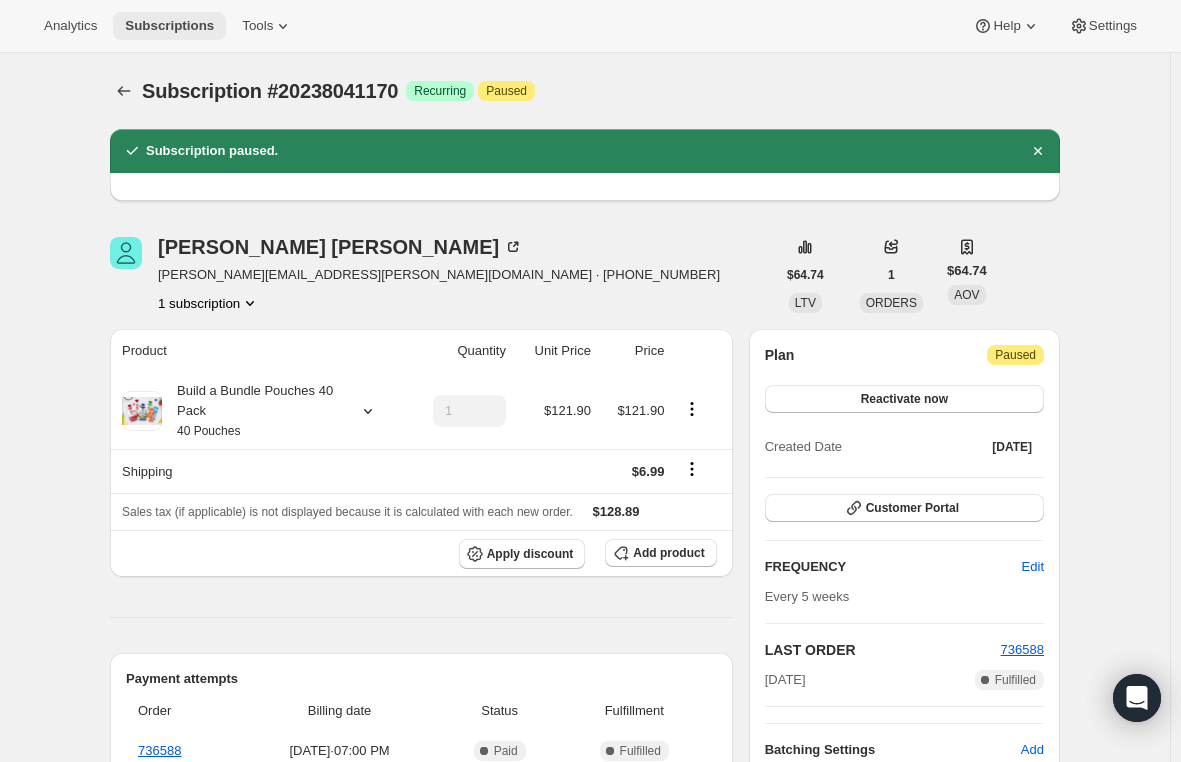 click on "Subscriptions" at bounding box center (169, 26) 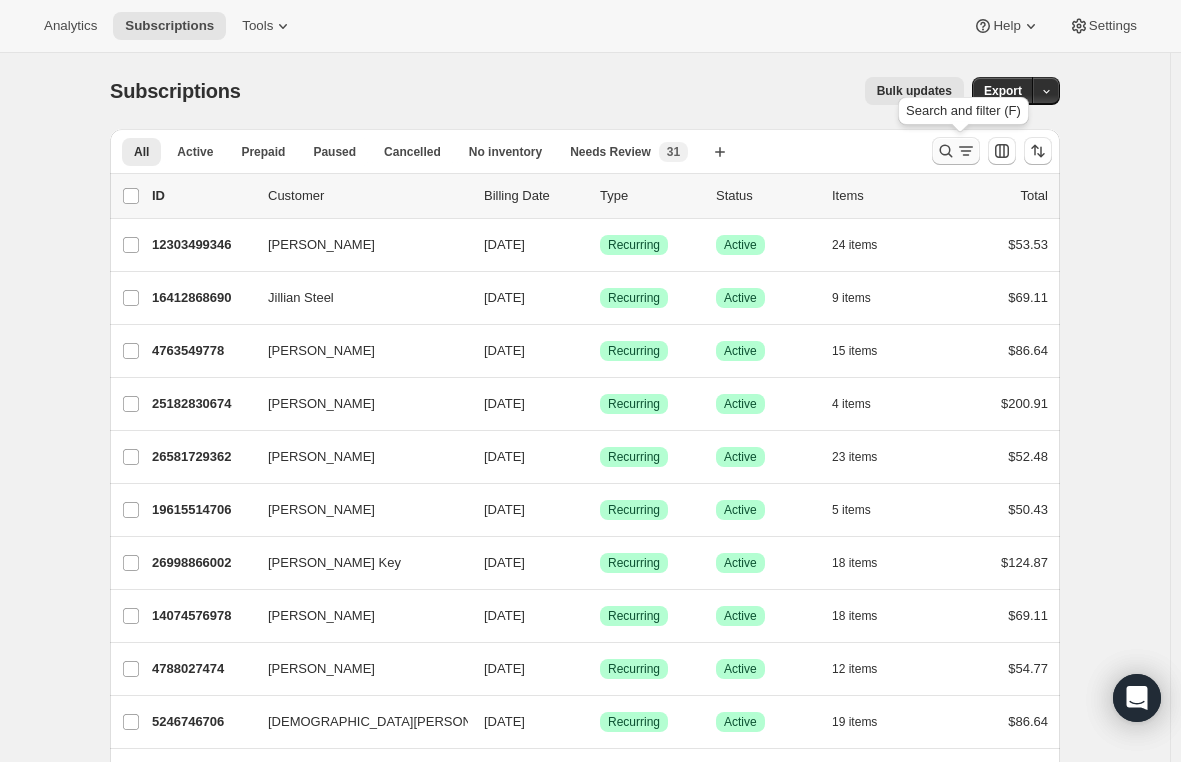 click 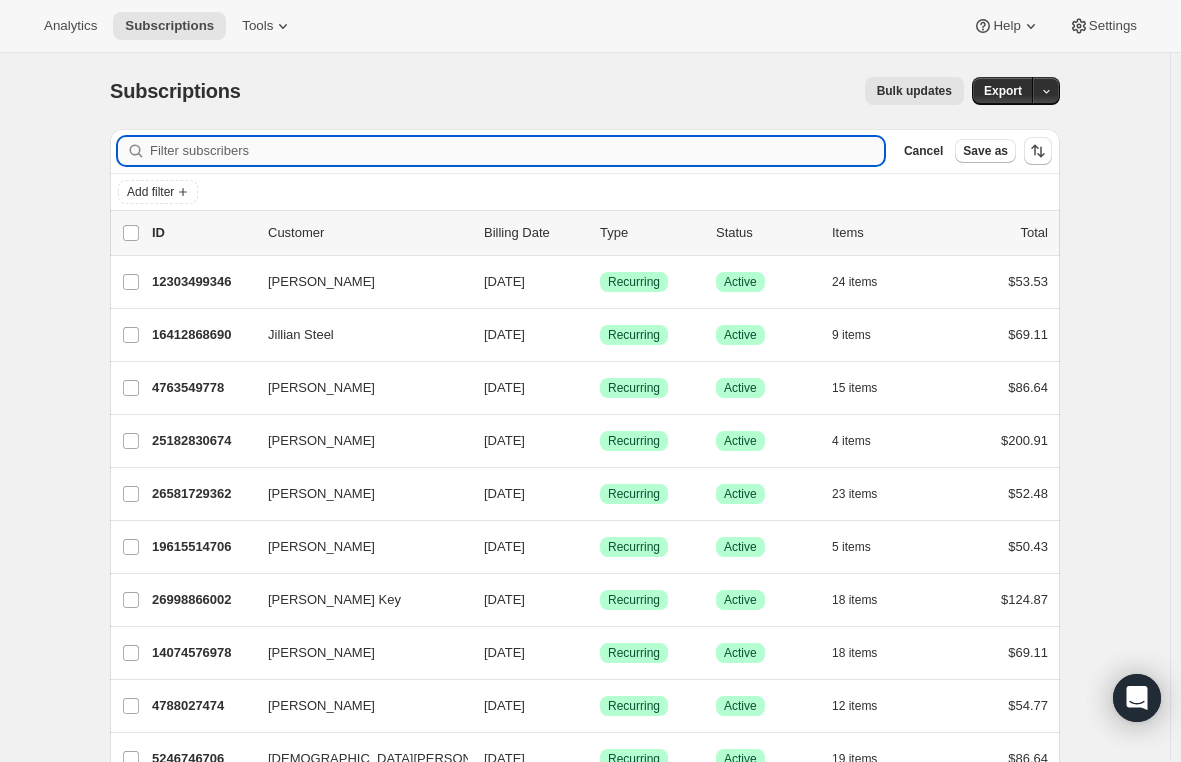 click on "Filter subscribers" at bounding box center [517, 151] 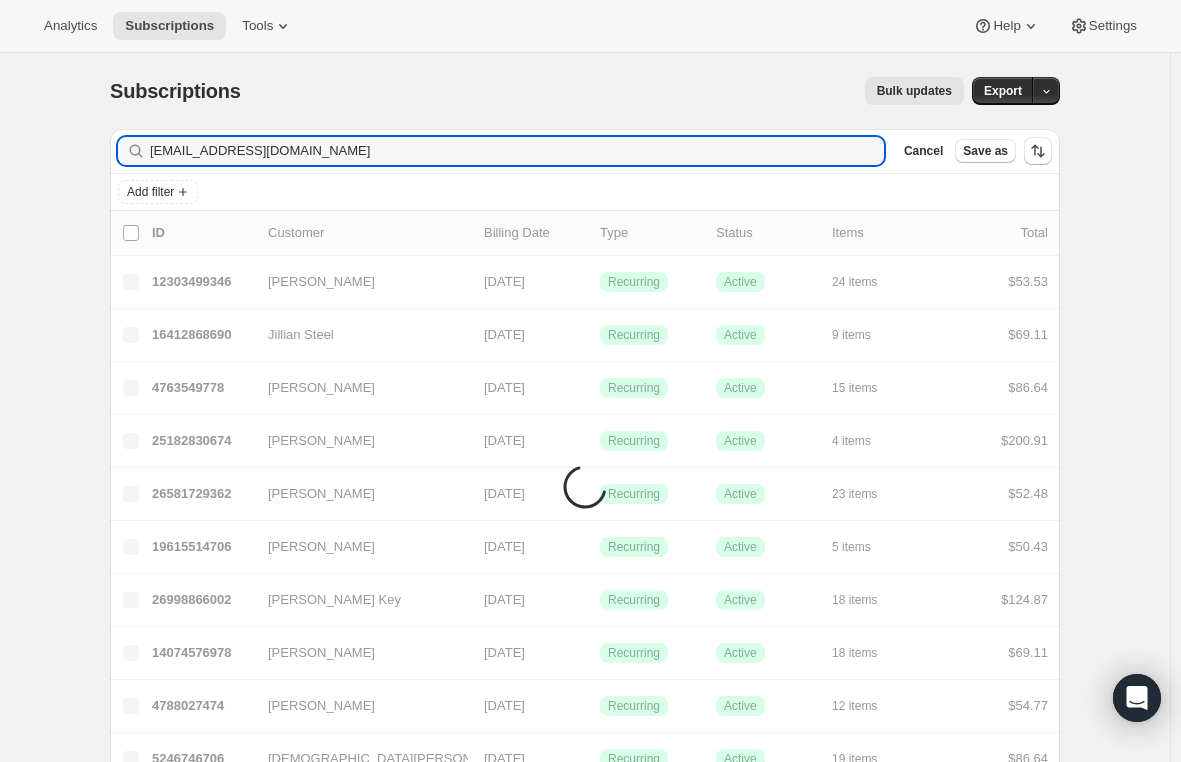 type on "kiddkatt1@gmail.com" 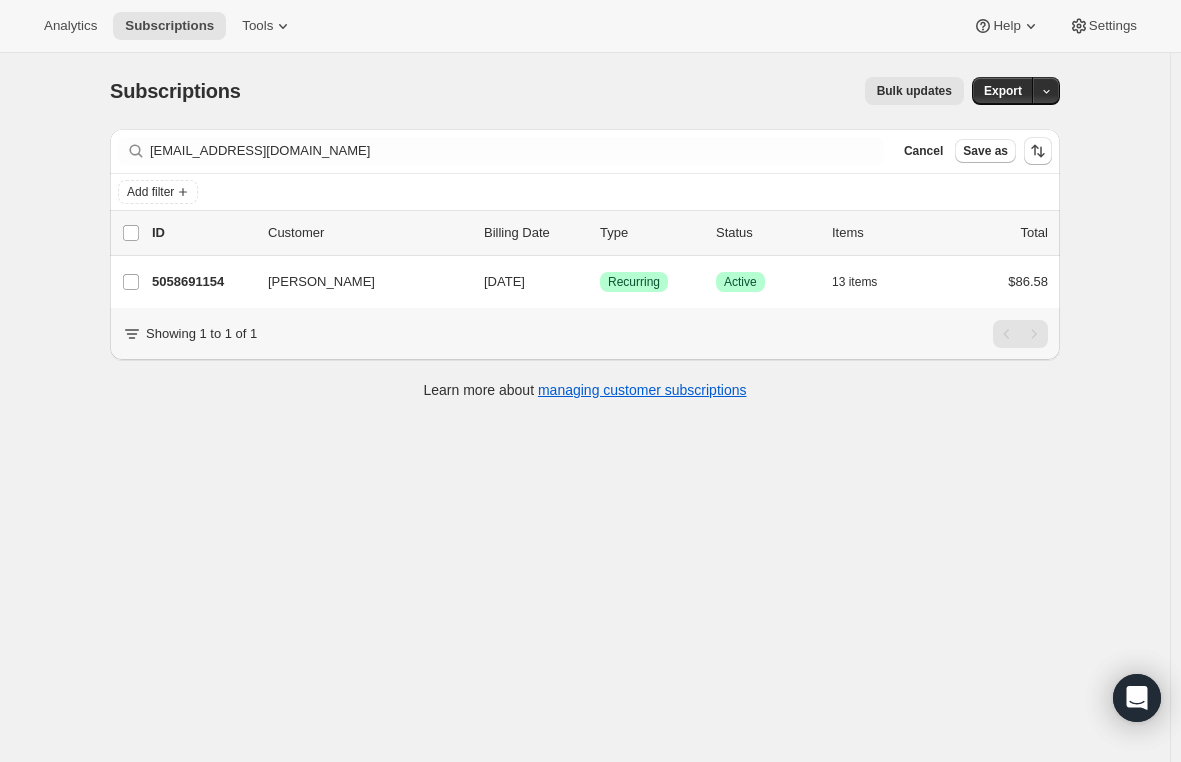 click on "Subscriptions. This page is ready Subscriptions Bulk updates More actions Bulk updates Export Filter subscribers kiddkatt1@gmail.com Clear Cancel Save as Add filter   0 selected Update next billing date Change status Showing 2 subscriptions Select all 2 subscriptions Showing 2 subscriptions Select Select all 2 subscriptions 0 selected list header ID Customer Billing Date Type Status Items Total Rosie Garcia 5058691154 Rosie Garcia 02/16/2026 Success Recurring Success Active 13   items $86.58 Showing 1 to 1 of 1 Learn more about   managing customer subscriptions" at bounding box center [585, 434] 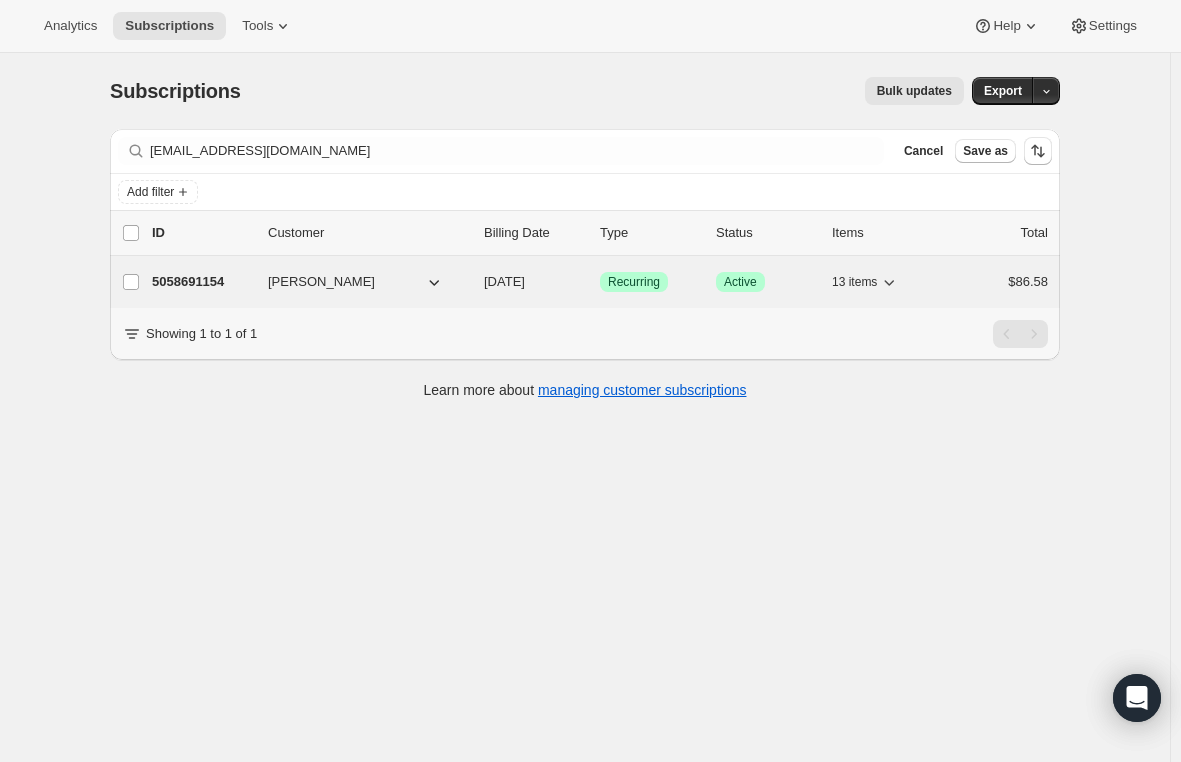 click on "5058691154" at bounding box center (202, 282) 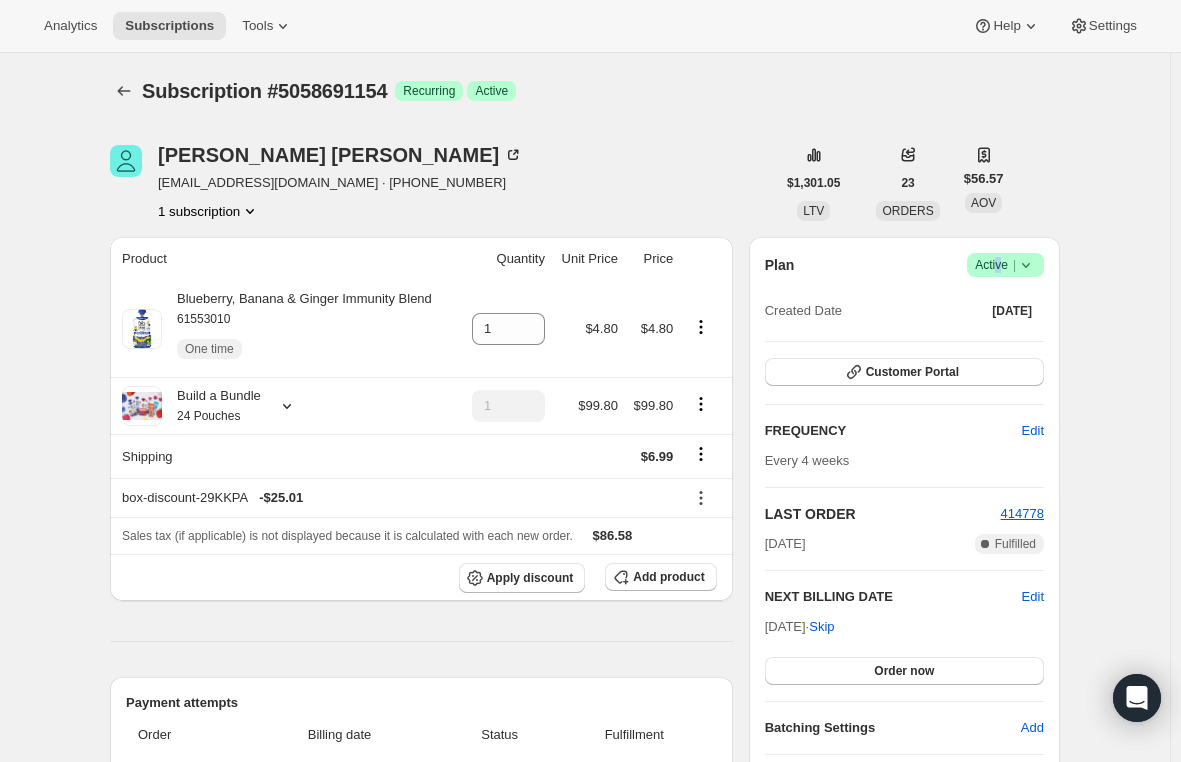 click on "Active |" at bounding box center (1005, 265) 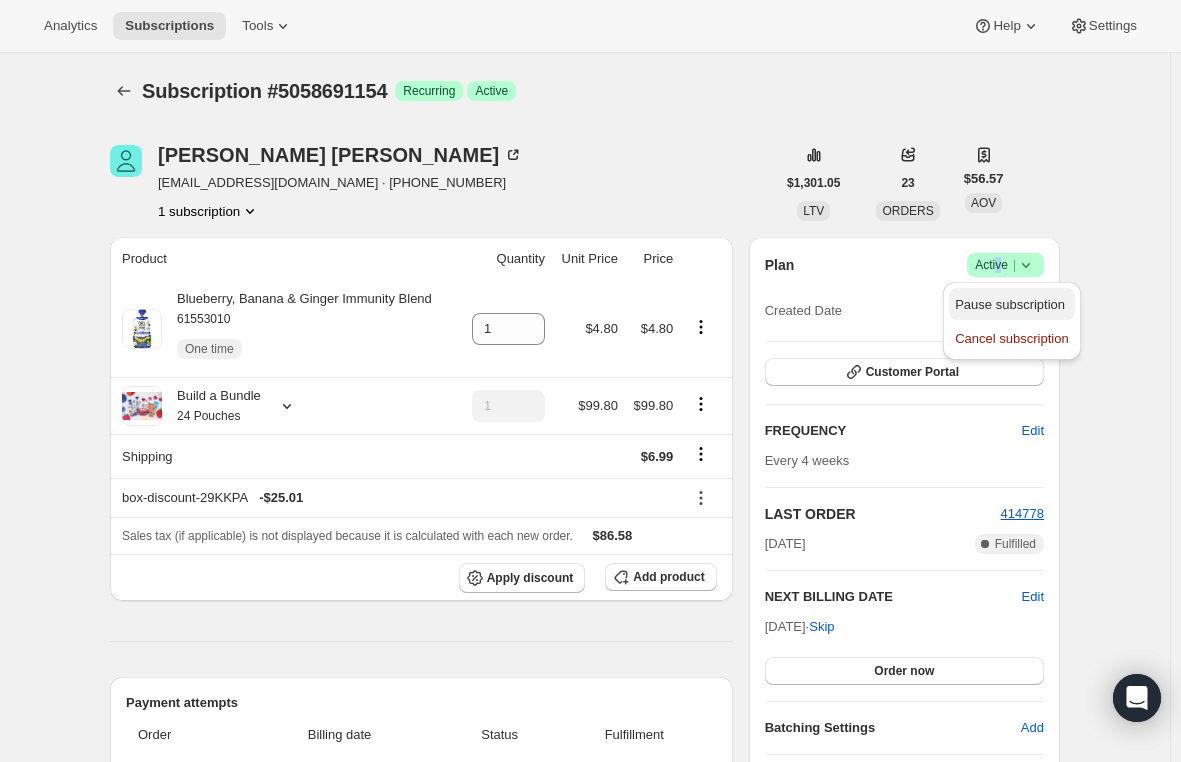 click on "Pause subscription" at bounding box center (1010, 304) 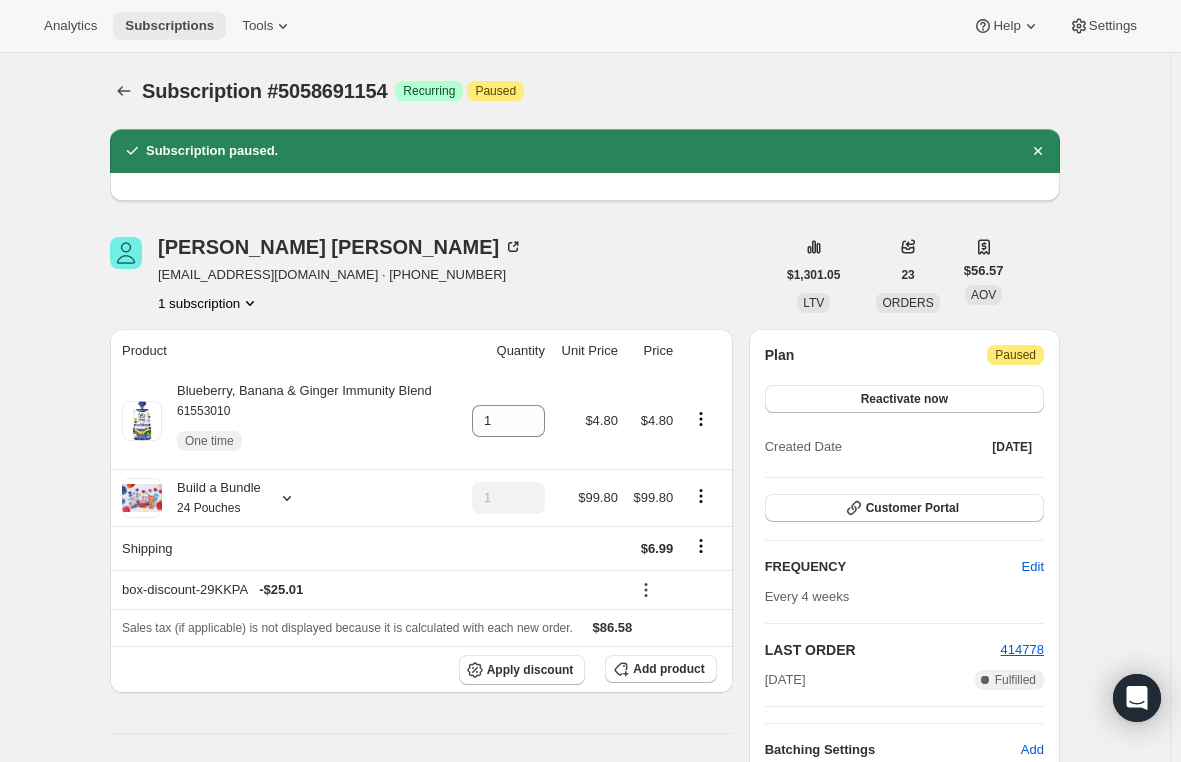 click on "Subscriptions" at bounding box center [169, 26] 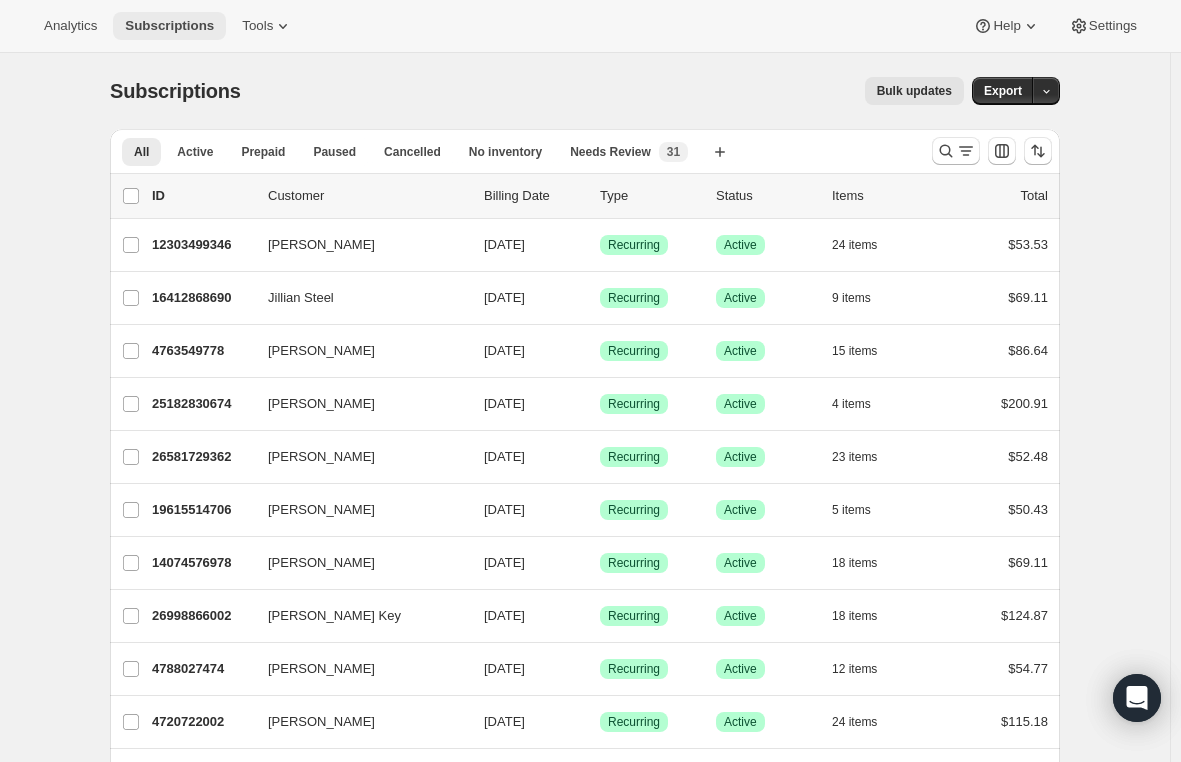 click on "Subscriptions" at bounding box center (169, 26) 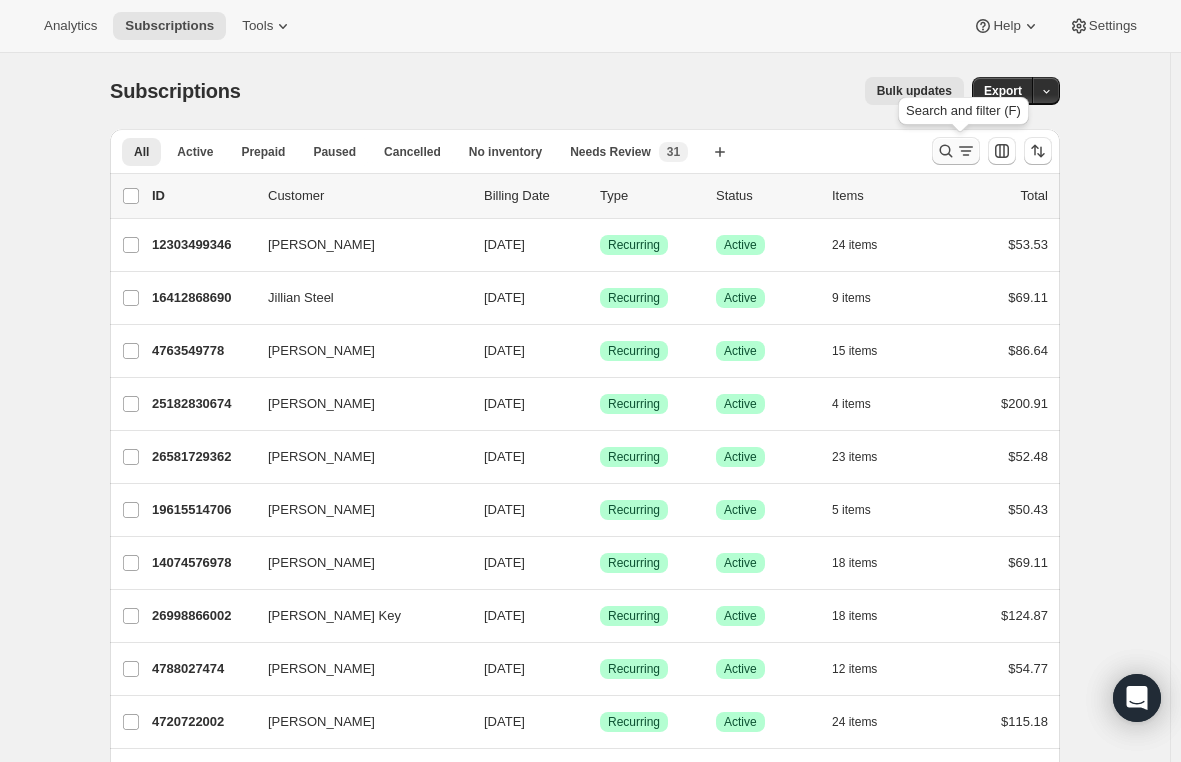 click 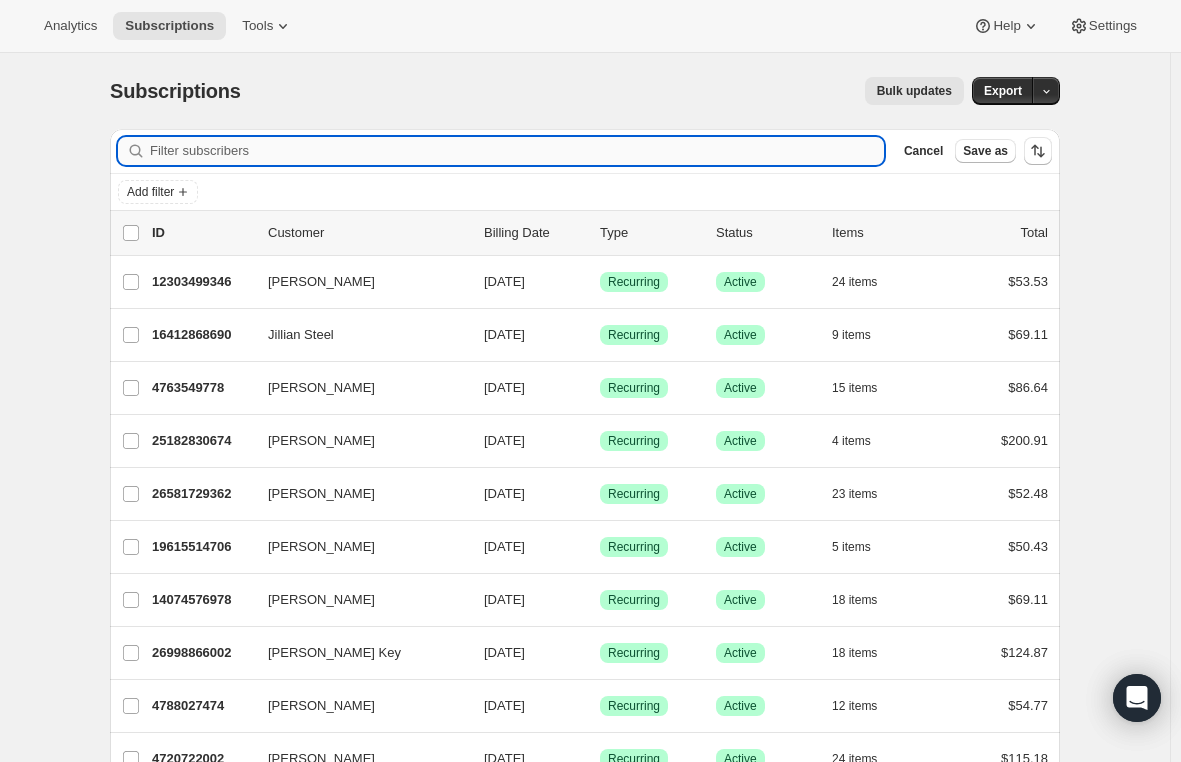 click on "Filter subscribers" at bounding box center [517, 151] 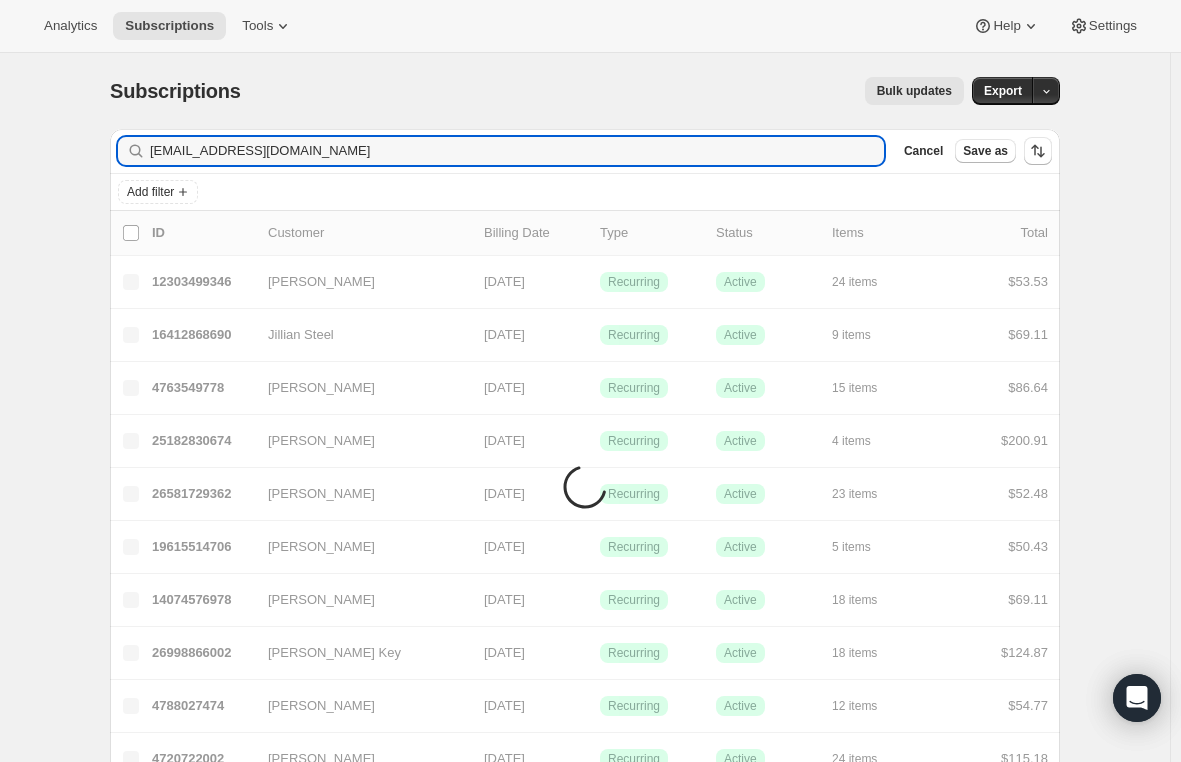 type on "katmoix@yahoo.com" 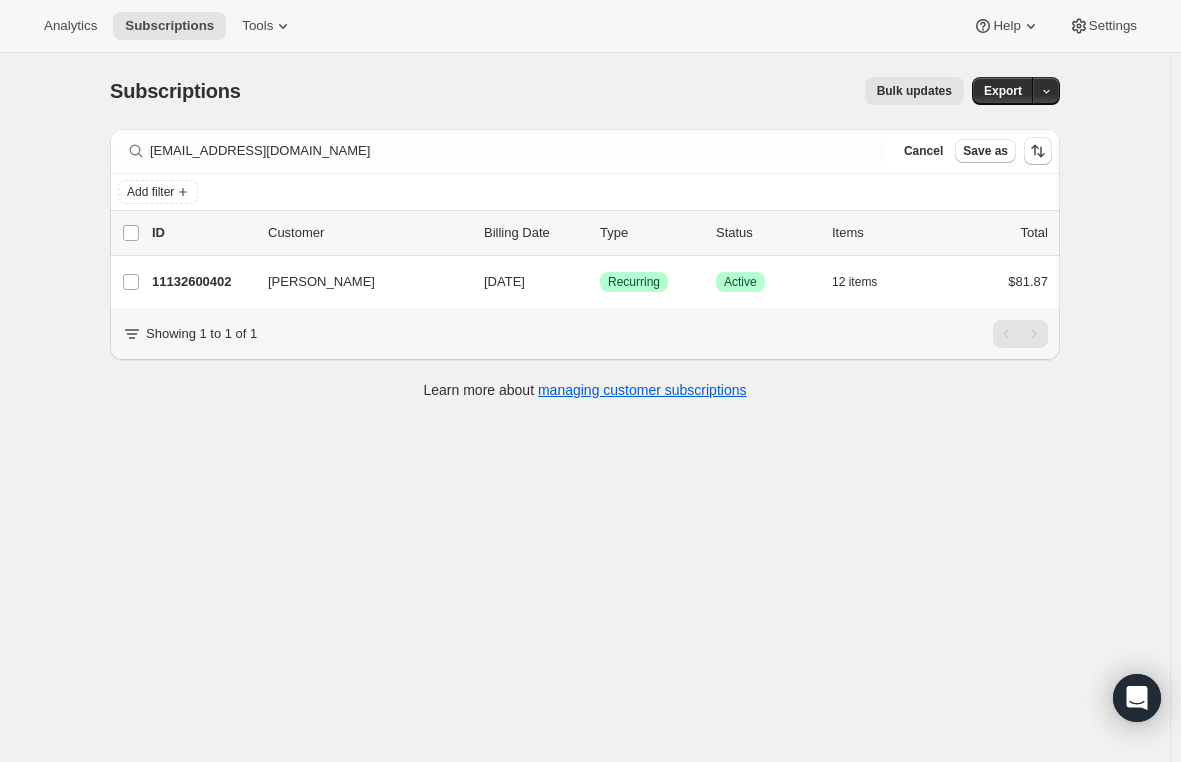click on "Subscriptions. This page is ready Subscriptions Bulk updates More actions Bulk updates Export Filter subscribers katmoix@yahoo.com Clear Cancel Save as Add filter   0 selected Update next billing date Change status Showing 2 subscriptions Select all 2 subscriptions Showing 2 subscriptions Select Select all 2 subscriptions 0 selected list header ID Customer Billing Date Type Status Items Total Katlyn Eberle 11132600402 Katlyn Eberle 02/16/2026 Success Recurring Success Active 12   items $81.87 Showing 1 to 1 of 1 Learn more about   managing customer subscriptions" at bounding box center (585, 434) 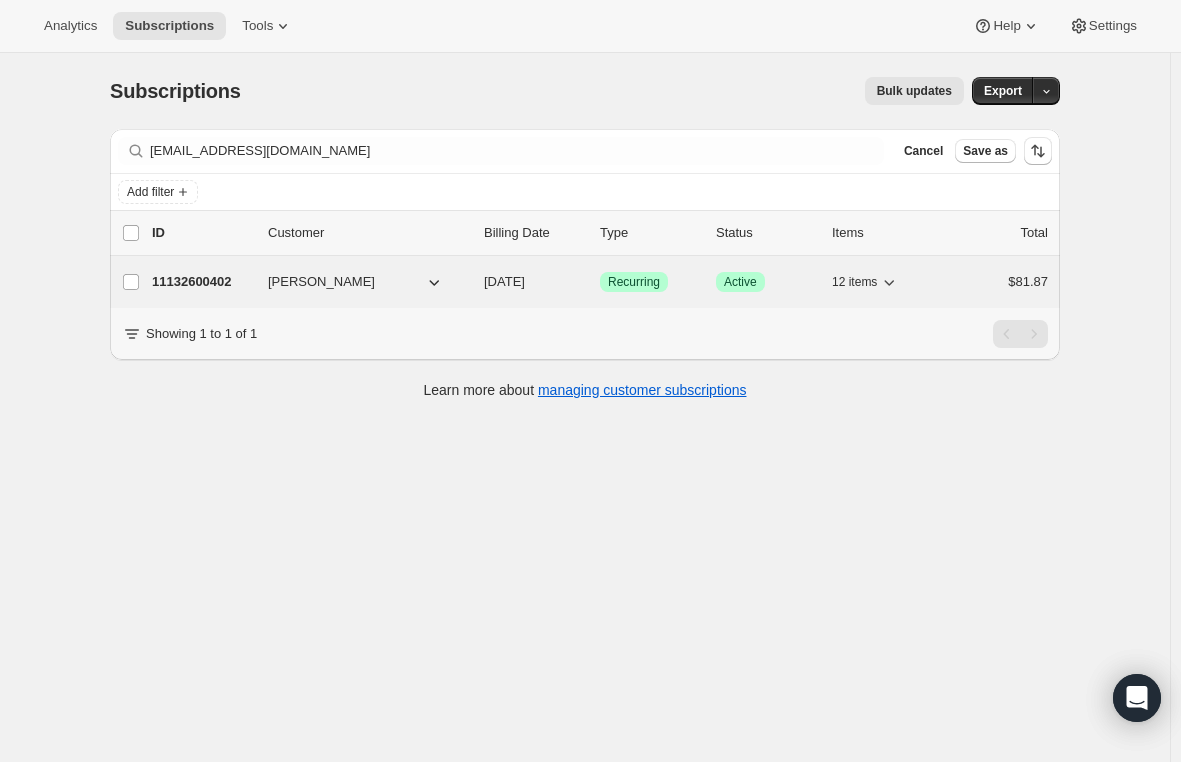 click on "Katlyn Eberle" at bounding box center (321, 282) 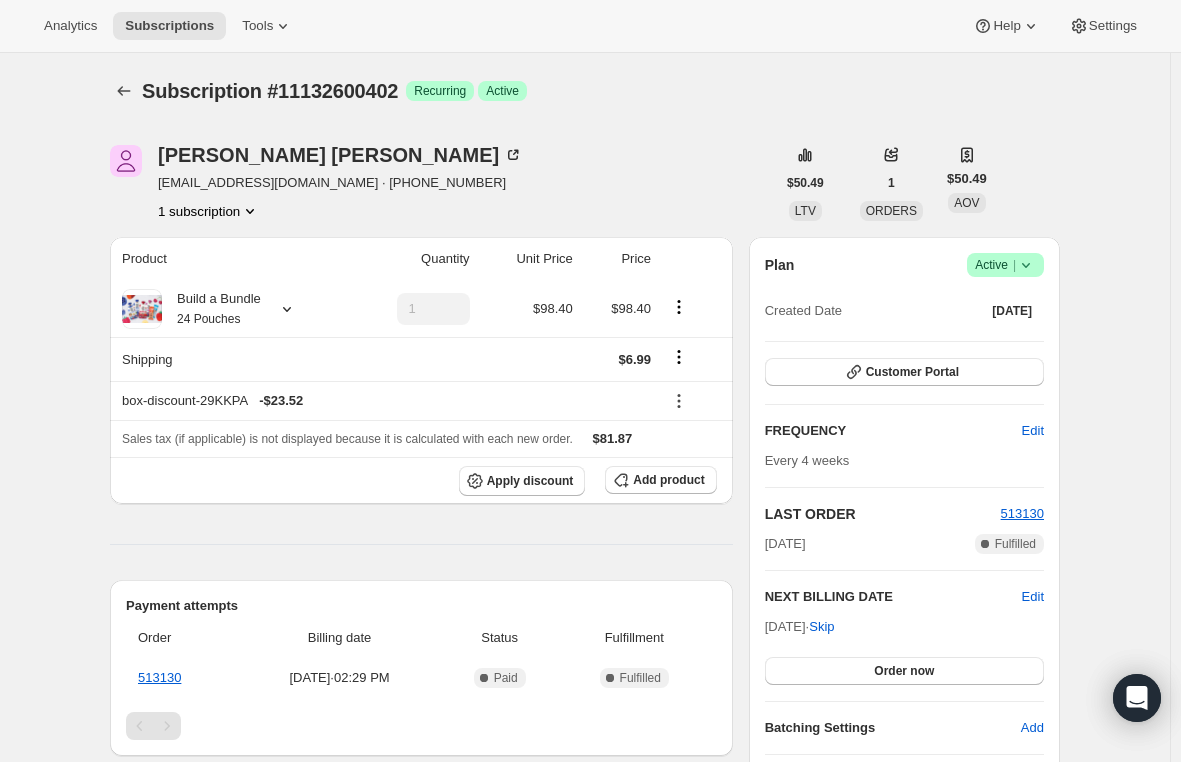 click on "Active |" at bounding box center (1005, 265) 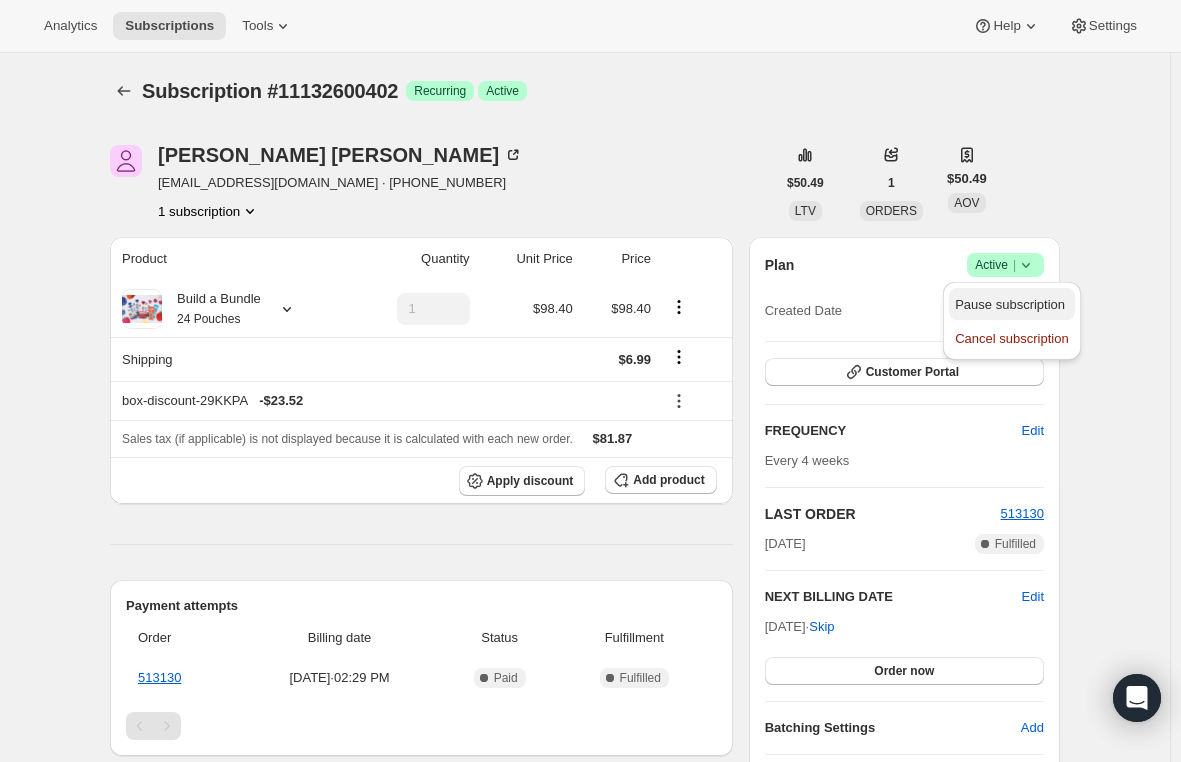 click on "Pause subscription" at bounding box center (1011, 305) 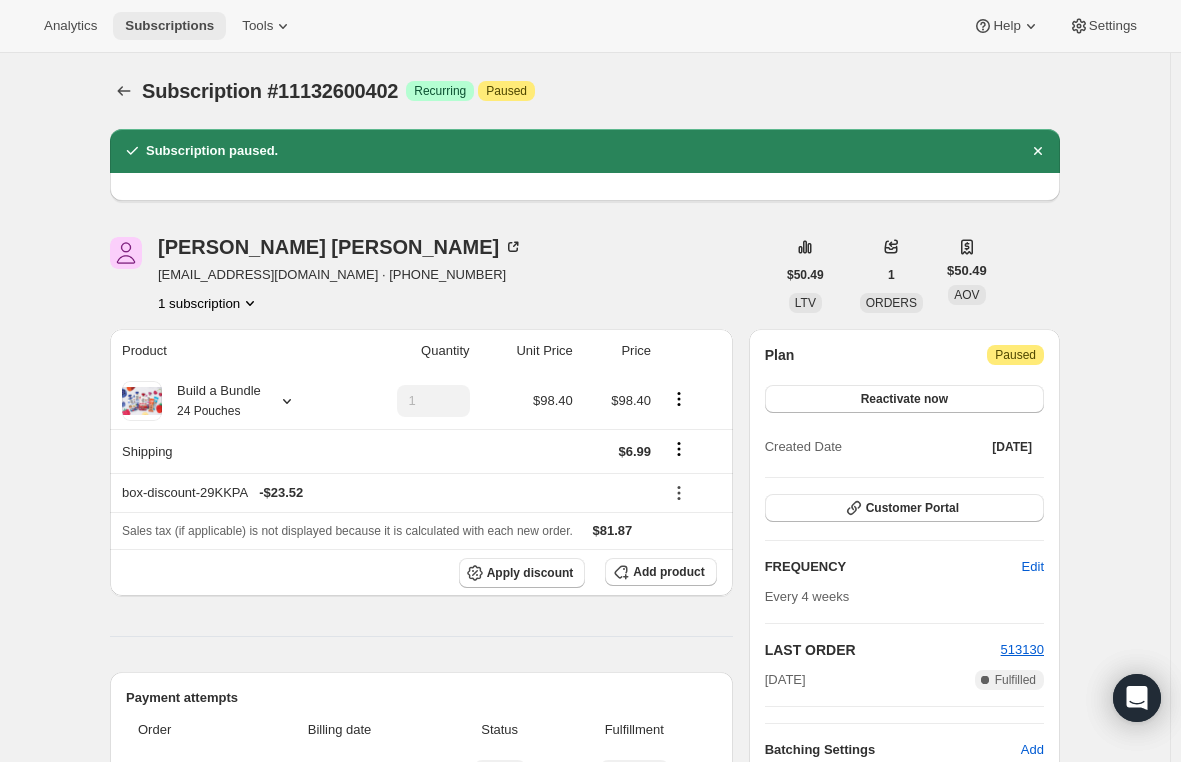 click on "Subscriptions" at bounding box center [169, 26] 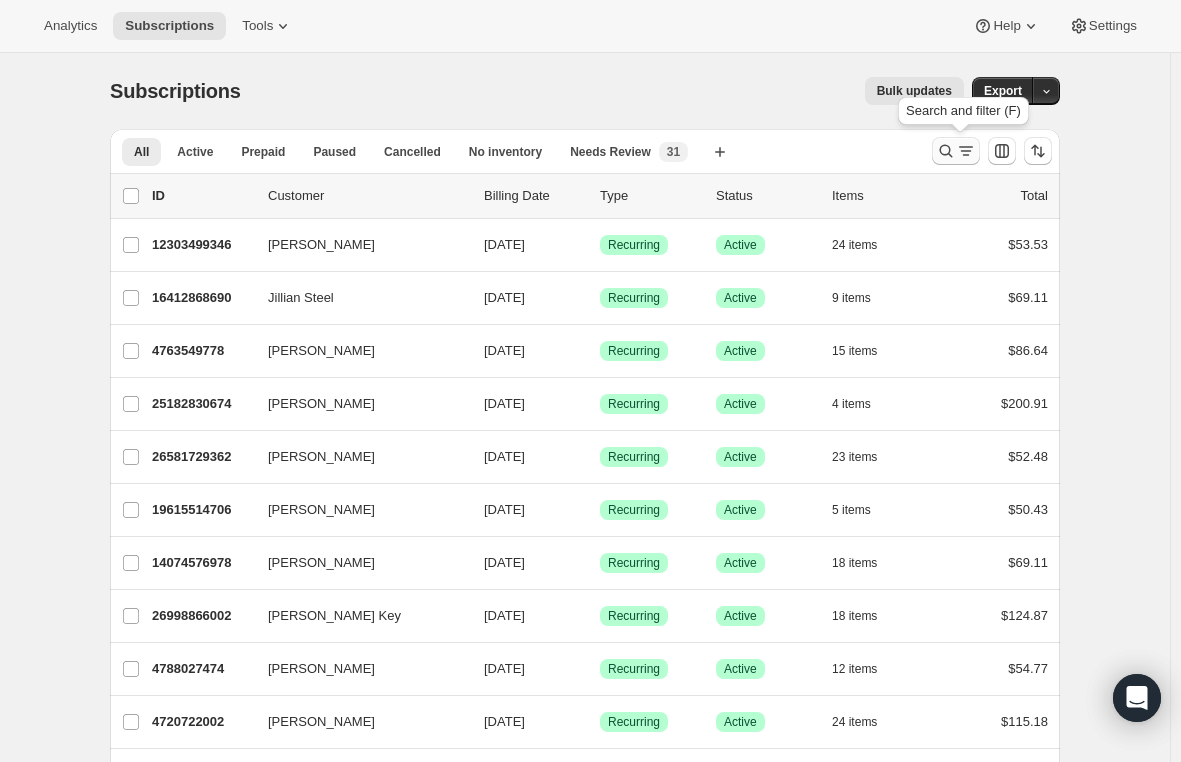 click 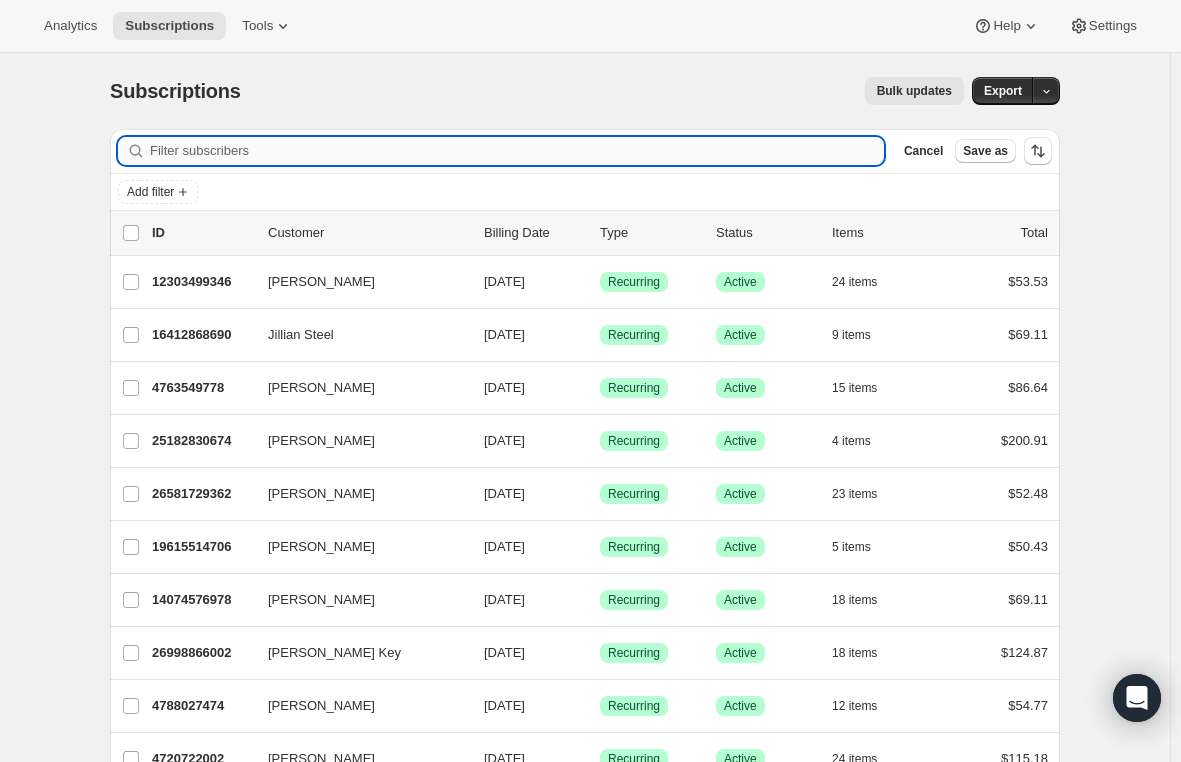click on "Filter subscribers" at bounding box center [517, 151] 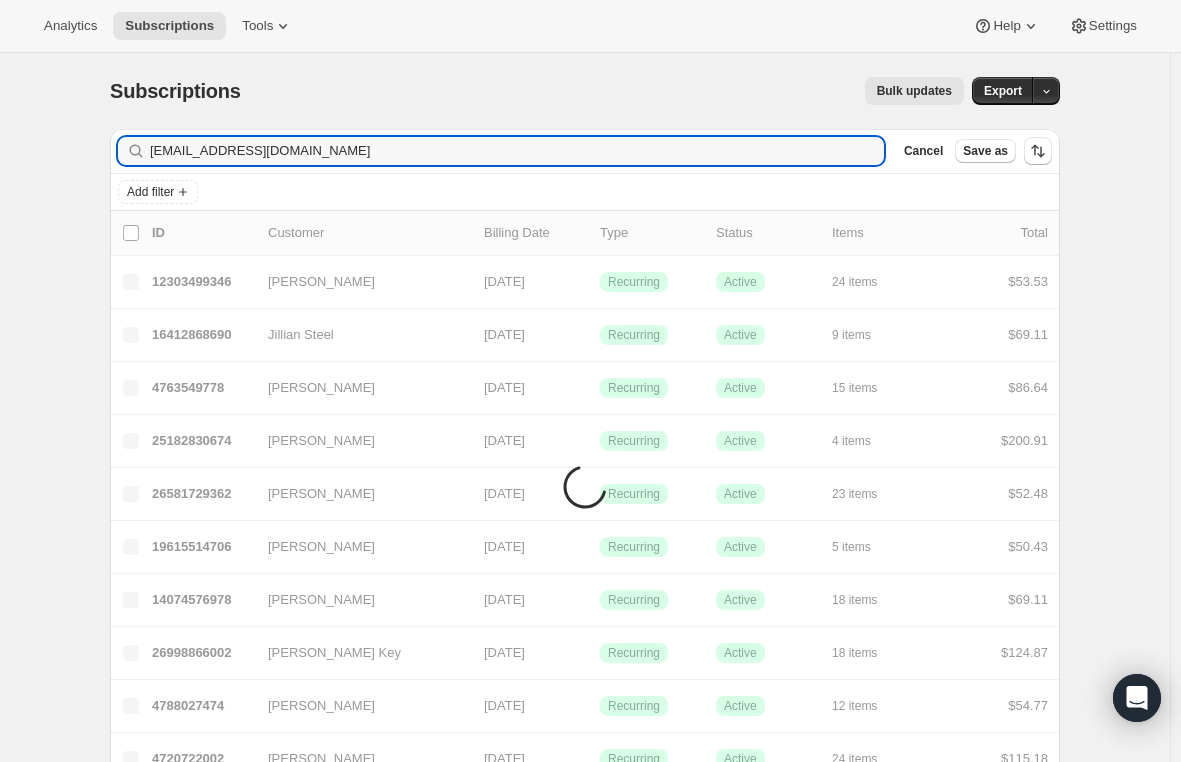 type on "kmody3@yahoo.com" 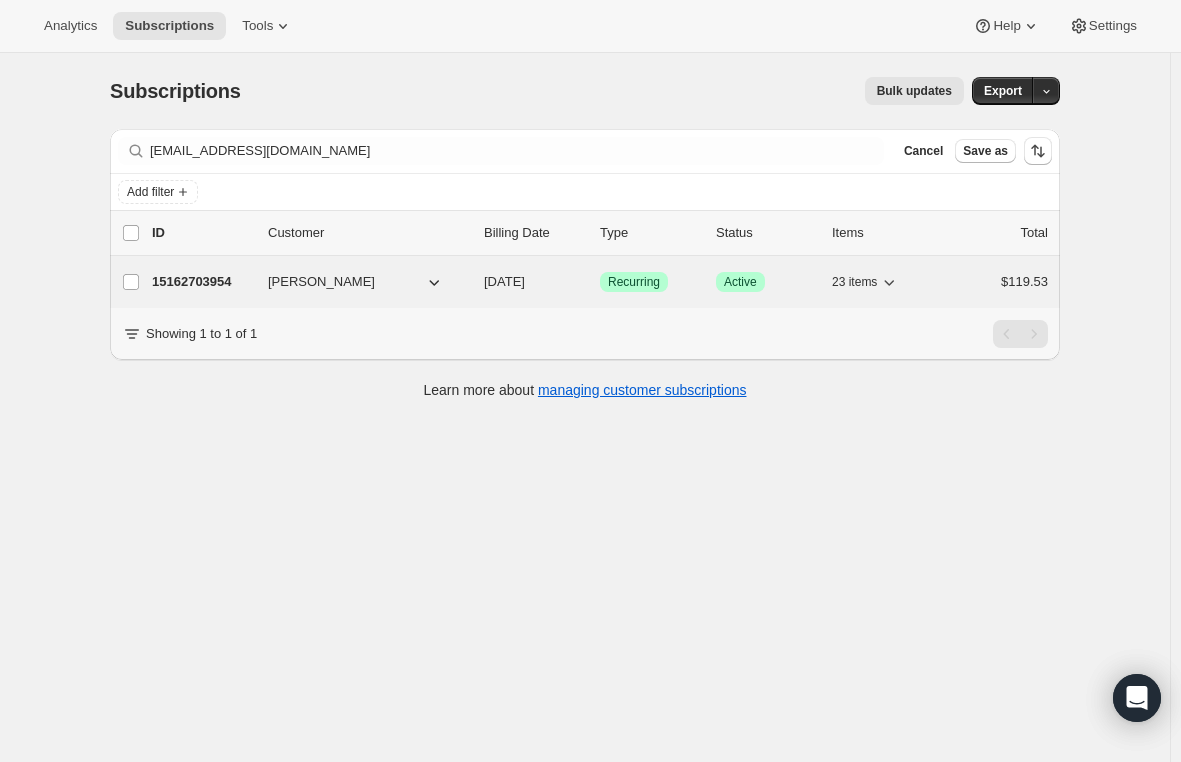 click on "15162703954" at bounding box center [202, 282] 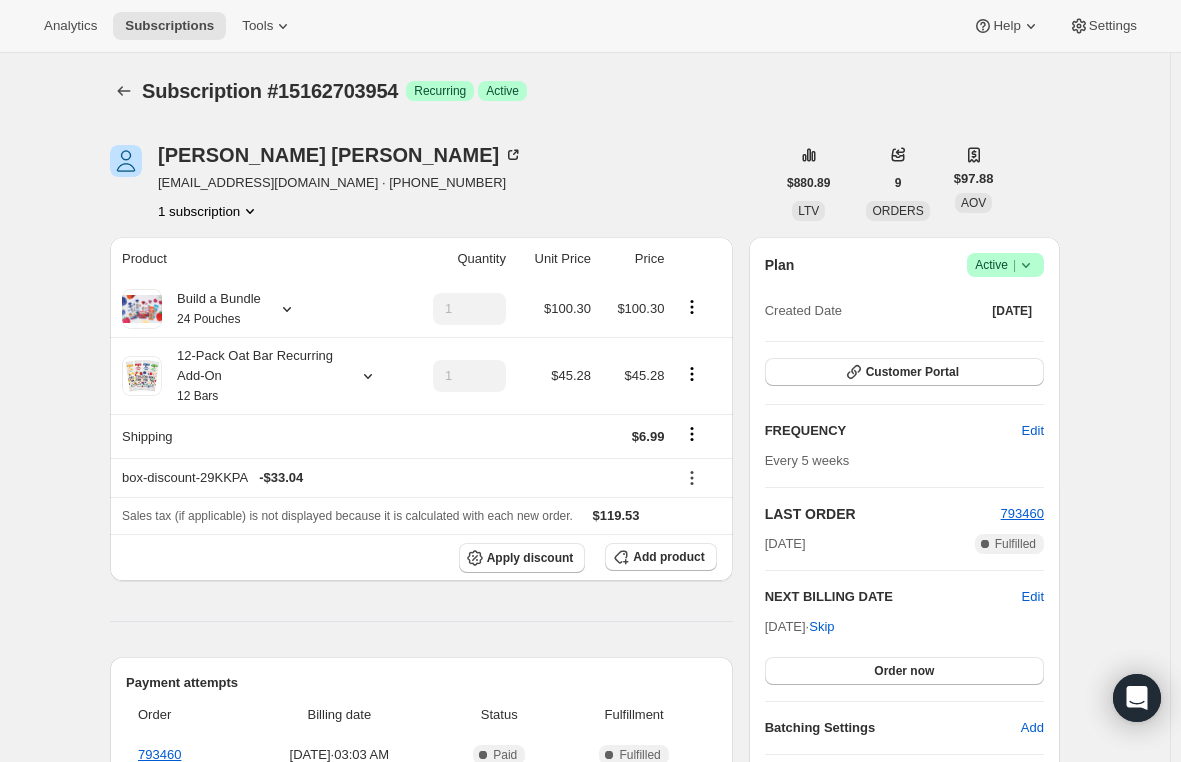 click on "Active |" at bounding box center [1005, 265] 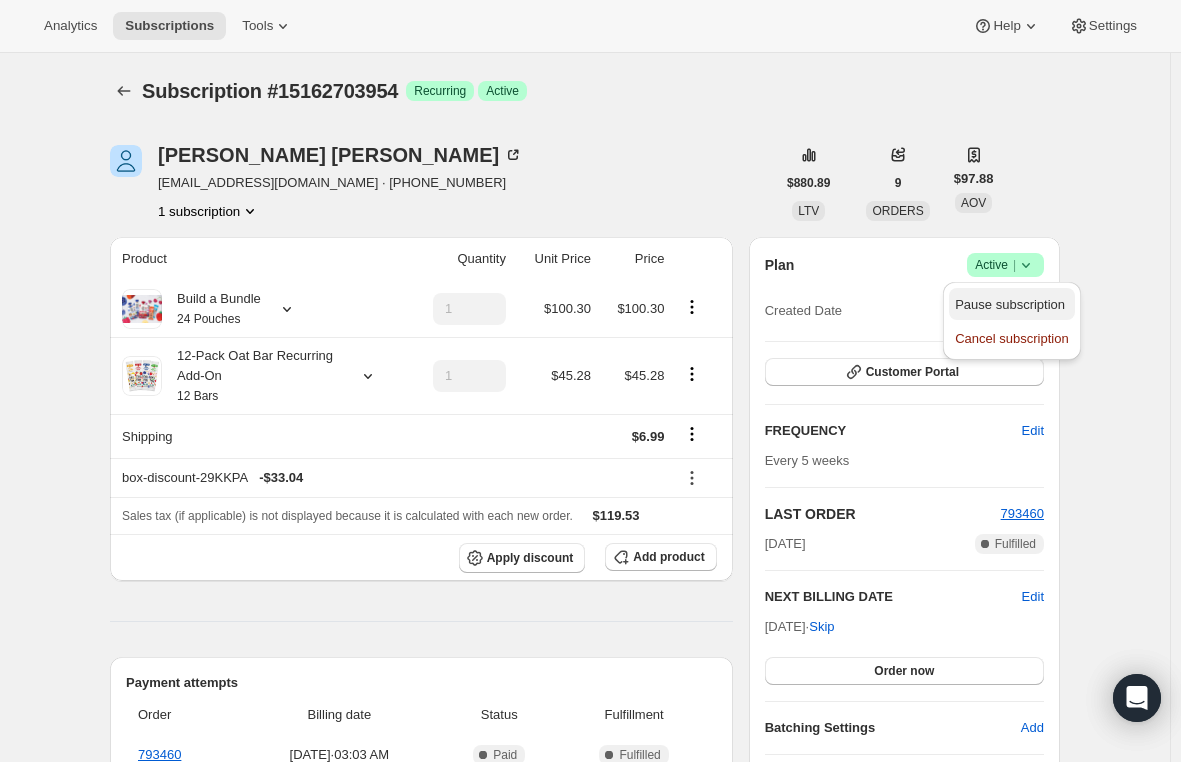 click on "Pause subscription" at bounding box center [1010, 304] 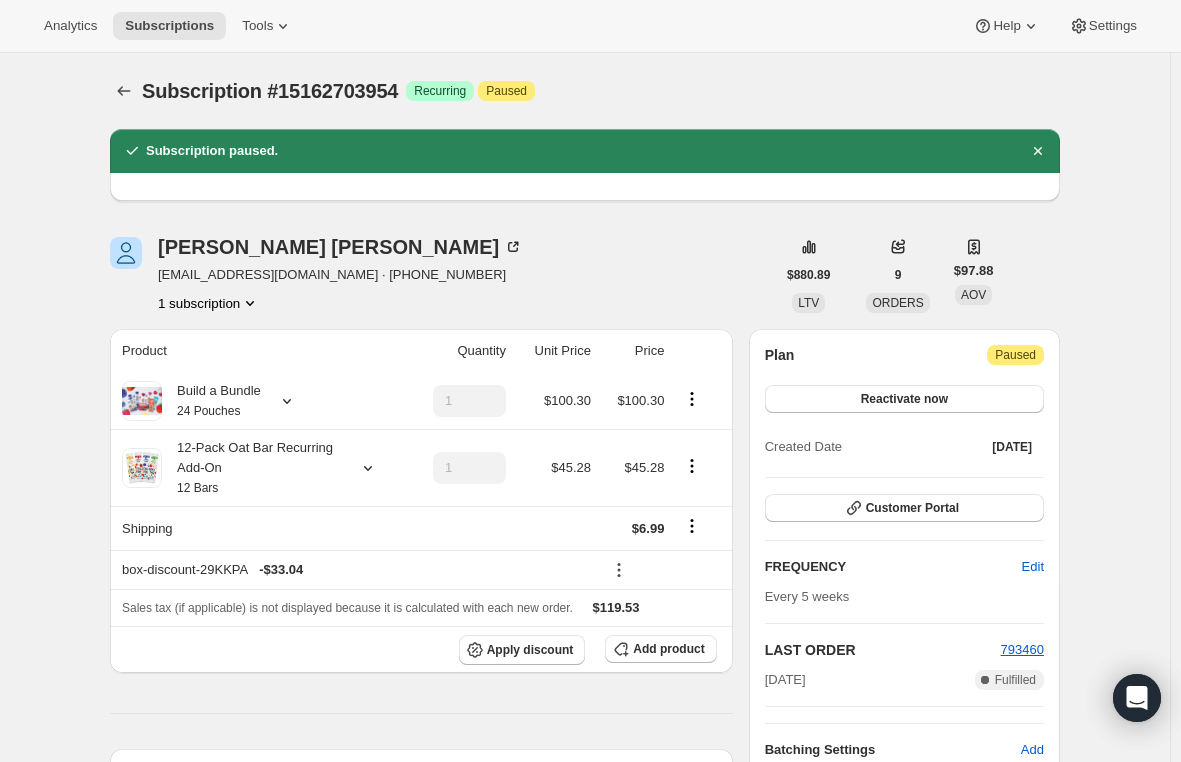 drag, startPoint x: 89, startPoint y: 362, endPoint x: 102, endPoint y: 305, distance: 58.463665 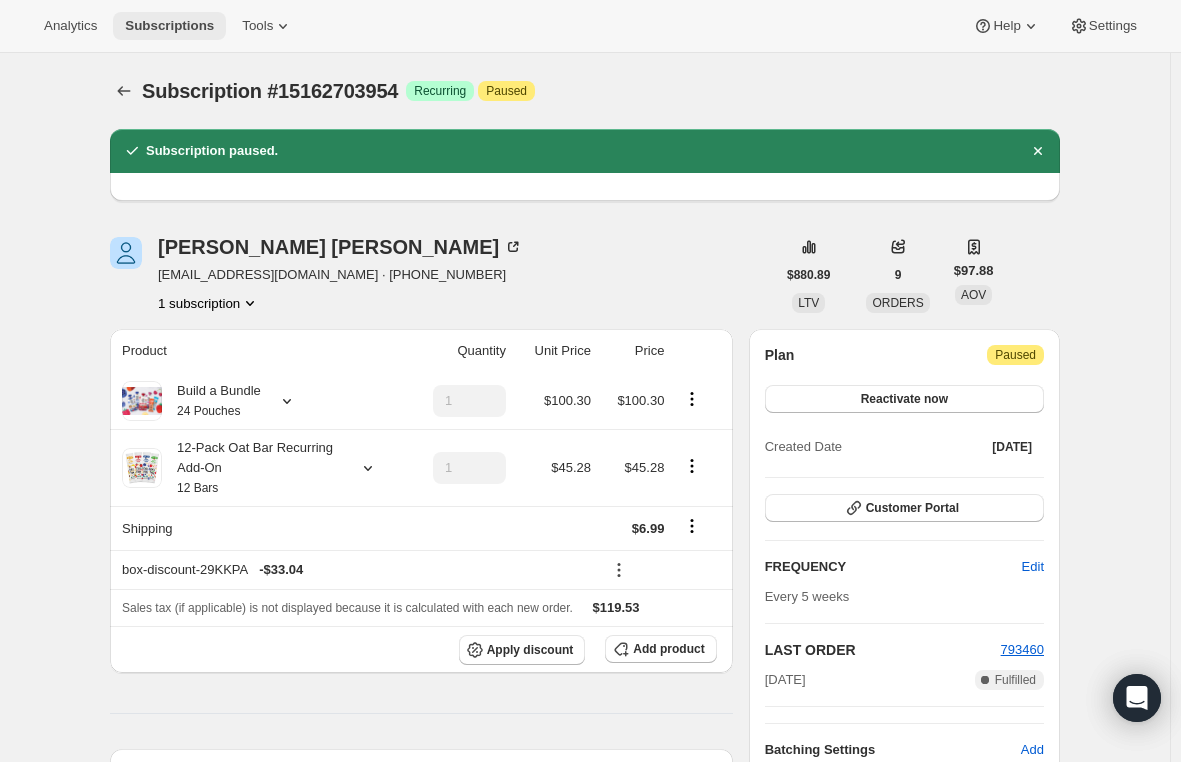 click on "Subscriptions" at bounding box center [169, 26] 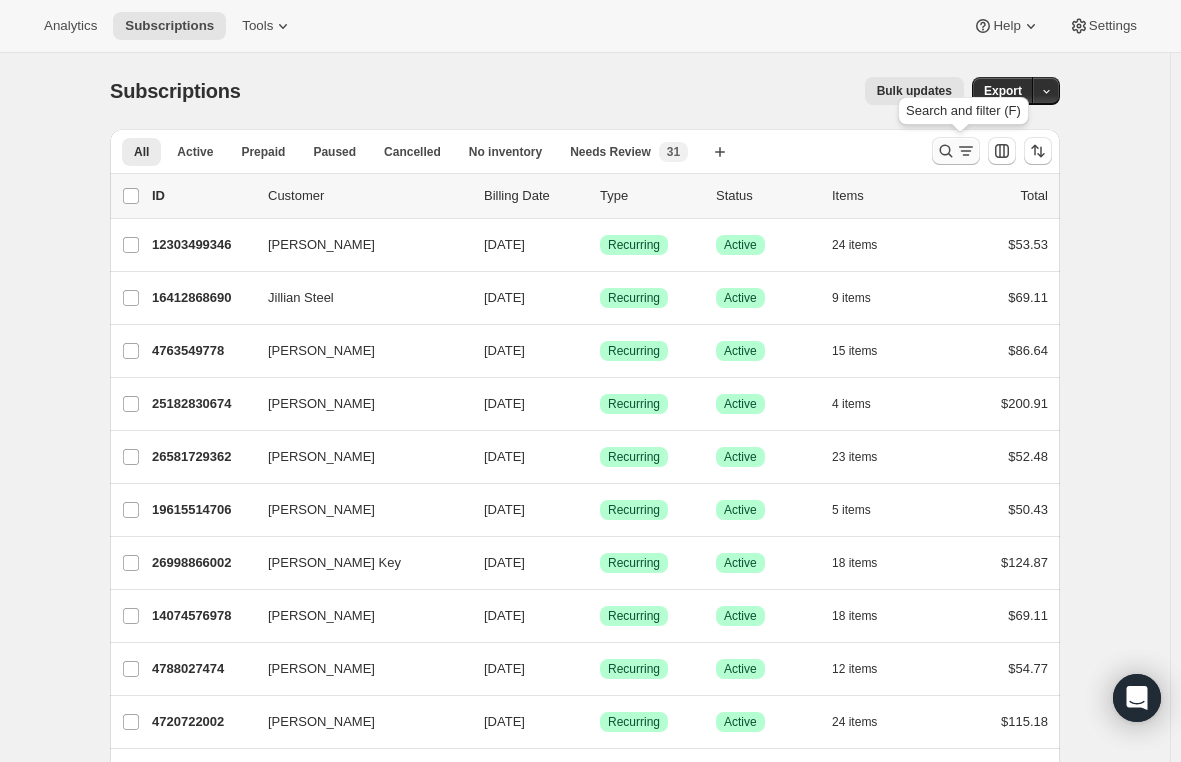 click 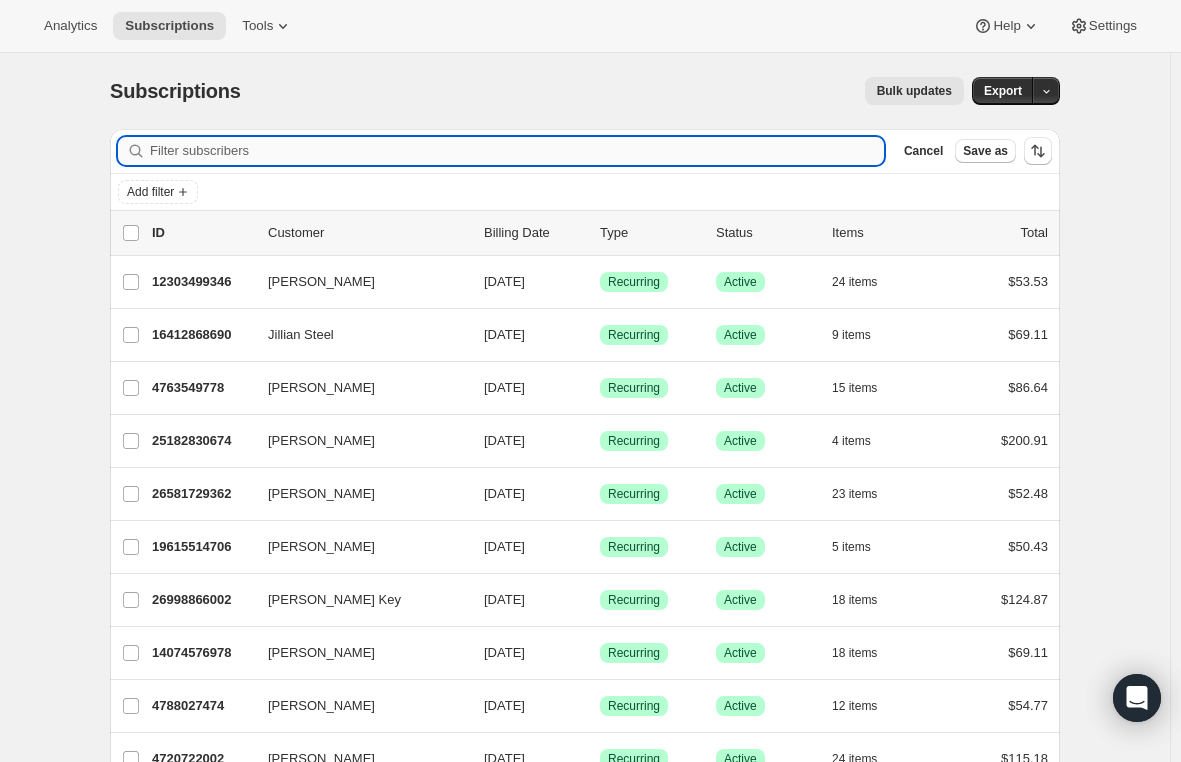 click on "Filter subscribers" at bounding box center [517, 151] 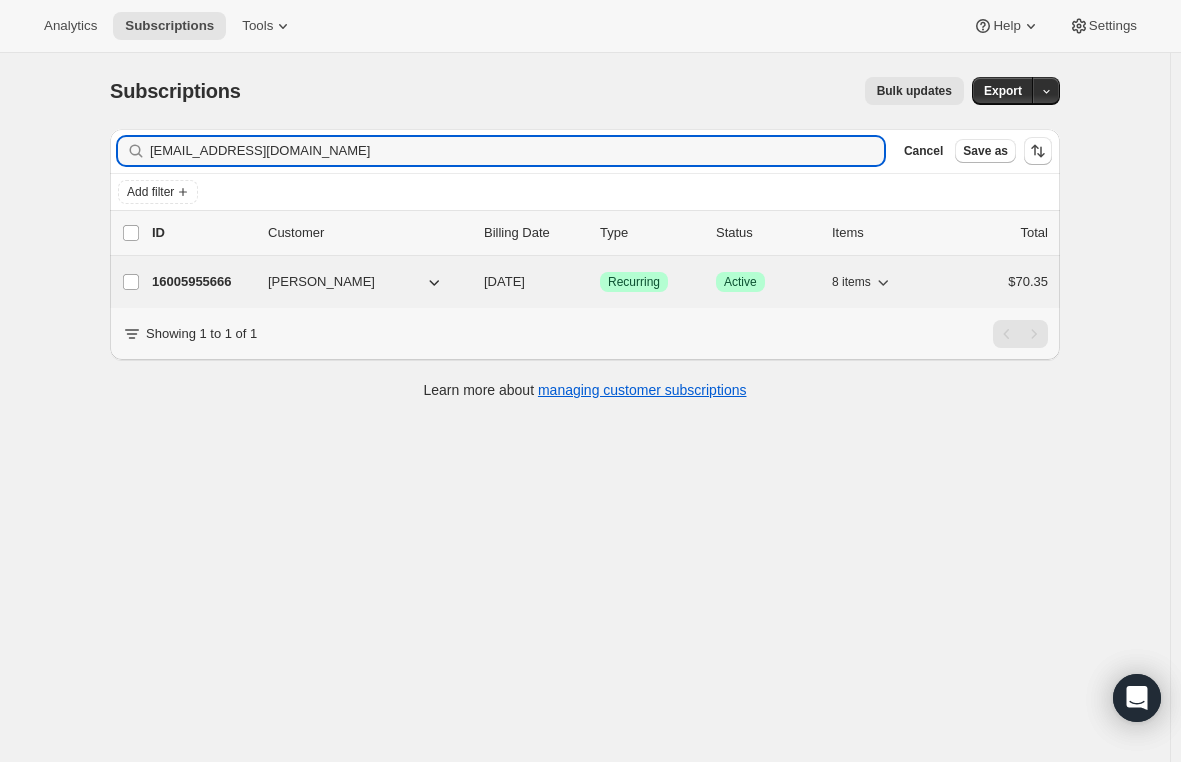 type on "nmhaimeed@icloud.com" 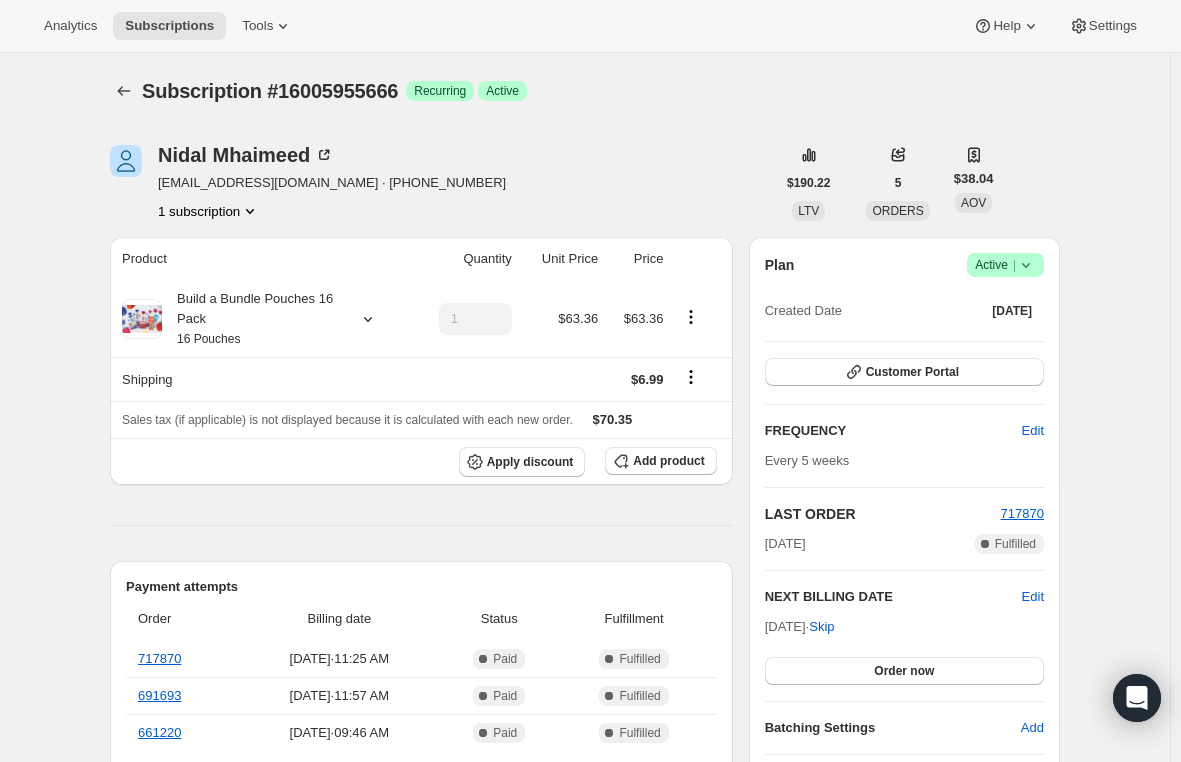 click on "Active |" at bounding box center [1005, 265] 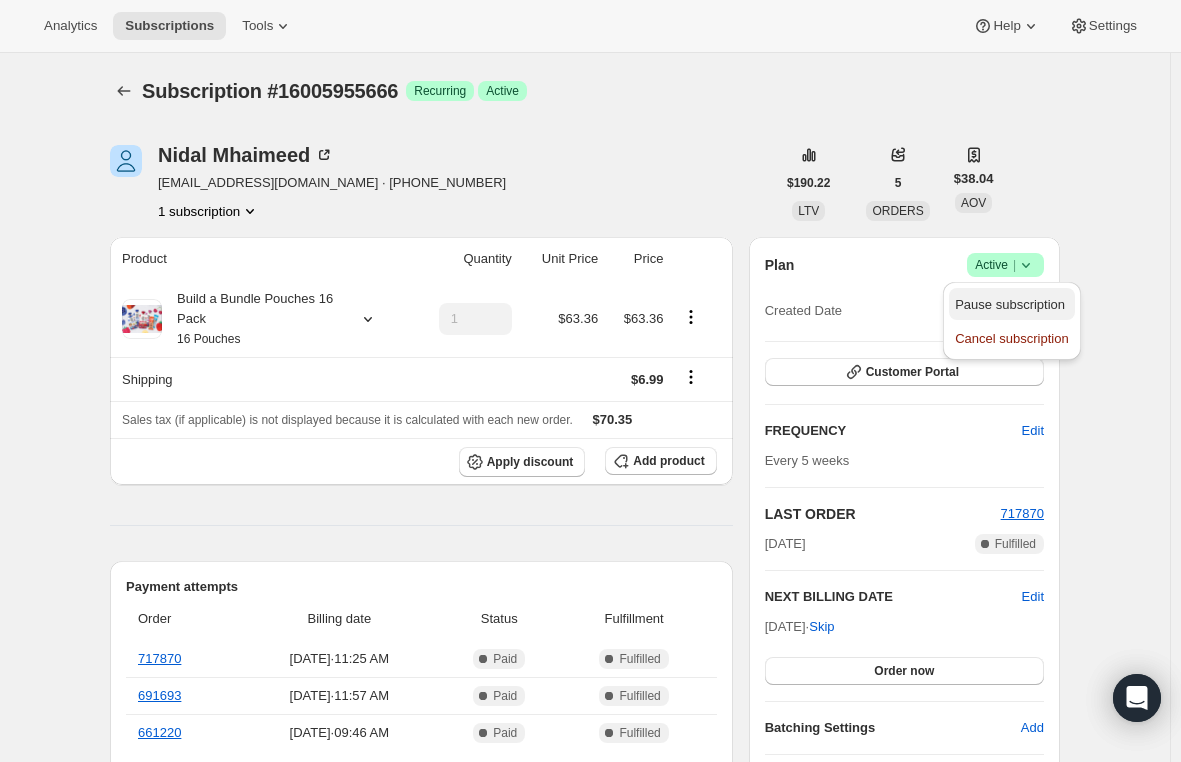 click on "Pause subscription" at bounding box center (1010, 304) 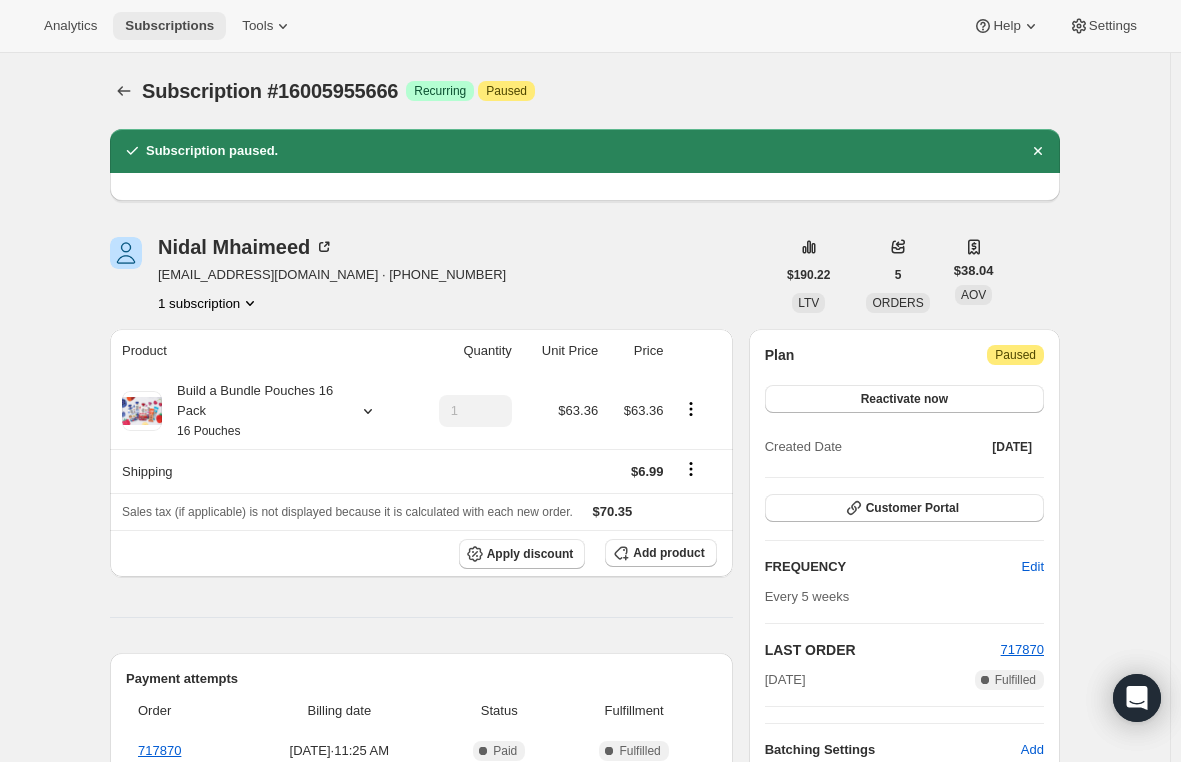 click on "Subscriptions" at bounding box center (169, 26) 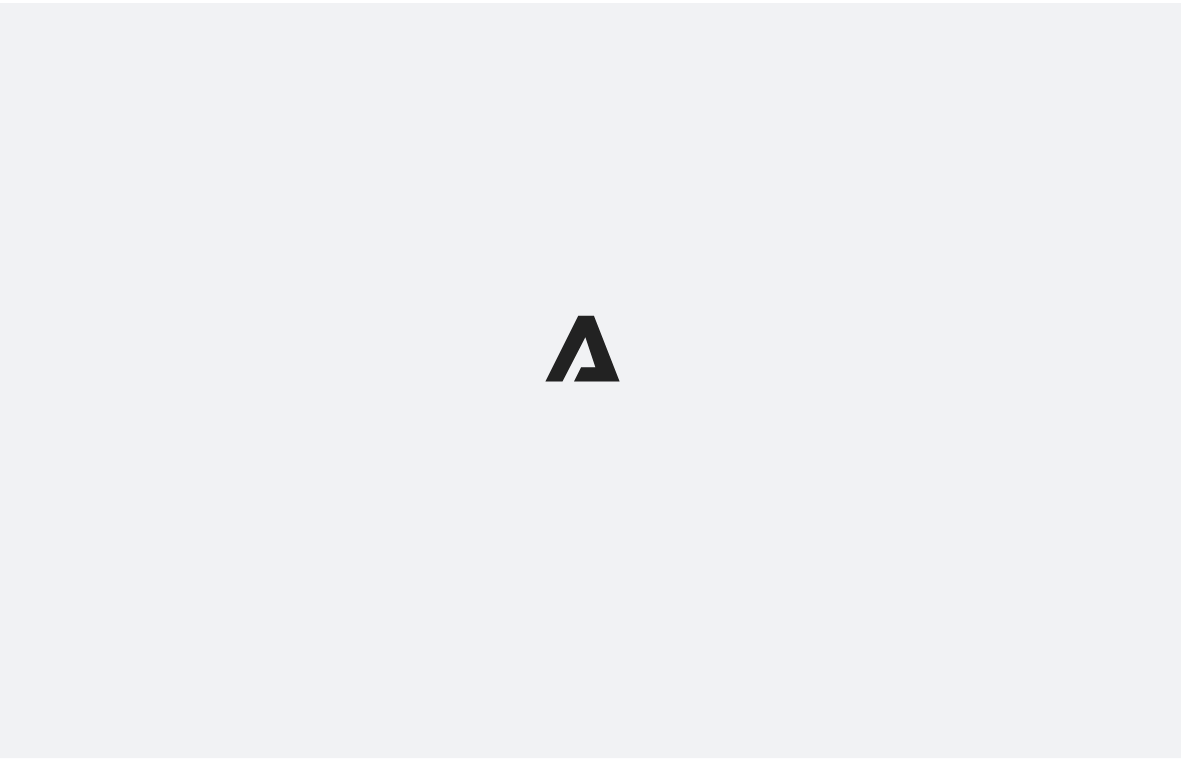 scroll, scrollTop: 0, scrollLeft: 0, axis: both 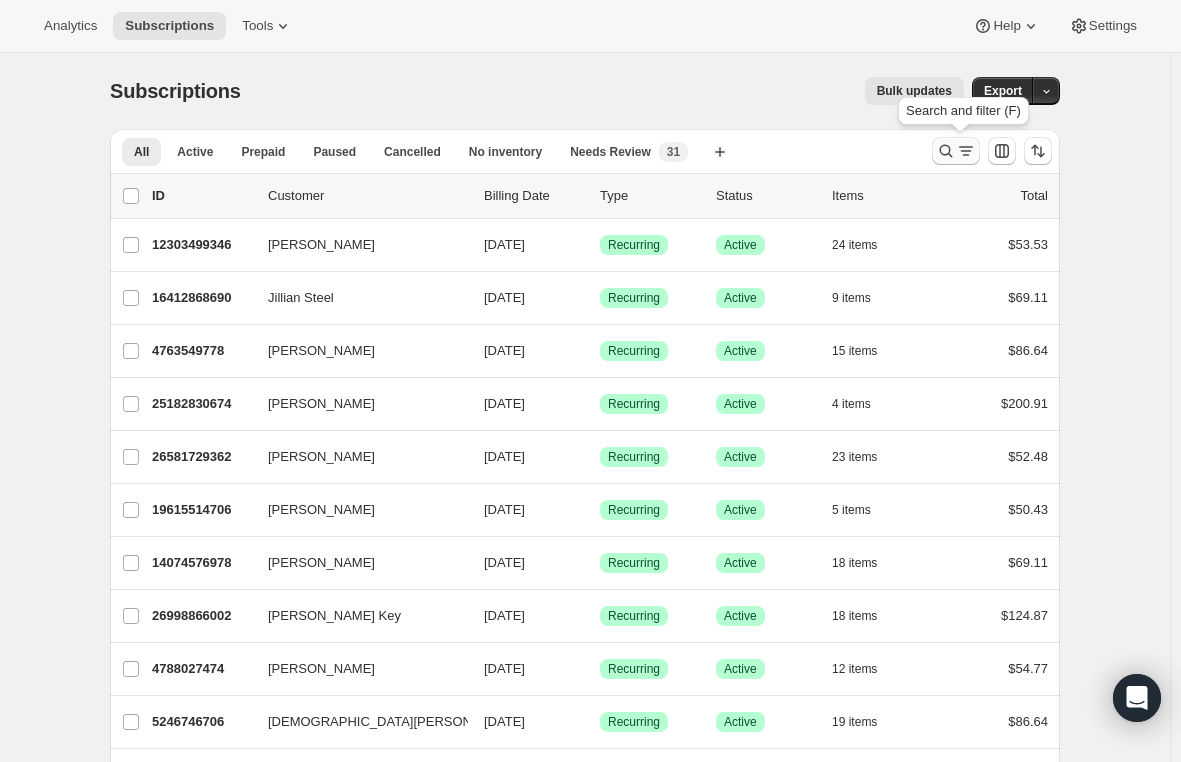 click at bounding box center (956, 151) 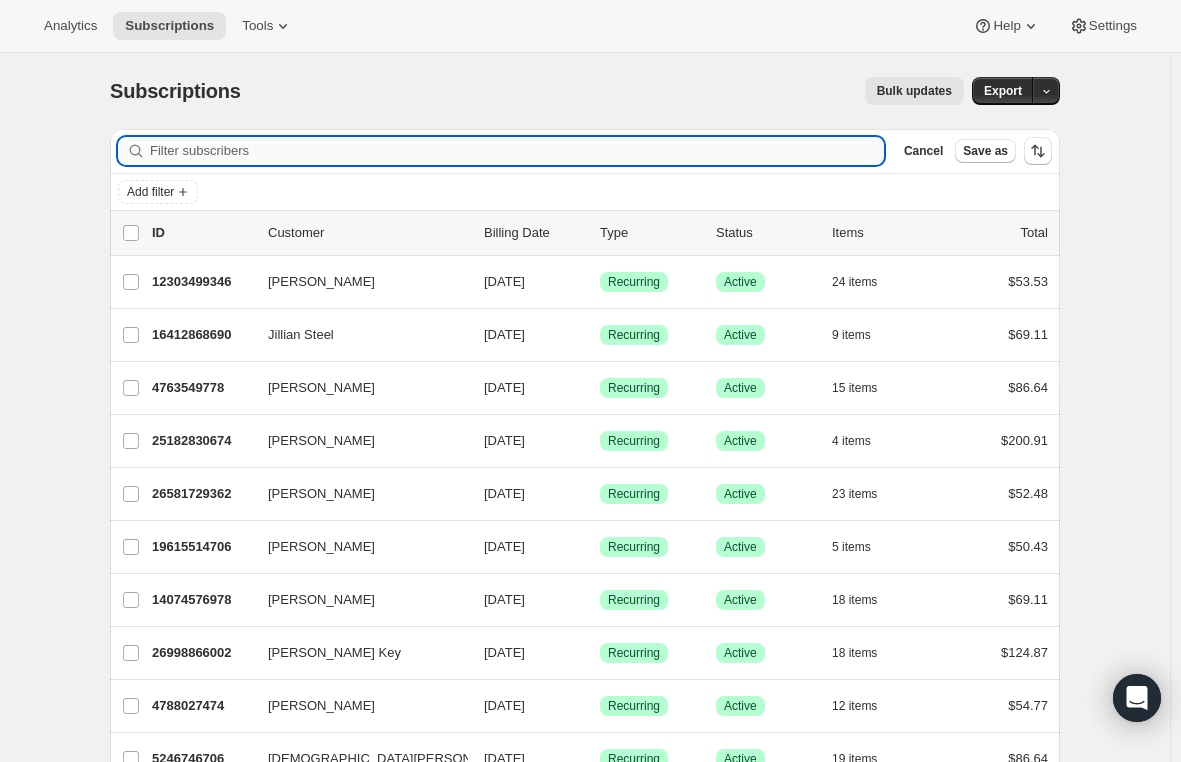 click on "Filter subscribers" at bounding box center (517, 151) 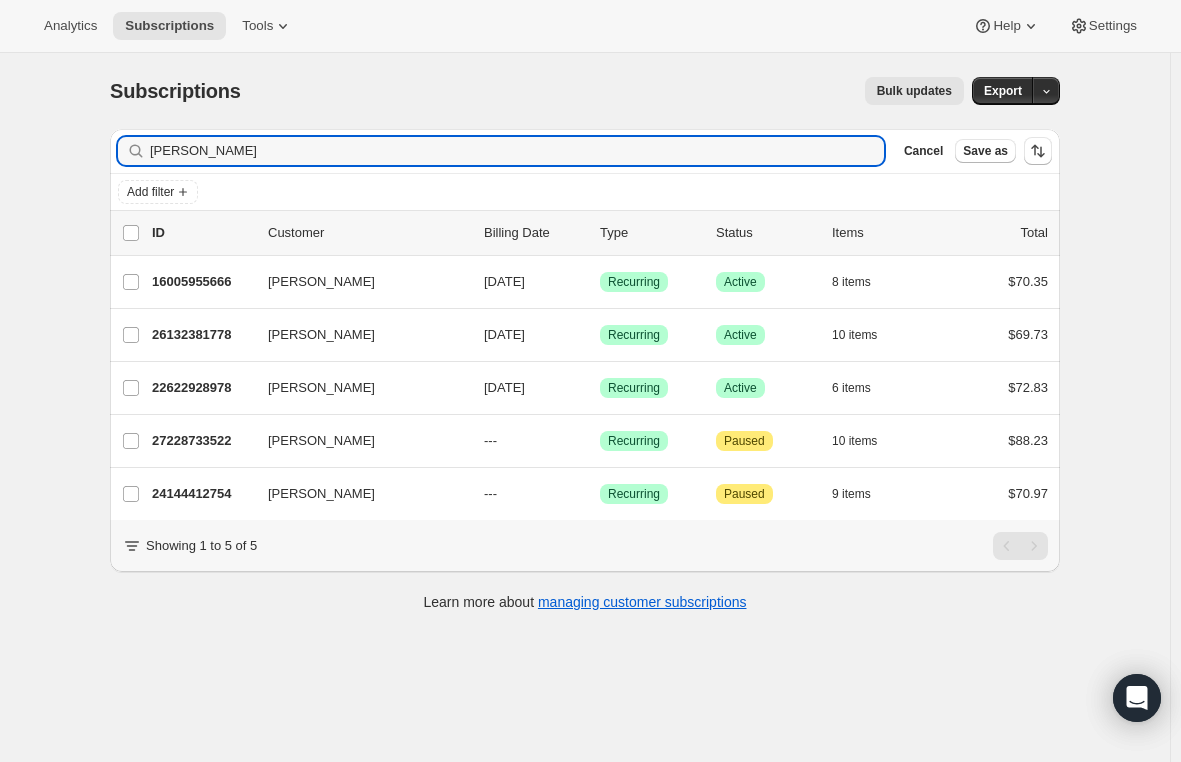 type on "[PERSON_NAME]" 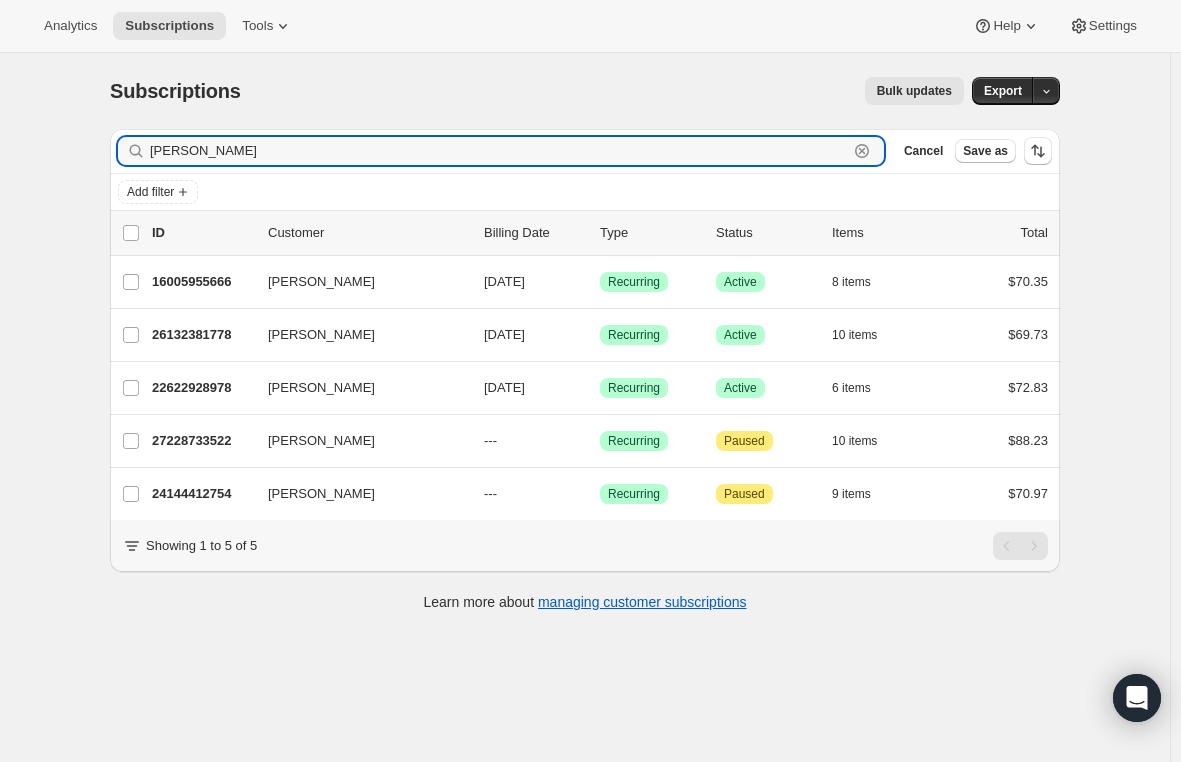 drag, startPoint x: 374, startPoint y: 143, endPoint x: -5, endPoint y: 142, distance: 379.0013 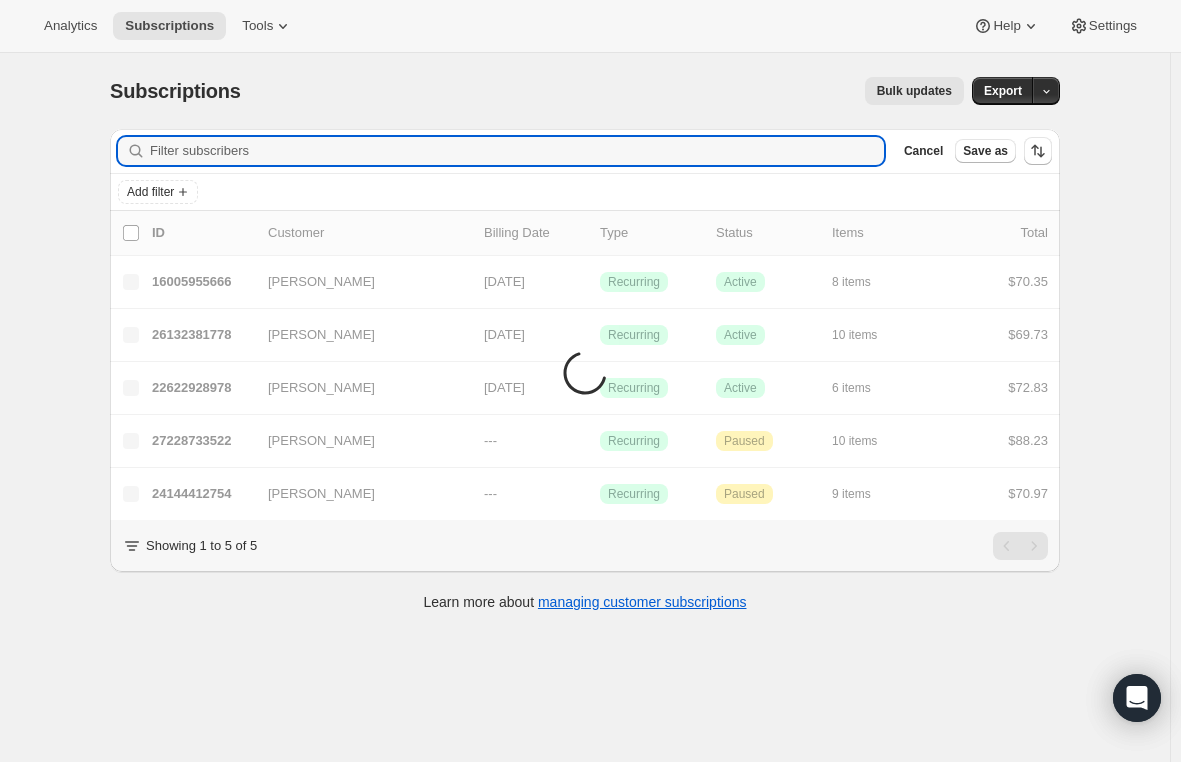 paste on "[EMAIL_ADDRESS][DOMAIN_NAME]" 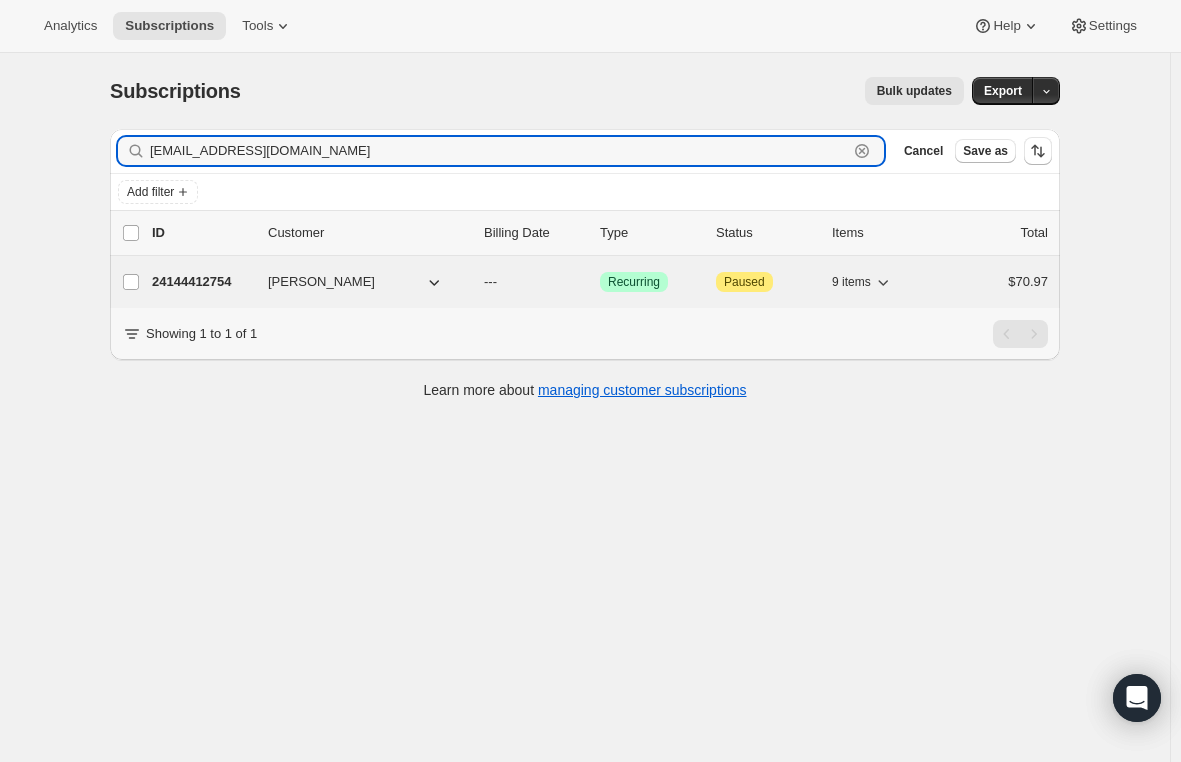 type on "[EMAIL_ADDRESS][DOMAIN_NAME]" 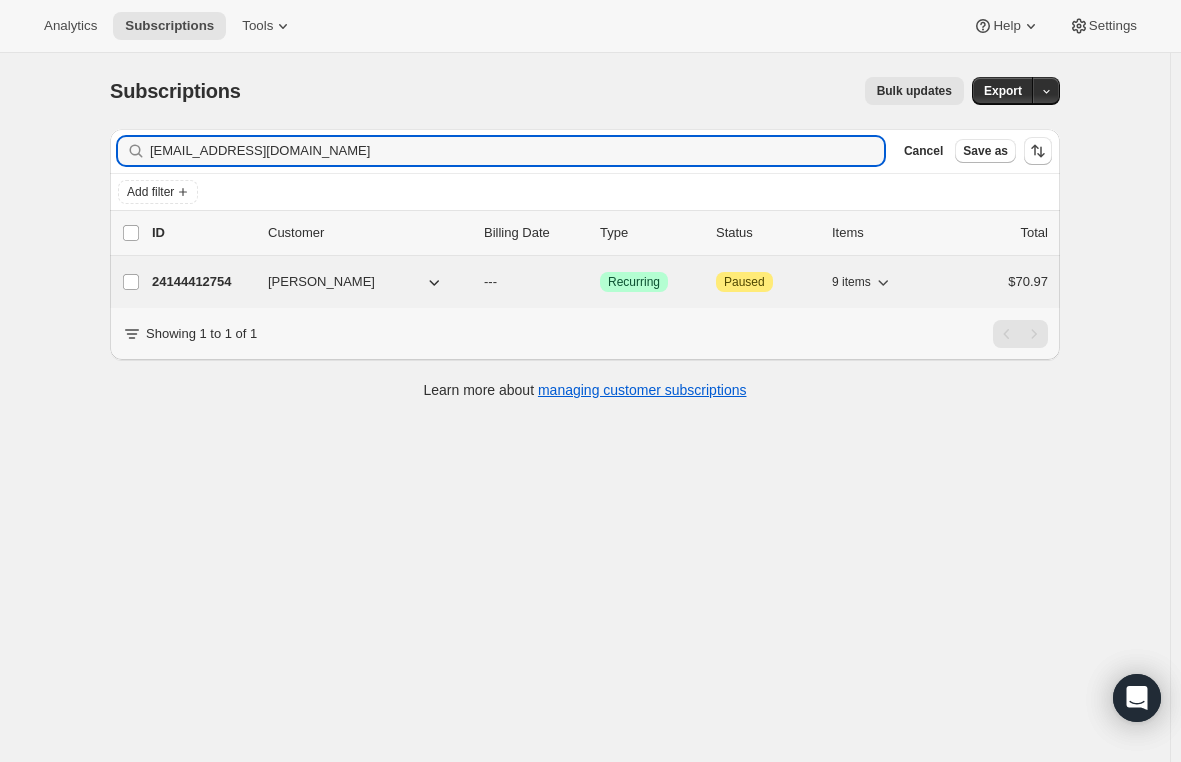 click on "24144412754" at bounding box center (202, 282) 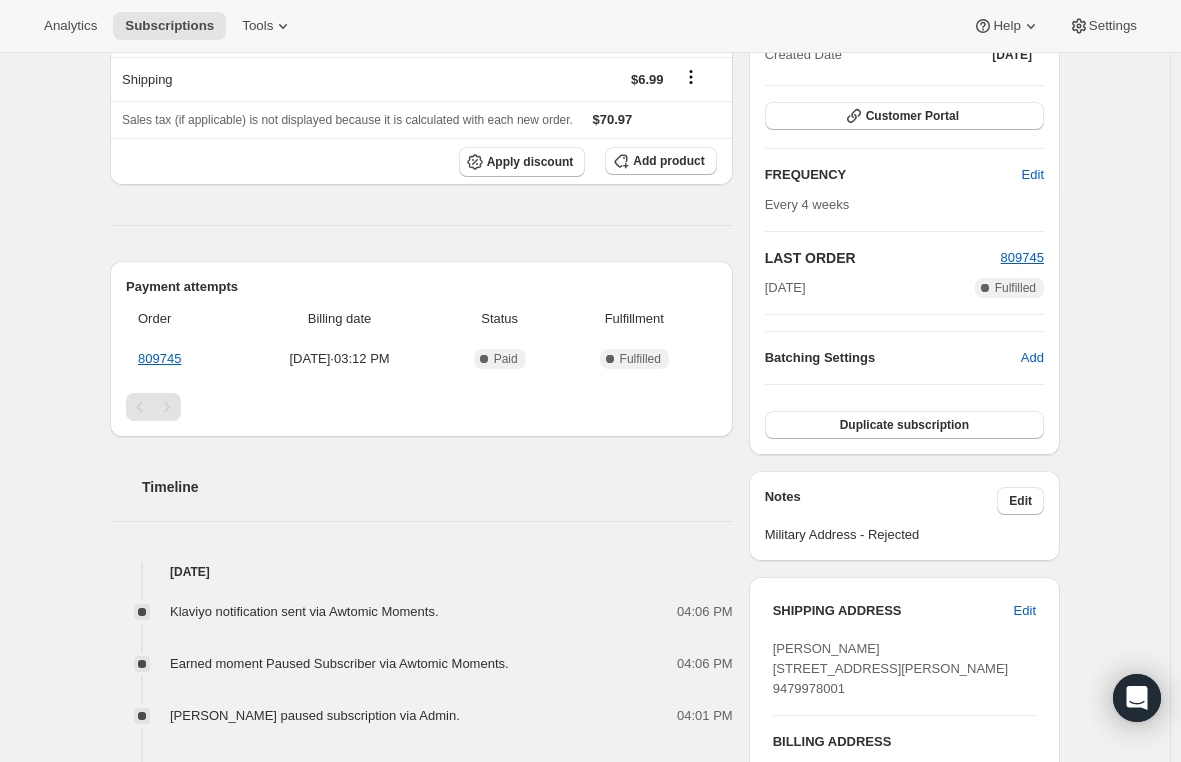 scroll, scrollTop: 0, scrollLeft: 0, axis: both 